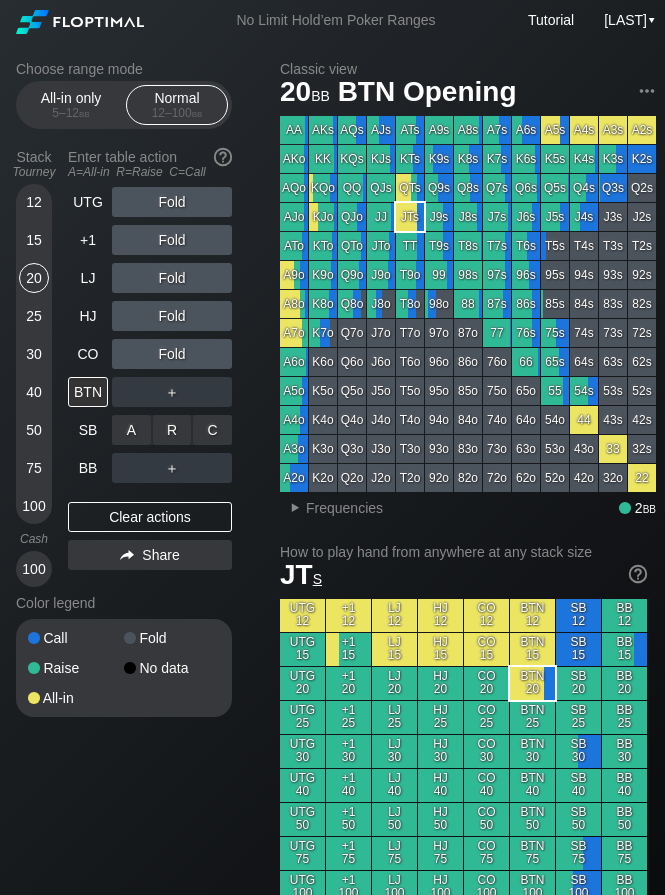 scroll, scrollTop: 0, scrollLeft: 0, axis: both 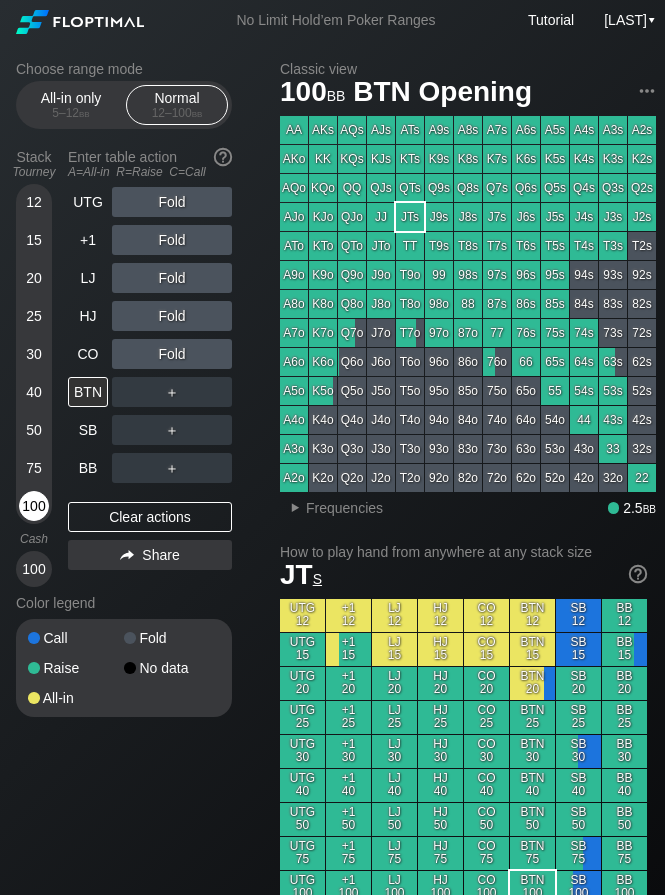 click on "100" at bounding box center (34, 506) 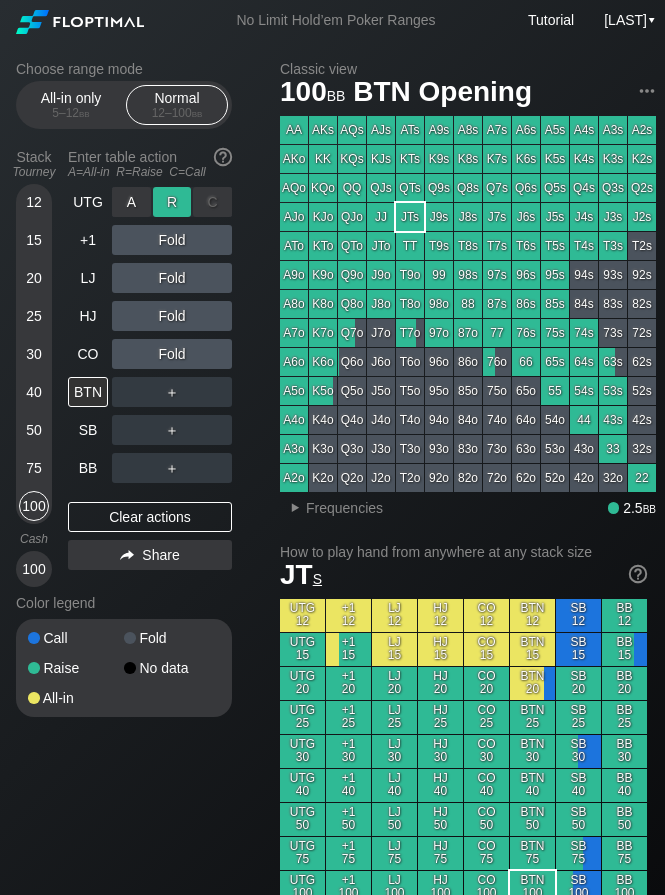 click on "R ✕" at bounding box center [172, 202] 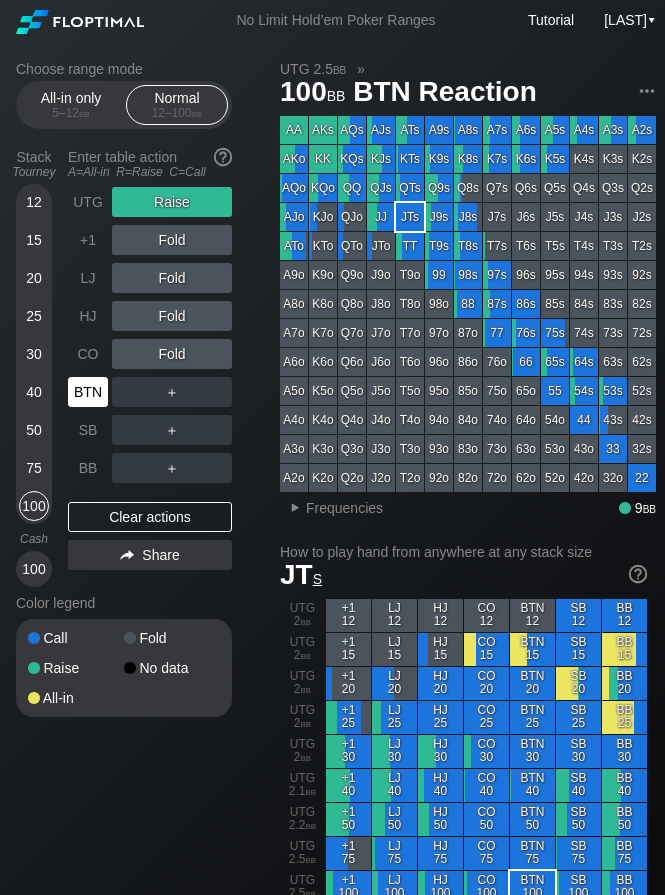click on "BTN" at bounding box center [88, 392] 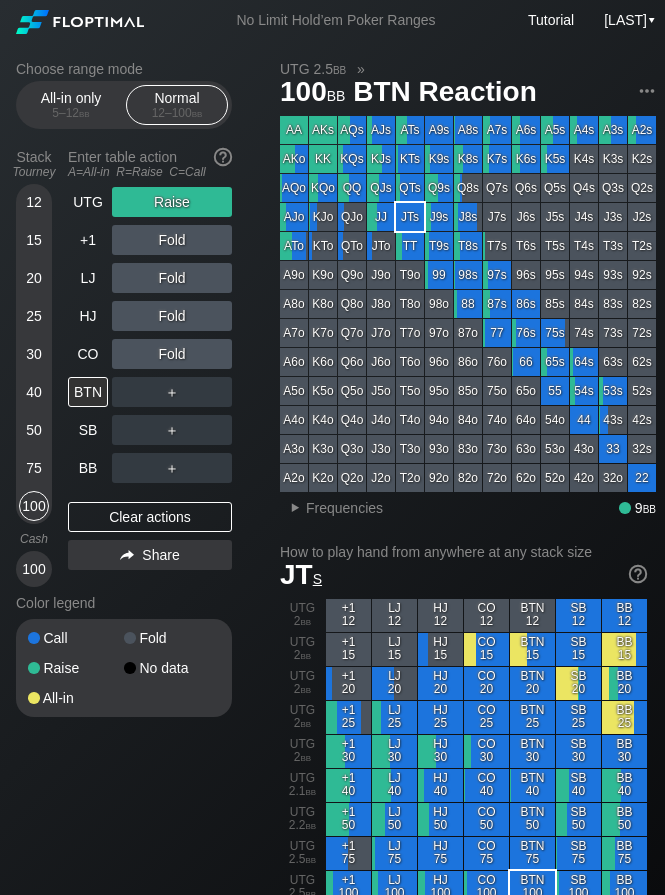 click on "Choose range mode All-in only 5 – 12 bb Normal 12 – 100 bb Stack Tourney Enter table action A=All-in  R=Raise  C=Call 12 15 20 25 30 40 50 75 100 Cash 100 UTG Raise +1 Fold LJ Fold HJ Fold CO Fold BTN ＋ SB ＋ BB ＋ Clear actions Share Color legend   Call   Fold   Raise   No data   All-in UTG   2.5 bb » 100 bb   BTN   Reaction AA AKs AQs AJs ATs A9s A8s A7s A6s A5s A4s A3s A2s AKo KK KQs KJs KTs K9s K8s K7s K6s K5s K4s K3s K2s AQo KQo QQ QJs QTs Q9s Q8s Q7s Q6s Q5s Q4s Q3s Q2s AJo KJo QJo JJ JTs J9s J8s J7s J6s J5s J4s J3s J2s ATo KTo QTo JTo TT T9s T8s T7s T6s T5s T4s T3s T2s A9o K9o Q9o J9o T9o 99 98s 97s 96s 95s 94s 93s 92s A8o K8o Q8o J8o T8o 98o 88 87s 86s 85s 84s 83s 82s A7o K7o Q7o J7o T7o 97o 87o 77 76s 75s 74s 73s 72s A6o K6o Q6o J6o T6o 96o 86o 76o 66 65s 64s 63s 62s A5o K5o Q5o J5o T5o 95o 85o 75o 65o 55 54s 53s 52s A4o K4o Q4o J4o T4o 94o 84o 74o 64o 54o 44 43s 42s A3o K3o Q3o J3o T3o 93o 83o 73o 63o 53o 43o 33 32s A2o K2o Q2o J2o T2o 92o 82o 72o 62o 52o 42o 32o 22 ▸ Frequencies   9" at bounding box center (336, 1198) 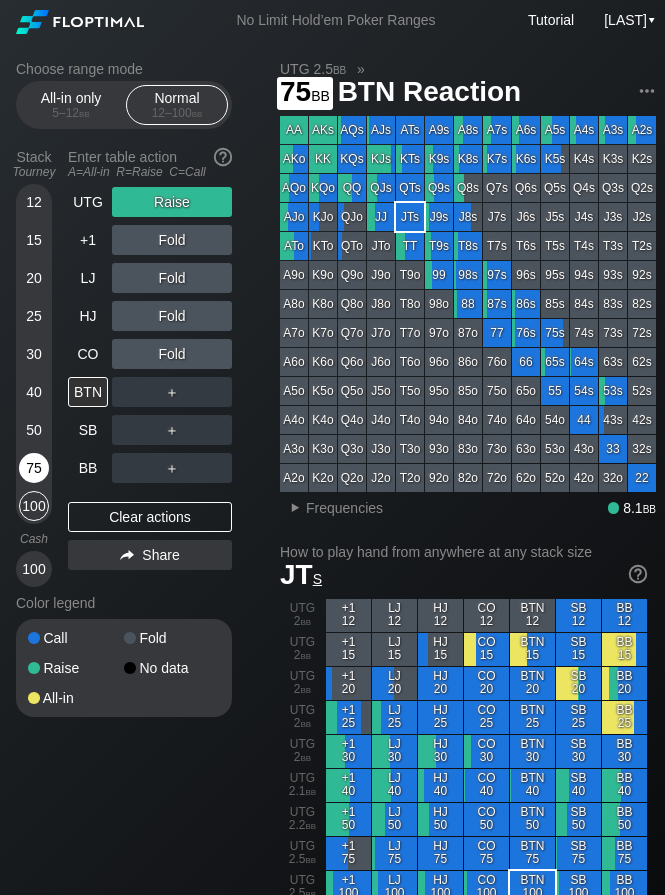 click on "75" at bounding box center [34, 468] 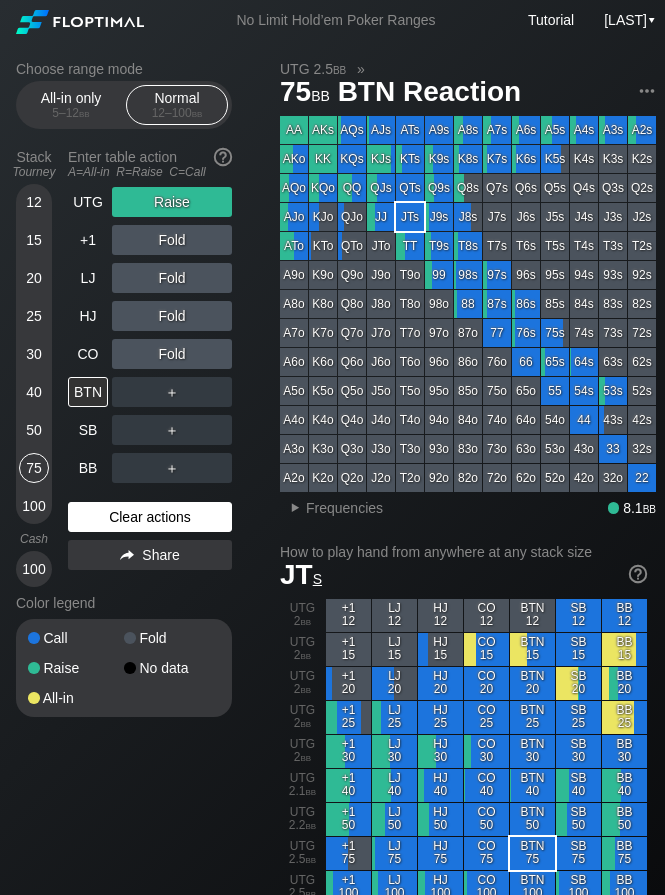 click on "Clear actions" at bounding box center (150, 517) 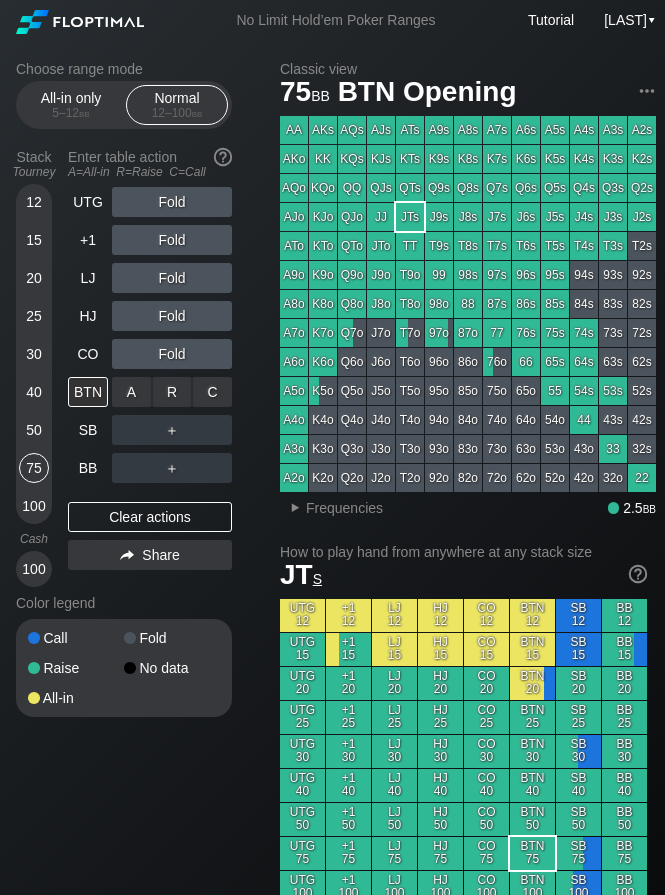 click on "R ✕" at bounding box center (172, 392) 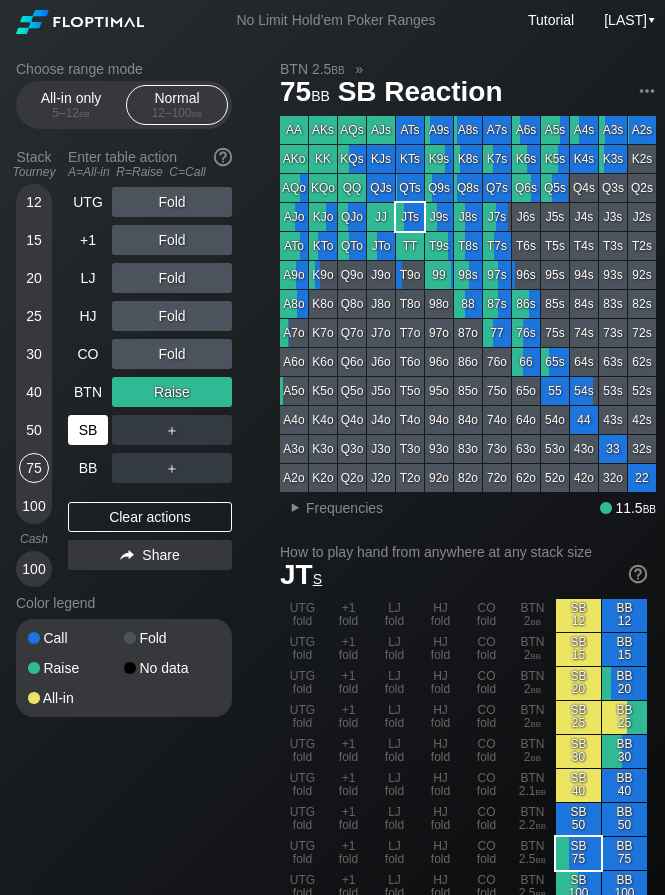 drag, startPoint x: 100, startPoint y: 505, endPoint x: 91, endPoint y: 447, distance: 58.694122 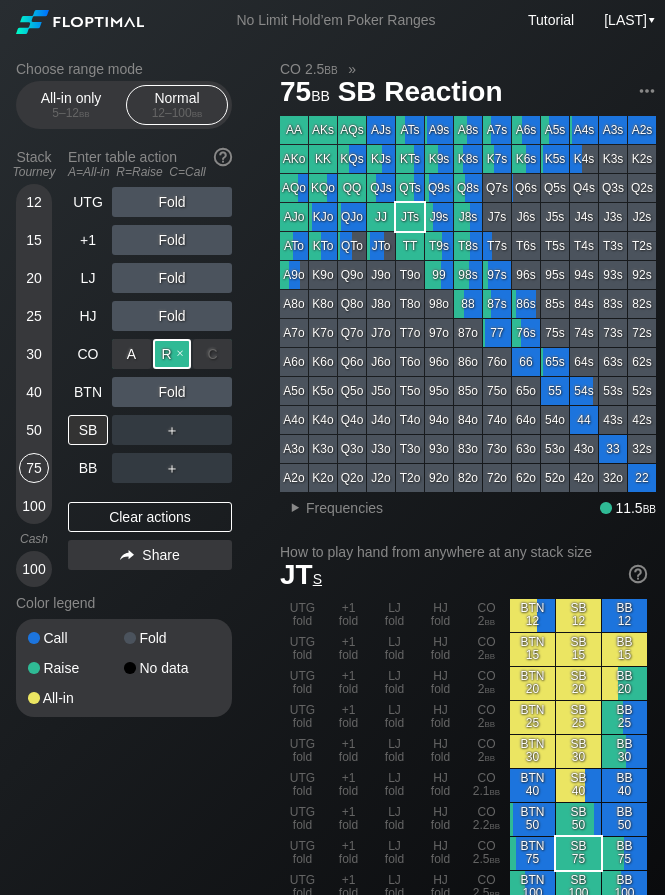 click on "R ✕" at bounding box center (172, 354) 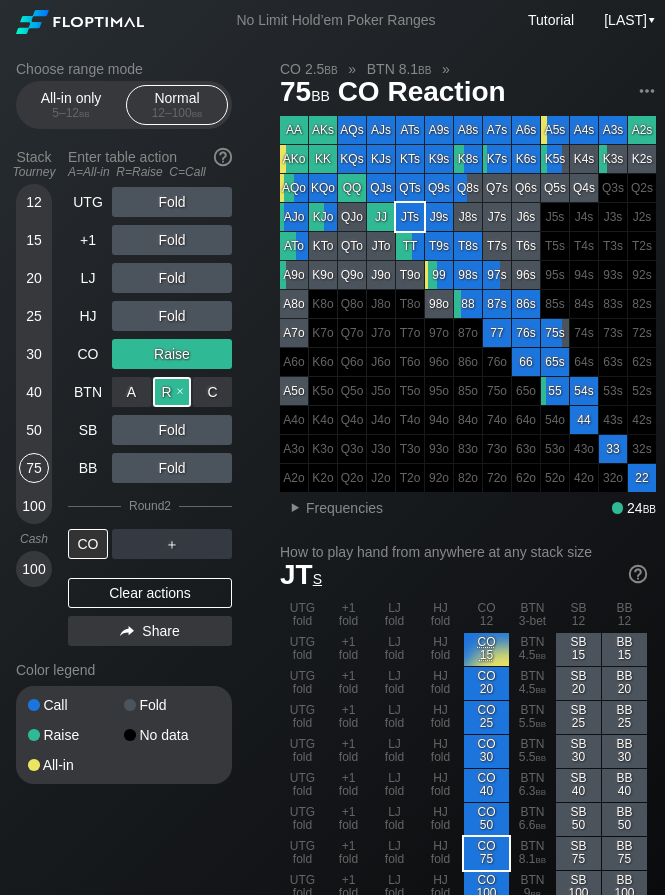 click on "R ✕" at bounding box center (172, 392) 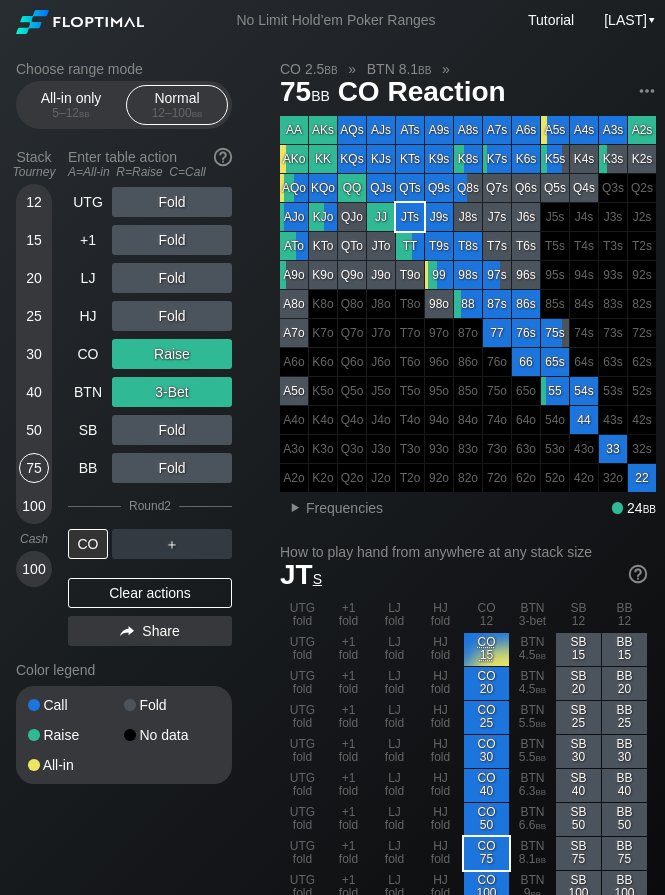 click on "Call   Fold   Raise   No data   All-in" at bounding box center [124, 735] 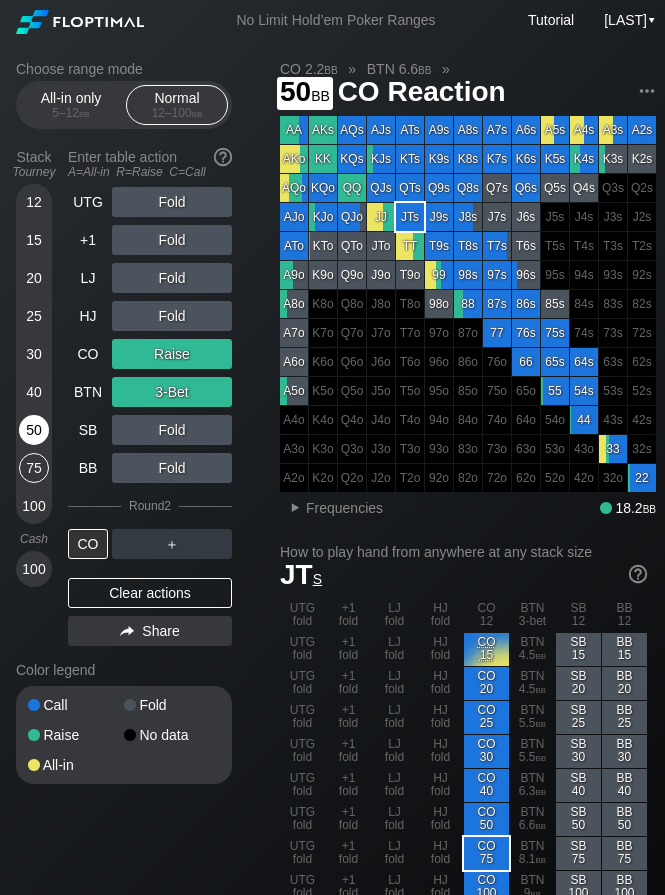 click on "50" at bounding box center (34, 430) 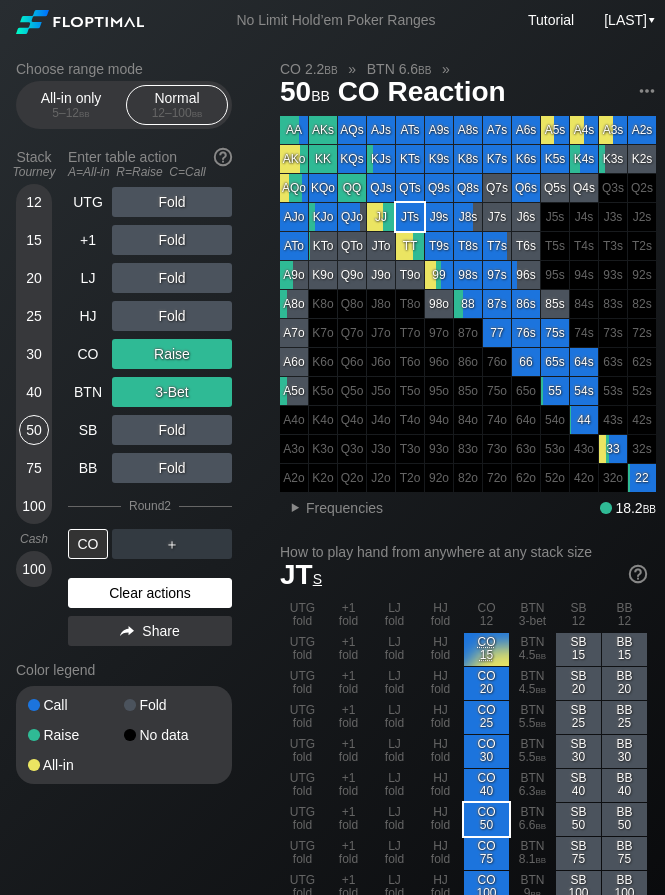 click on "Clear actions" at bounding box center (150, 593) 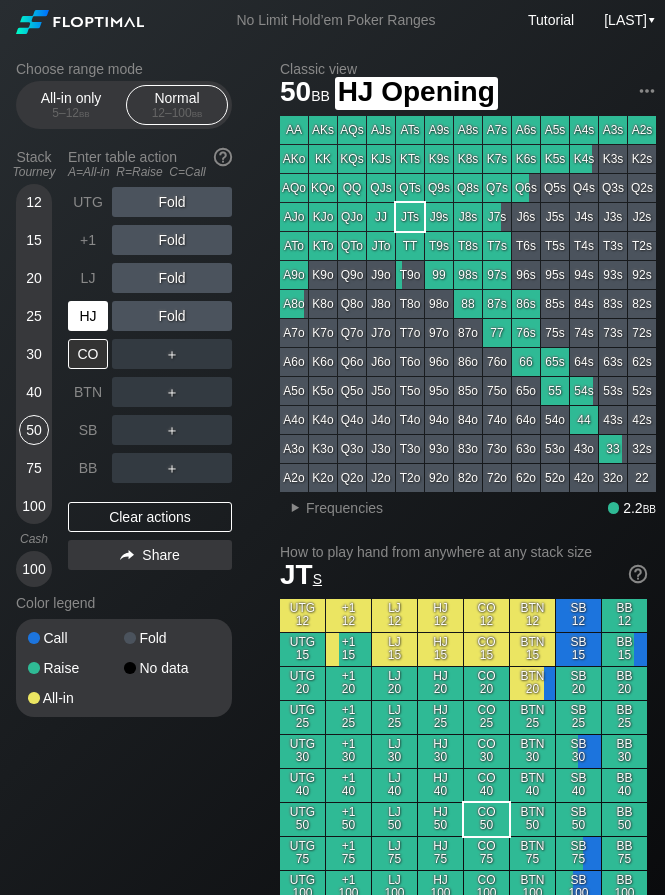 click on "HJ" at bounding box center [88, 316] 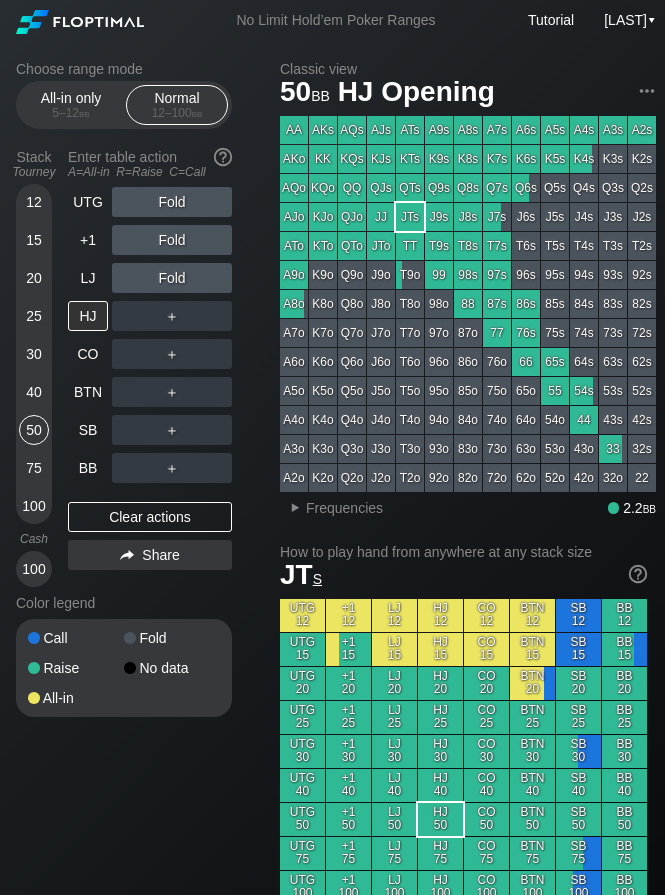 click on "Choose range mode All-in only 5 – 12 bb Normal 12 – 100 bb Stack Tourney Enter table action A=All-in  R=Raise  C=Call 12 15 20 25 30 40 50 75 100 Cash 100 UTG Fold +1 Fold LJ Fold HJ ＋ CO ＋ BTN ＋ SB ＋ BB ＋ Clear actions Share Color legend   Call   Fold   Raise   No data   All-in Classic view 50 bb   HJ   Opening AA AKs AQs AJs ATs A9s A8s A7s A6s A5s A4s A3s A2s AKo KK KQs KJs KTs K9s K8s K7s K6s K5s K4s K3s K2s AQo KK QQ QJs QTs Q9s Q8s Q7s Q6s Q5s Q4s Q3s Q2s AJo KJo QJo JJ JTs J9s J8s J7s J6s J5s J4s J3s J2s ATo KTo QTo JTo TT T9s T8s T7s T6s T5s T4s T3s T2s A9o K9o Q9o J9o T9o 99 98s 97s 96s 95s 94s 93s 92s A8o K8o Q8o J8o T8o 98o 88 87s 86s 85s 84s 83s 82s A7o K7o Q7o J7o T7o 97o 87o 77 76s 75s 74s 73s 72s A6o K6o Q6o J6o T6o 96o 86o 76o 66 65s 64s 63s 62s A5o K5o Q5o J5o T5o 95o 85o 75o 65o 55 54s 53s 52s A4o K4o Q4o J4o T4o 94o 84o 74o 64o 54o 44 43s 42s A3o K3o Q3o J3o T3o 93o 83o 73o 63o 53o 43o 33 32s A2o K2o Q2o J2o T2o 92o 82o 72o 62o 52o 42o 32o 22" at bounding box center [336, 1164] 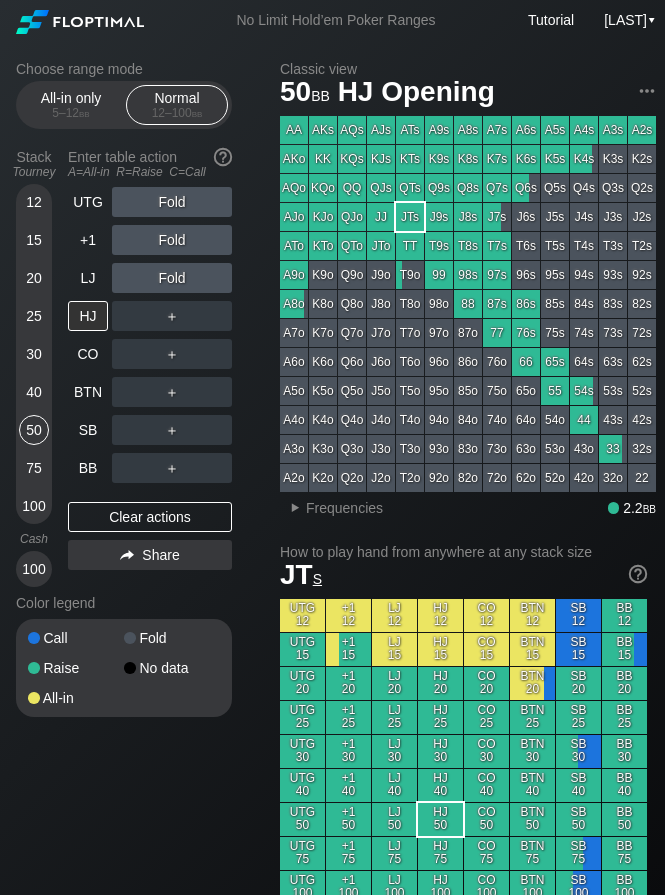 click on "Choose range mode All-in only 5 – 12 bb Normal 12 – 100 bb Stack Tourney Enter table action A=All-in  R=Raise  C=Call 12 15 20 25 30 40 50 75 100 Cash 100 UTG Fold +1 Fold LJ Fold HJ ＋ CO ＋ BTN ＋ SB ＋ BB ＋ Clear actions Share Color legend   Call   Fold   Raise   No data   All-in Classic view 50 bb   HJ   Opening AA AKs AQs AJs ATs A9s A8s A7s A6s A5s A4s A3s A2s AKo KK KQs KJs KTs K9s K8s K7s K6s K5s K4s K3s K2s AQo KK QQ QJs QTs Q9s Q8s Q7s Q6s Q5s Q4s Q3s Q2s AJo KJo QJo JJ JTs J9s J8s J7s J6s J5s J4s J3s J2s ATo KTo QTo JTo TT T9s T8s T7s T6s T5s T4s T3s T2s A9o K9o Q9o J9o T9o 99 98s 97s 96s 95s 94s 93s 92s A8o K8o Q8o J8o T8o 98o 88 87s 86s 85s 84s 83s 82s A7o K7o Q7o J7o T7o 97o 87o 77 76s 75s 74s 73s 72s A6o K6o Q6o J6o T6o 96o 86o 76o 66 65s 64s 63s 62s A5o K5o Q5o J5o T5o 95o 85o 75o 65o 55 54s 53s 52s A4o K4o Q4o J4o T4o 94o 84o 74o 64o 54o 44 43s 42s A3o K3o Q3o J3o T3o 93o 83o 73o 63o 53o 43o 33 32s A2o K2o Q2o J2o T2o 92o 82o 72o 62o 52o 42o 32o 22" at bounding box center [336, 1164] 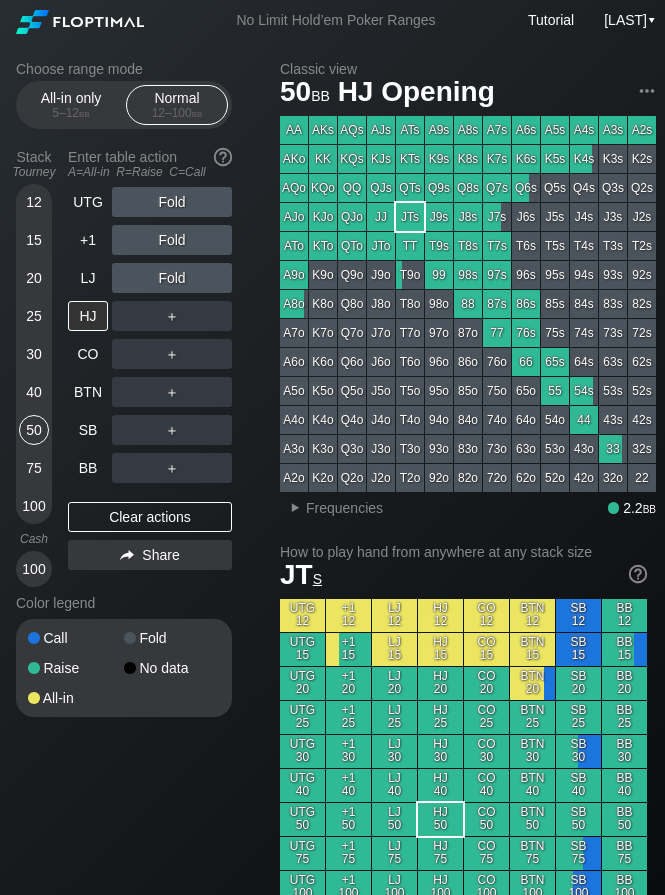 scroll, scrollTop: 783, scrollLeft: 0, axis: vertical 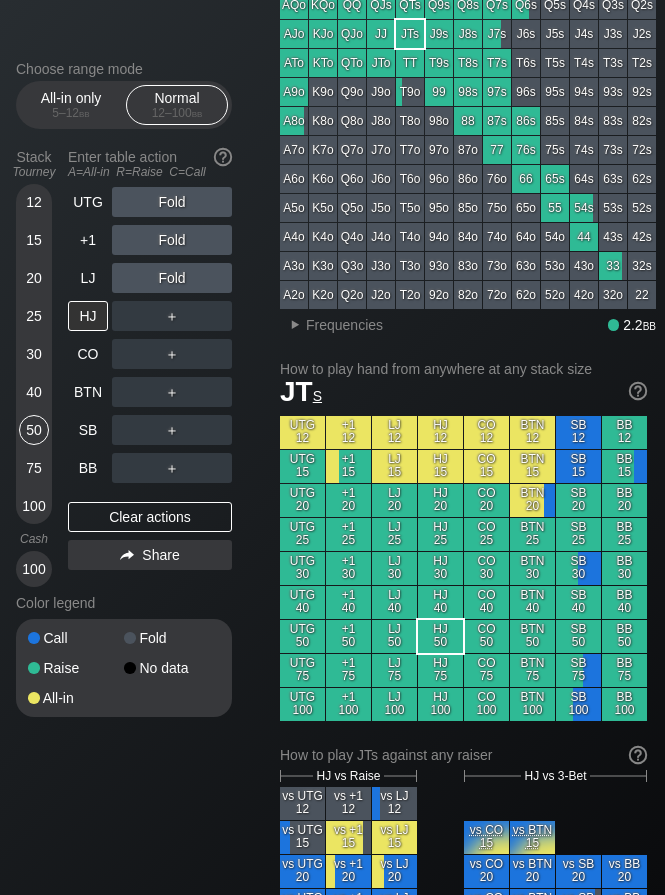 click on "Choose range mode All-in only 5 – 12 bb Normal 12 – 100 bb Stack Tourney Enter table action A=All-in  R=Raise  C=Call 12 15 20 25 30 40 50 75 100 Cash 100 UTG Fold +1 Fold LJ Fold HJ ＋ CO ＋ BTN ＋ SB ＋ BB ＋ Clear actions Share Color legend   Call   Fold   Raise   No data   All-in Classic view 50 bb   HJ   Opening AA AKs AQs AJs ATs A9s A8s A7s A6s A5s A4s A3s A2s AKo KK KQs KJs KTs K9s K8s K7s K6s K5s K4s K3s K2s AQo KK QQ QJs QTs Q9s Q8s Q7s Q6s Q5s Q4s Q3s Q2s AJo KJo QJo JJ JTs J9s J8s J7s J6s J5s J4s J3s J2s ATo KTo QTo JTo TT T9s T8s T7s T6s T5s T4s T3s T2s A9o K9o Q9o J9o T9o 99 98s 97s 96s 95s 94s 93s 92s A8o K8o Q8o J8o T8o 98o 88 87s 86s 85s 84s 83s 82s A7o K7o Q7o J7o T7o 97o 87o 77 76s 75s 74s 73s 72s A6o K6o Q6o J6o T6o 96o 86o 76o 66 65s 64s 63s 62s A5o K5o Q5o J5o T5o 95o 85o 75o 65o 55 54s 53s 52s A4o K4o Q4o J4o T4o 94o 84o 74o 64o 54o 44 43s 42s A3o K3o Q3o J3o T3o 93o 83o 73o 63o 53o 43o 33 32s A2o K2o Q2o J2o T2o 92o 82o 72o 62o 52o 42o 32o 22" at bounding box center [336, 981] 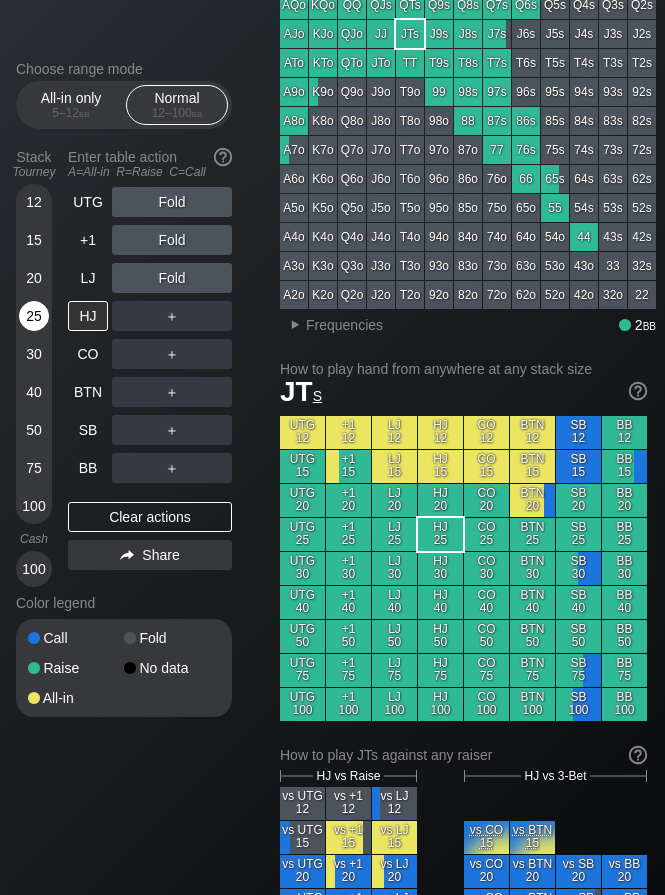 click on "25" at bounding box center (34, 316) 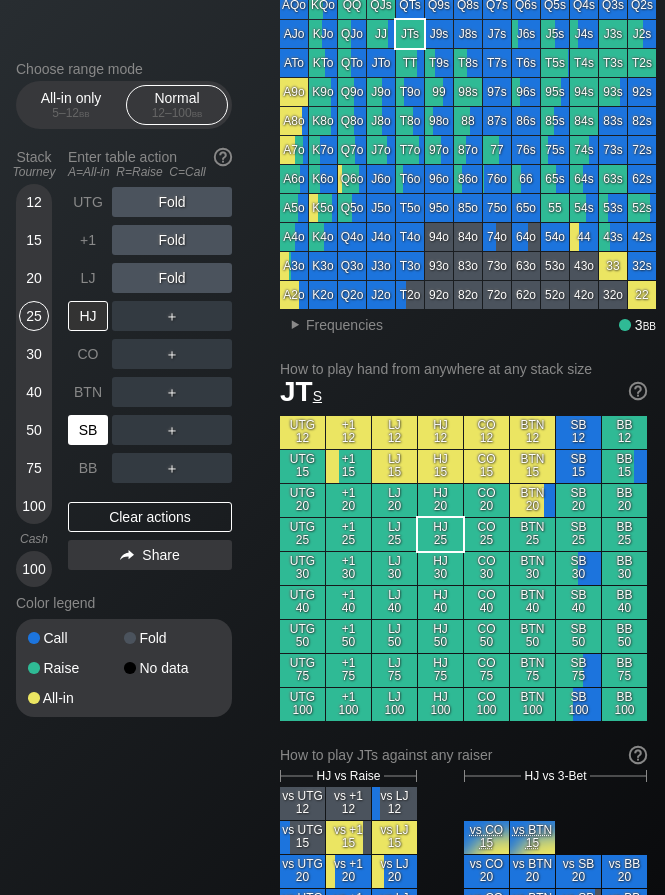 click on "SB" at bounding box center (88, 430) 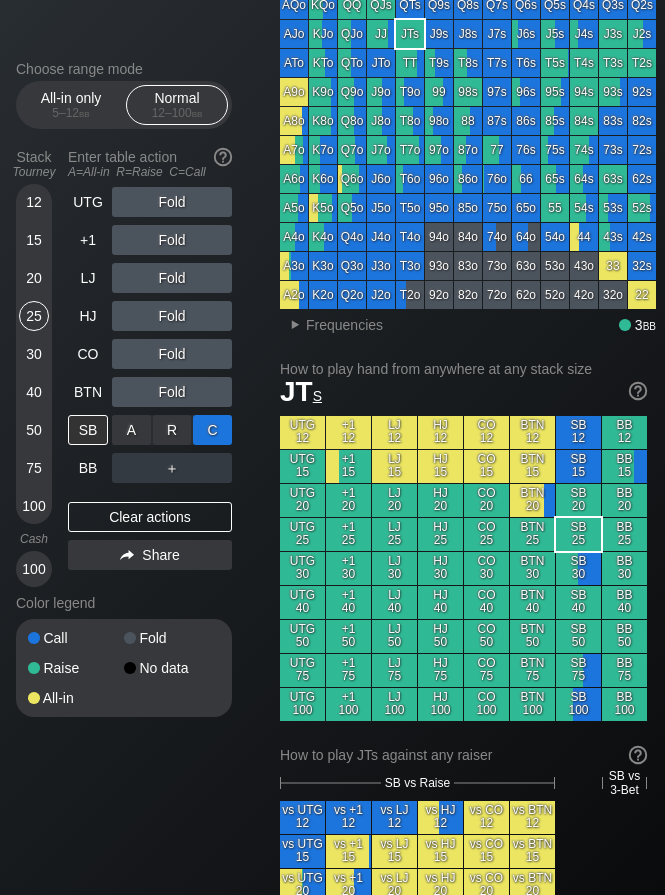 scroll, scrollTop: 0, scrollLeft: 0, axis: both 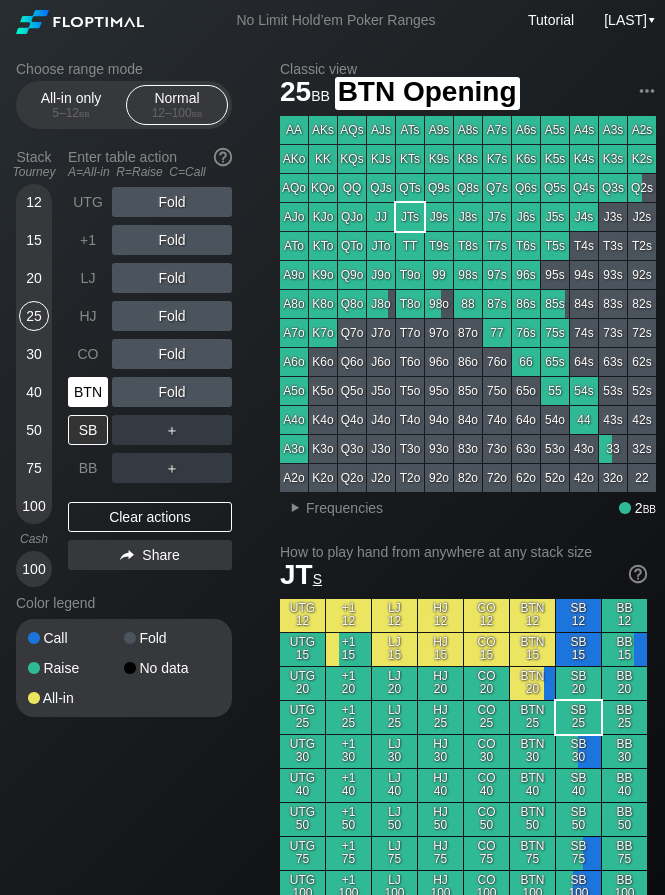 click on "BTN" at bounding box center (88, 392) 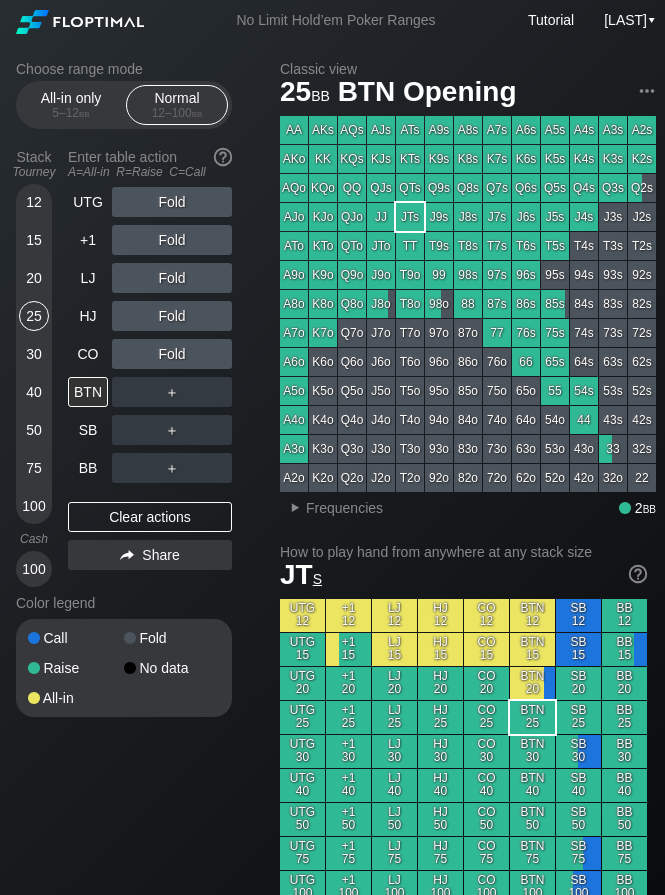 click on "Choose range mode All-in only 5 – 12 bb Normal 12 – 100 bb Stack Tourney Enter table action A=All-in  R=Raise  C=Call 12 15 20 25 30 40 50 75 100 Cash 100 UTG Fold +1 Fold LJ Fold HJ Fold CO Fold BTN ＋ SB ＋ BB ＋ Clear actions Share Color legend   Call   Fold   Raise   No data   All-in Classic view 25 bb   BTN   Opening AA AKs AQs AJs ATs A9s A8s A7s A6s A5s A4s A3s A2s AKo KK KQs KJs KTs K9s K8s K7s K6s K5s K4s K3s K2s AQo KQo QQ QJs QTs Q9s Q8s Q7s Q6s Q5s Q4s Q3s Q2s AJo KJo QJo JJ JTs J9s J8s J7s J6s J5s J4s J3s J2s ATo KTo QTo JTo TT T9s T8s T7s T6s T5s T4s T3s T2s A9o K9o Q9o J9o T9o 99 98s 97s 96s 95s 94s 93s 92s A8o K8o Q8o J8o T8o 98o 88 87s 86s 85s 84s 83s 82s A7o K7o Q7o J7o T7o 97o 87o 77 76s 75s 74s 73s 72s A6o K6o Q6o J6o T6o 96o 86o 76o 66 65s 64s 63s 62s A5o K5o Q5o J5o T5o 95o 85o 75o 65o 55 54s 53s 52s A4o K4o Q4o J4o T4o 94o 84o 74o 64o 54o 44 43s 42s A3o K3o Q3o J3o T3o 93o 83o 73o 63o 53o 43o 33 32s A2o K2o Q2o J2o T2o 92o 82o 72o 62o 52o 42o 32o 22 ▸ Frequencies   2 bb JT" at bounding box center [336, 1164] 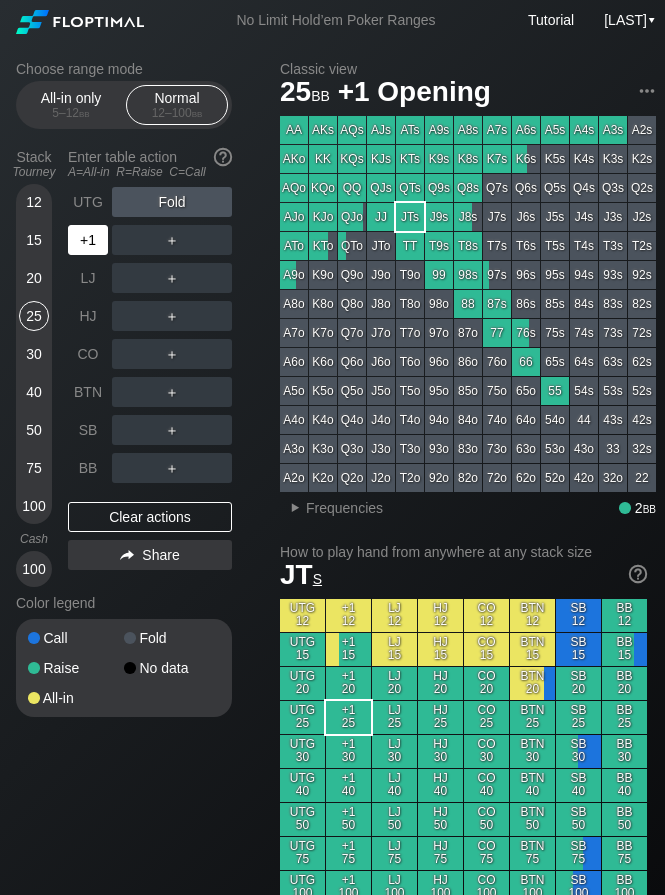 click on "+1" at bounding box center [88, 240] 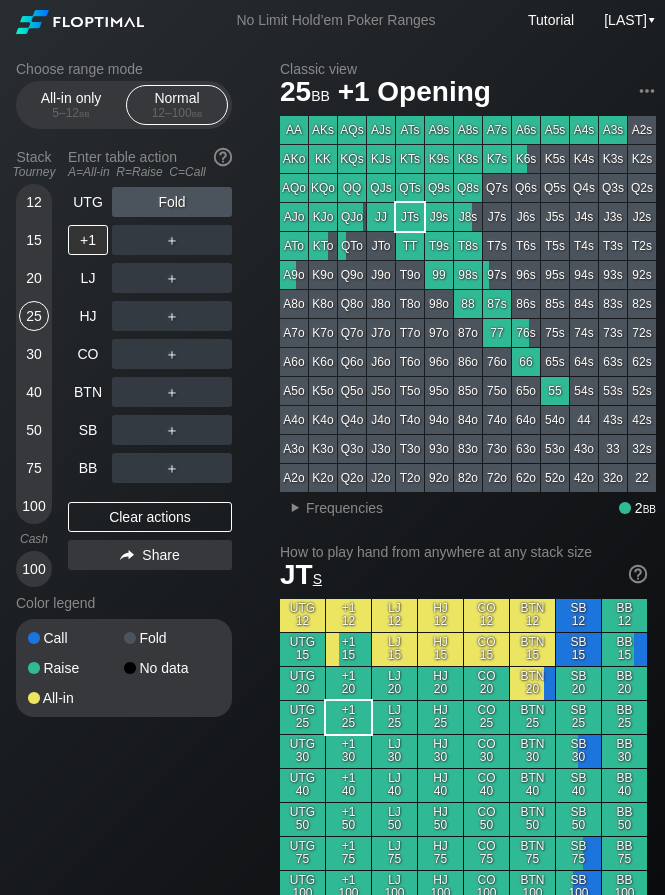 click on "Choose range mode All-in only 5 – 12 bb Normal 12 – 100 bb Stack Tourney Enter table action A=All-in  R=Raise  C=Call 12 15 20 25 30 40 50 75 100 Cash 100 UTG Fold +1 ＋ LJ ＋ HJ ＋ CO ＋ BTN ＋ SB ＋ BB ＋ Clear actions Share Color legend   Call   Fold   Raise   No data   All-in Classic view 25 bb   +1   Opening AA AKs AQs AJs ATs A9s A8s A7s A6s A5s A4s A3s A2s AKo KK KQs KJs KTs K9s K8s K7s K6s K5s K4s K3s K2s AQo KK QQ QJs QTs Q9s Q8s Q7s Q6s Q5s Q4s Q3s Q2s AJo KJo QJo JJ JTs J9s J8s J7s J6s J5s J4s J3s J2s ATo KTo QTo JTo TT T9s T8s T7s T6s T5s T4s T3s T2s A9o K9o Q9o J9o T9o 99 98s 97s 96s 95s 94s 93s 92s A8o K8o Q8o J8o T8o 98o 88 87s 86s 85s 84s 83s 82s A7o K7o Q7o J7o T7o 97o 87o 77 76s 75s 74s 73s 72s A6o K6o Q6o J6o T6o 96o 86o 76o 66 65s 64s 63s 62s A5o K5o Q5o J5o T5o 95o 85o 75o 65o 55 54s 53s 52s A4o K4o Q4o J4o T4o 94o 84o 74o 64o 54o 44 43s 42s A3o K3o Q3o J3o T3o 93o 83o 73o 63o 53o 43o 33 32s A2o K2o Q2o J2o T2o 92o 82o 72o 62o 52o 42o 32o 22" at bounding box center [336, 1171] 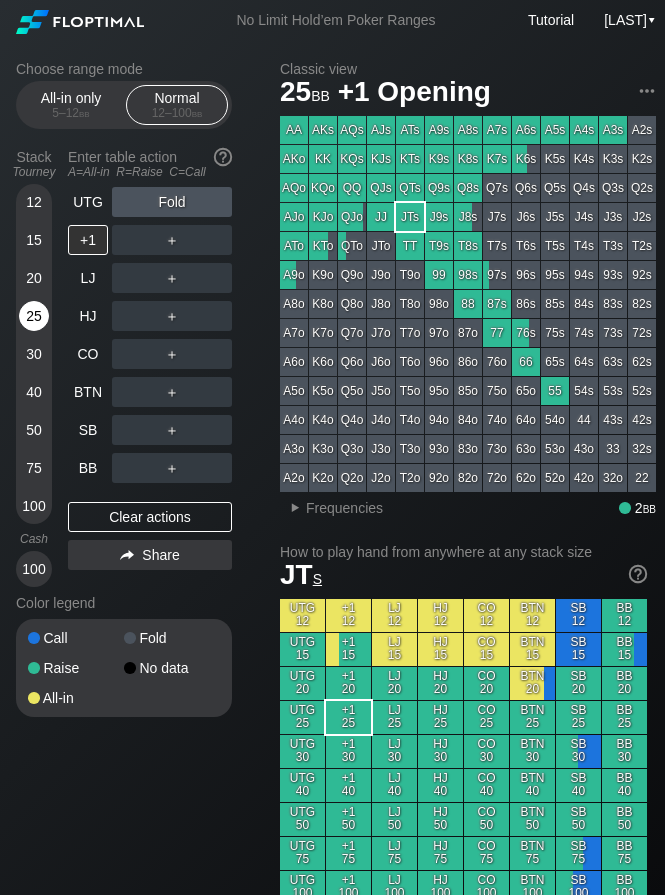 click on "25" at bounding box center [34, 316] 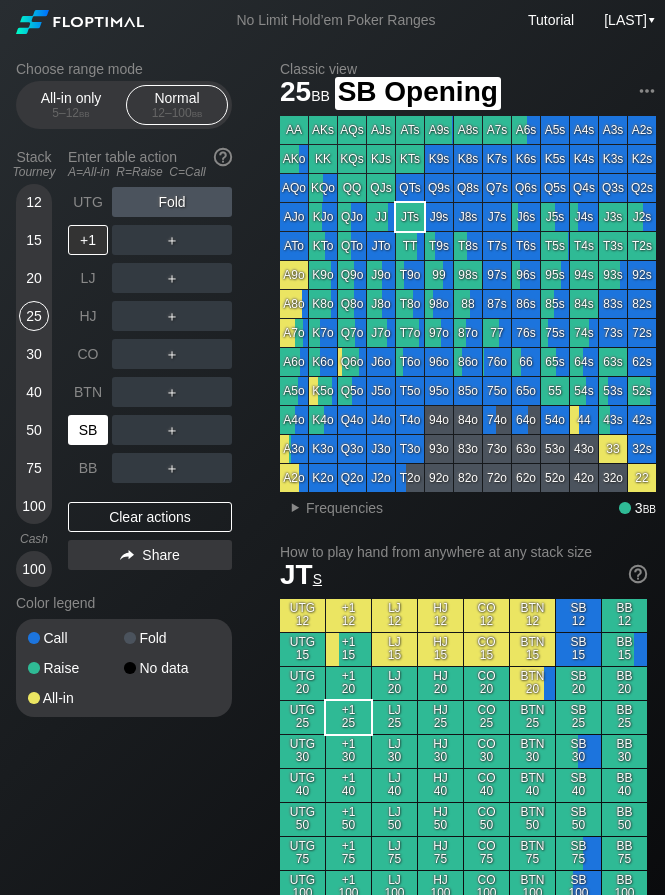 click on "SB" at bounding box center [88, 430] 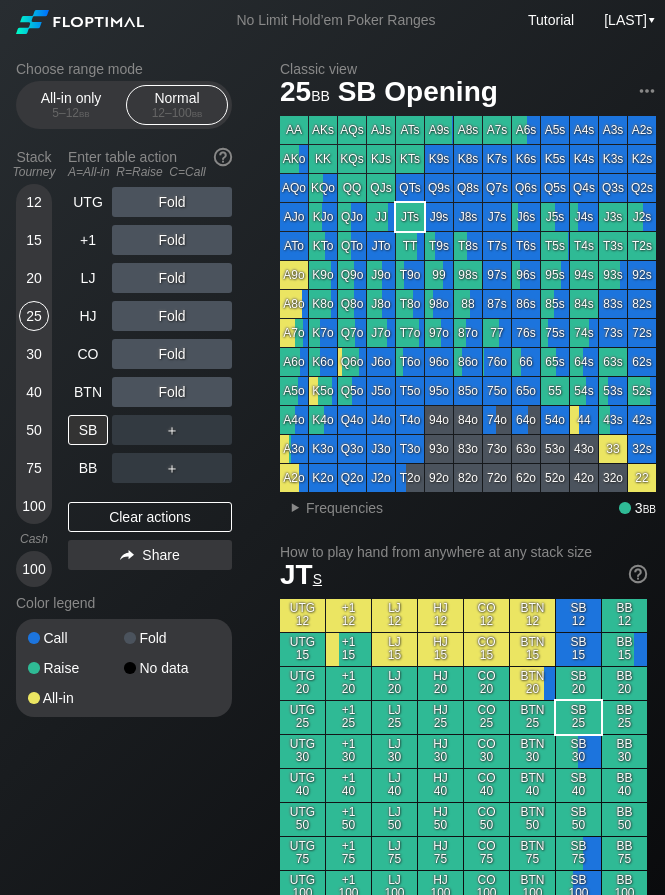 click on "Choose range mode All-in only 5 – 12 bb Normal 12 – 100 bb Stack Tourney Enter table action A=All-in  R=Raise  C=Call 12 15 20 25 30 40 50 75 100 Cash 100 UTG Fold +1 Fold LJ Fold HJ Fold CO Fold BTN Fold SB ＋ BB ＋ Clear actions Share Color legend   Call   Fold   Raise   No data   All-in Classic view 25 bb   SB   Opening AA AKs AQs AJs ATs A9s A8s A7s A6s A5s A4s A3s A2s AKo KK KQs KJs KTs K9s K8s K7s K6s K5s K4s K3s K2s AQo KK QQ QJs QTs Q9s Q8s Q7s Q6s Q5s Q4s Q3s Q2s AJo KJo QJo JJ JTs J9s J8s J7s J6s J5s J4s J3s J2s ATo KTo QTo JTo TT T9s T8s T7s T6s T5s T4s T3s T2s A9o K9o Q9o J9o T9o 99 98s 97s 96s 95s 94s 93s 92s A8o K8o Q8o J8o T8o 98o 88 87s 86s 85s 84s 83s 82s A7o K7o Q7o J7o T7o 97o 87o 77 76s 75s 74s 73s 72s A6o K6o Q6o J6o T6o 96o 86o 76o 66 65s 64s 63s 62s A5o K5o Q5o J5o T5o 95o 85o 75o 65o 55 54s 53s 52s A4o K4o Q4o J4o T4o 94o 84o 74o 64o 54o 44 43s 42s A3o K3o Q3o J3o T3o 93o 83o 73o 63o 53o 43o 33 32s A2o K2o Q2o J2o T2o 92o 82o 72o 62o 52o 42o 32o 22" at bounding box center [336, 1171] 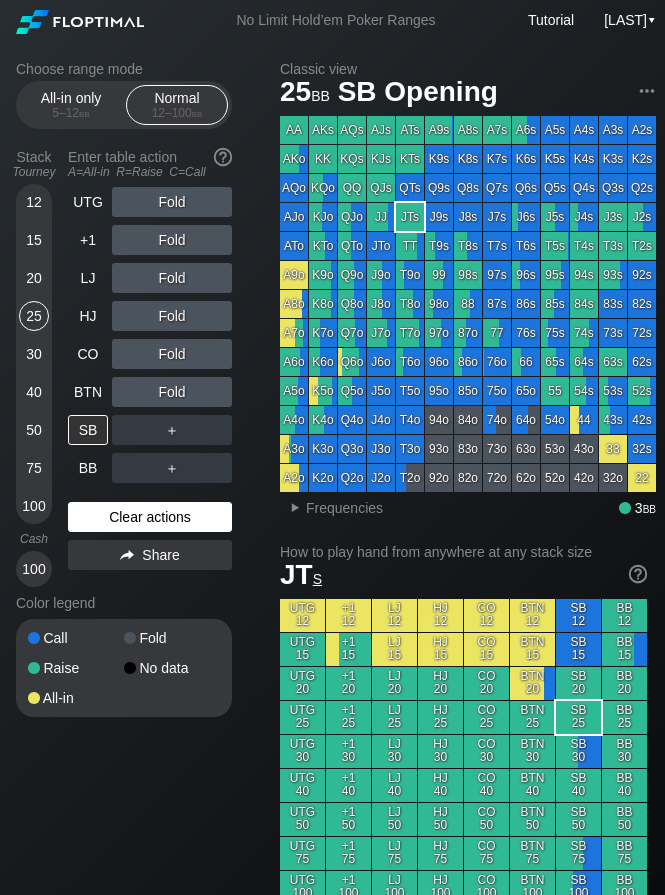 click on "Clear actions" at bounding box center [150, 517] 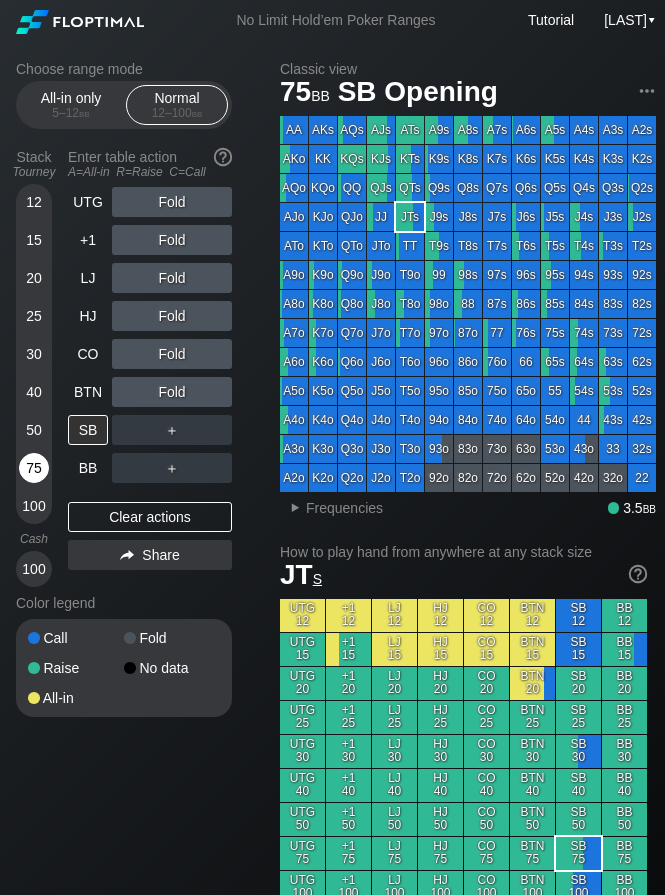 click on "75" at bounding box center [34, 468] 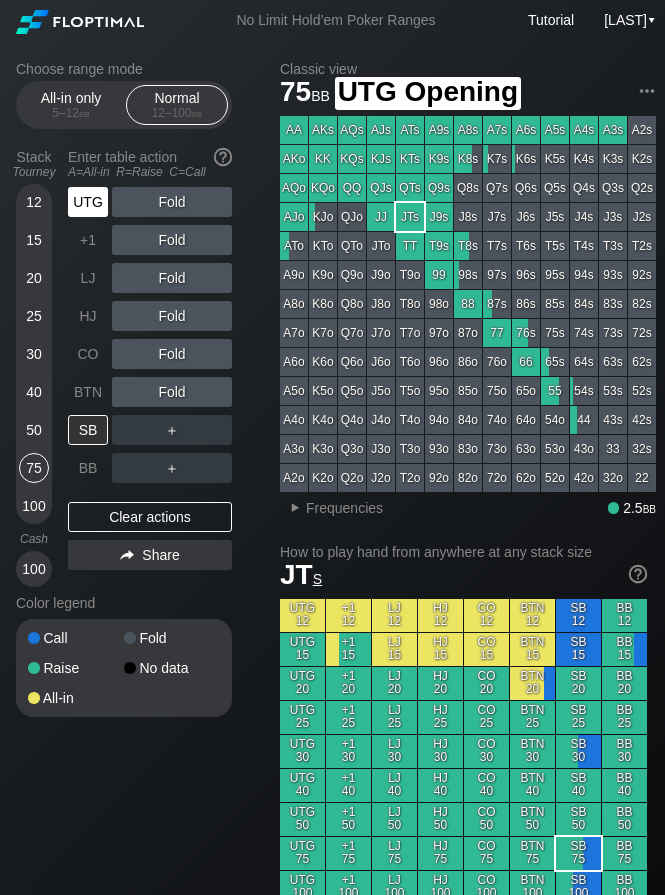 click on "UTG" at bounding box center [88, 202] 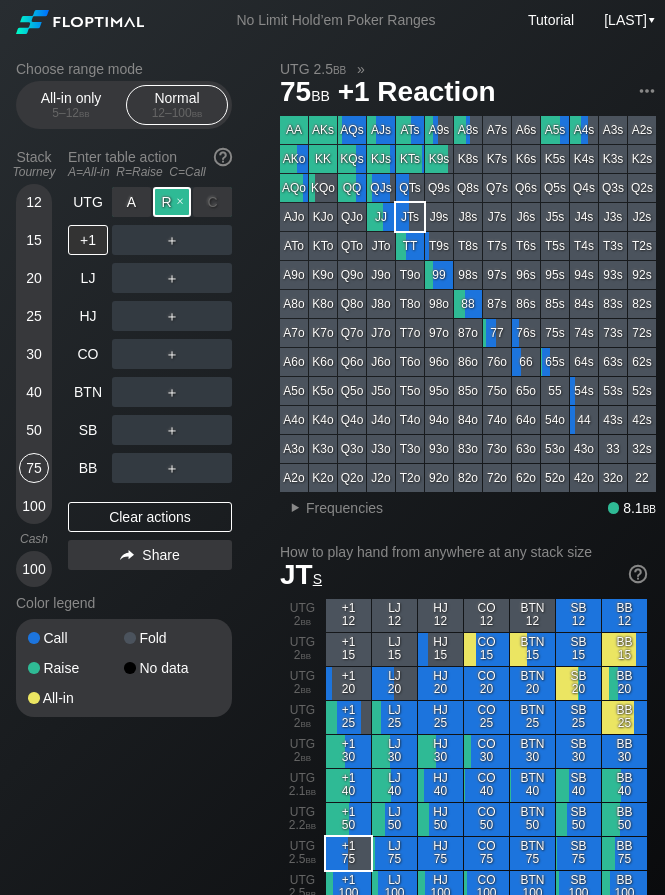 click on "R ✕" at bounding box center (172, 202) 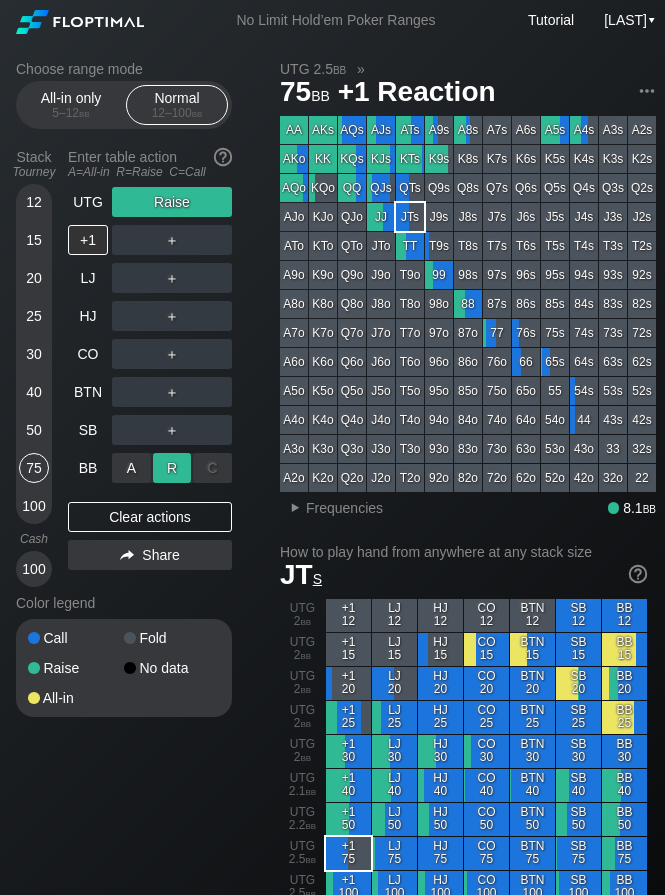click on "R ✕" at bounding box center (172, 468) 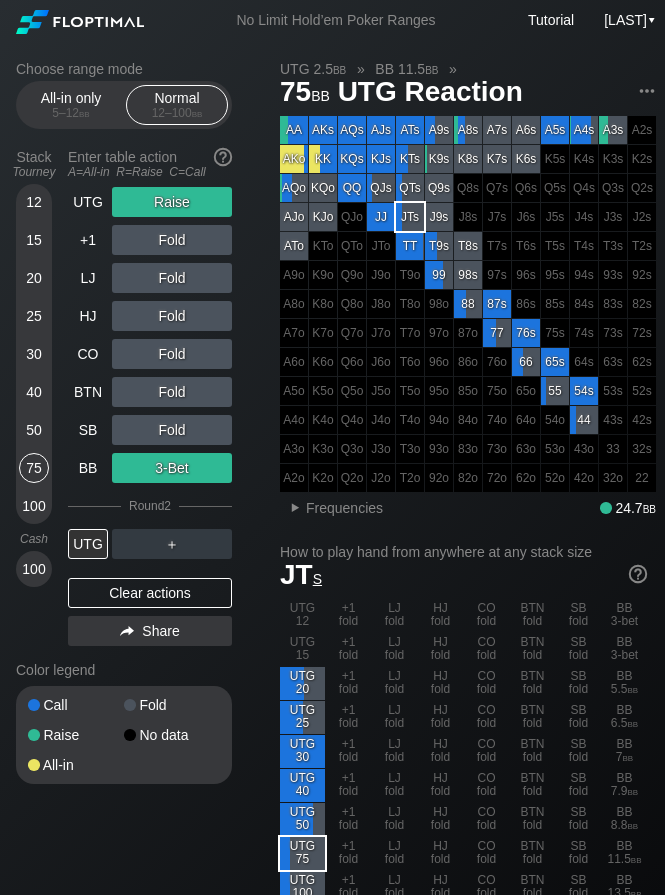 click on "Choose range mode All-in only 5 – 12 bb Normal 12 – 100 bb Stack Tourney Enter table action A=All-in  R=Raise  C=Call 12 15 20 25 30 40 50 75 100 Cash 100 UTG Raise +1 Fold LJ Fold HJ Fold CO Fold BTN Fold SB Fold BB 3-Bet Round  2 UTG ＋ Clear actions Share Color legend   Call   Fold   Raise   No data   All-in UTG   2.5 bb » BB   11.5 bb » 75 bb   UTG   Reaction AA AKs AQs AJs ATs A9s A8s A7s A6s A5s A4s A3s A2s AKo KK KQs KJs KTs K9s K8s K7s K6s K5s K4s K3s K2s AQo KK QQ QJs QTs Q9s Q8s Q7s Q6s Q5s Q4s Q3s Q2s AJo KJo QJo JJ JTs J9s J8s J7s J6s J5s J4s J3s J2s ATo KTo QTo JTo TT T9s T8s T7s T6s T5s T4s T3s T2s A9o K9o Q9o J9o T9o 99 98s 97s 96s 95s 94s 93s 92s A8o K8o Q8o J8o T8o 98o 88 87s 86s 85s 84s 83s 82s A7o K7o Q7o J7o T7o 97o 87o 77 76s 75s 74s 73s 72s A6o K6o Q6o J6o T6o 96o 86o 76o 66 65s 64s 63s 62s A5o K5o Q5o J5o T5o 95o 85o 75o 65o 55 54s 53s 52s A4o K4o Q4o J4o T4o 94o 84o 74o 64o 54o 44 43s 42s A3o K3o Q3o J3o T3o 93o 83o 73o 63o 53o 43o 33 32s A2o K2o Q2o J2o T2o 92o 82o 72o 62o" at bounding box center [336, 1184] 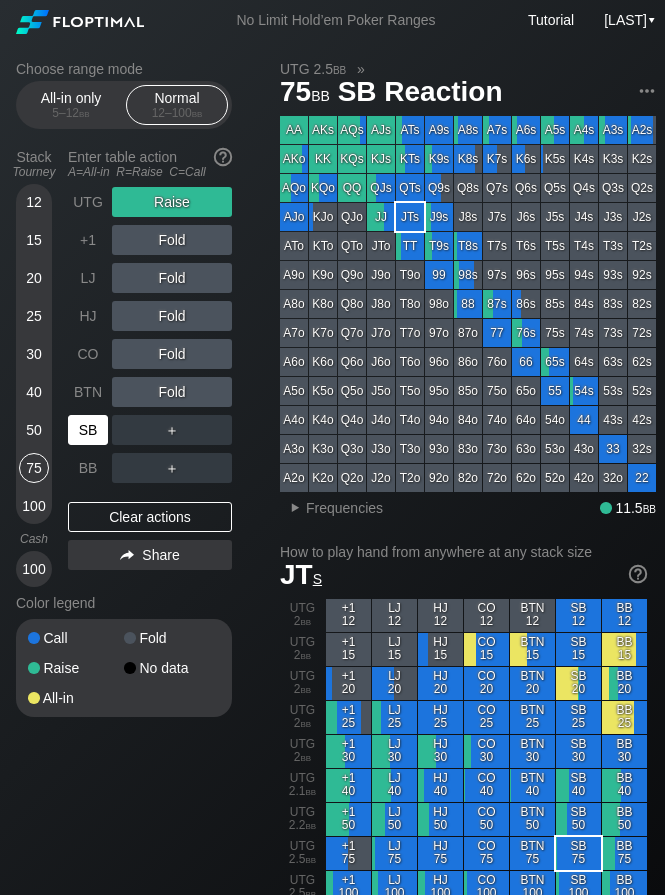 click on "SB" at bounding box center (88, 430) 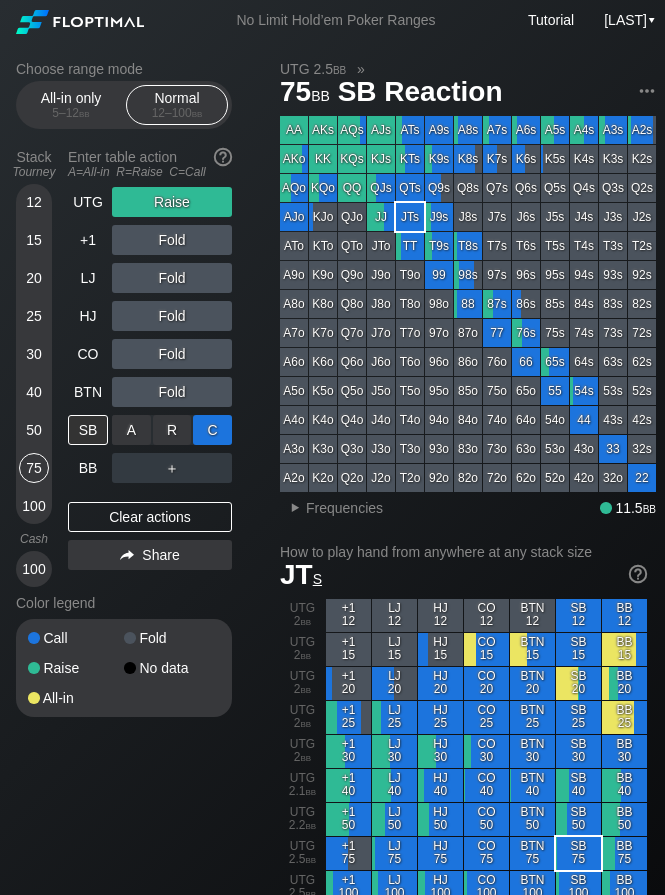 click on "C ✕" at bounding box center [212, 430] 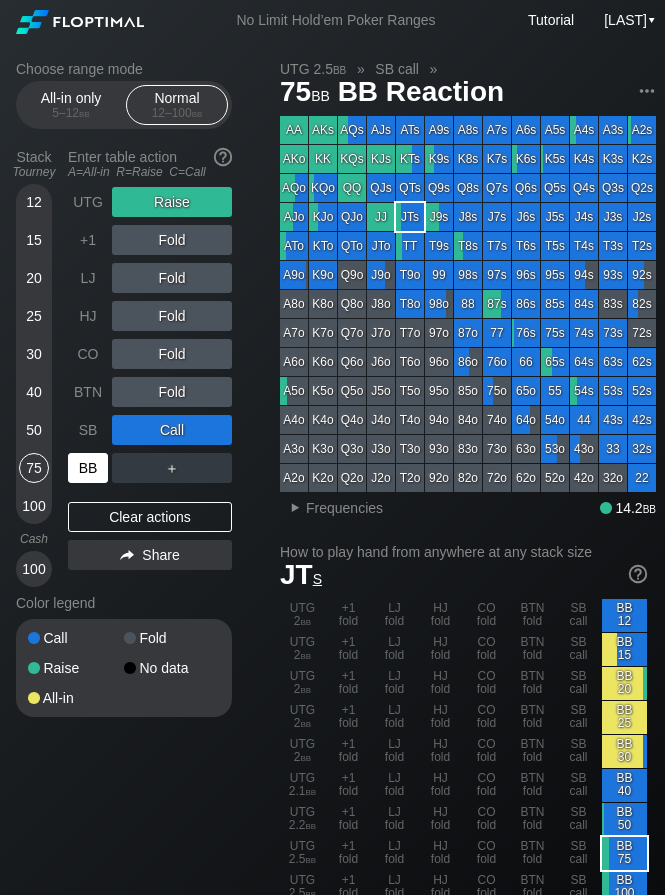 click on "BB" at bounding box center [88, 468] 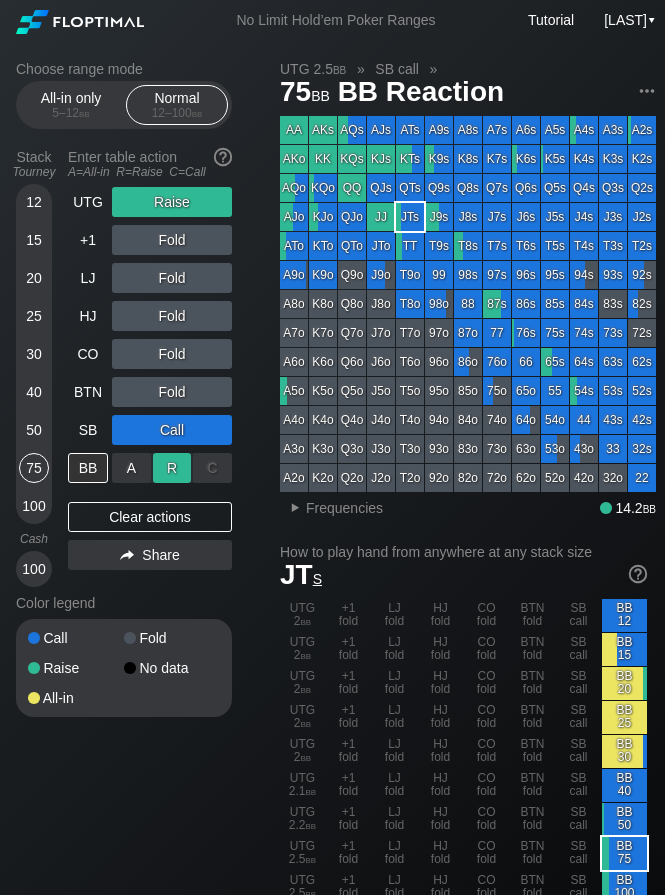 click on "R ✕" at bounding box center (172, 468) 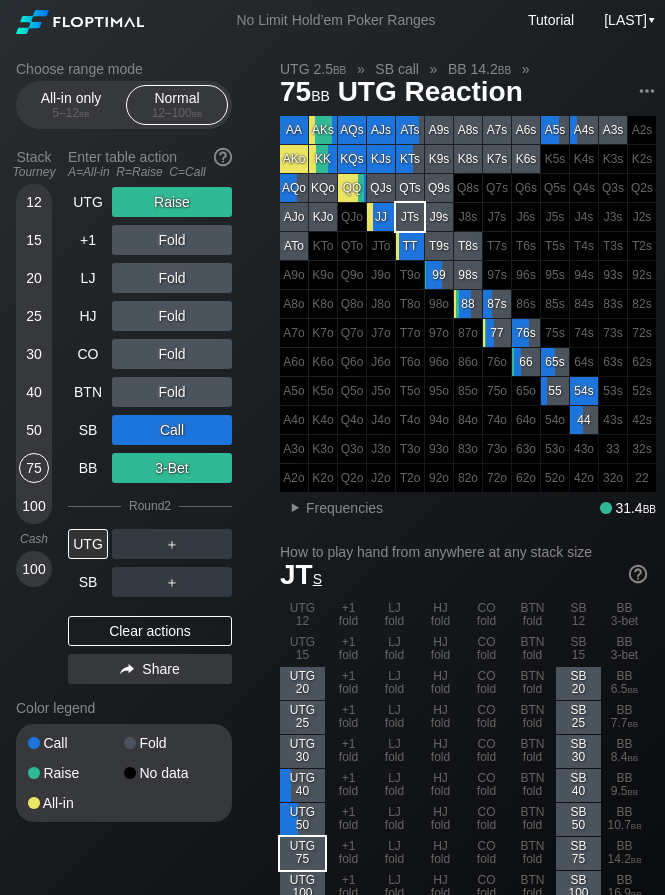 click on "Choose range mode All-in only 5 – 12 bb Normal 12 – 100 bb Stack Tourney Enter table action A=All-in  R=Raise  C=Call 12 15 20 25 30 40 50 75 100 Cash 100 UTG Raise +1 Fold LJ Fold HJ Fold CO Fold BTN Fold SB Call BB 3-Bet Round  2 UTG ＋ SB ＋ Clear actions Share Color legend   Call   Fold   Raise   No data   All-in" at bounding box center [140, 454] 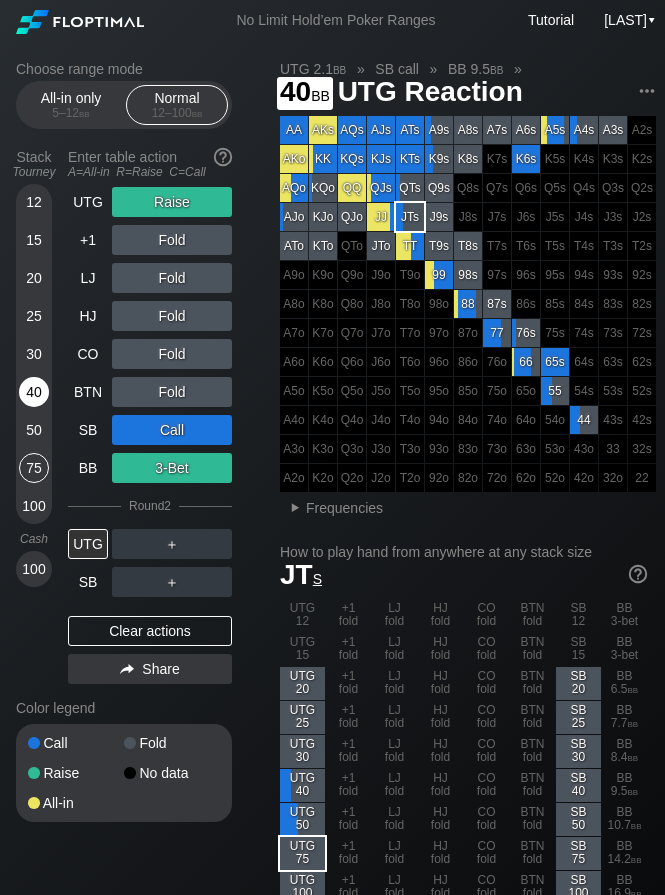 click on "40" at bounding box center [34, 392] 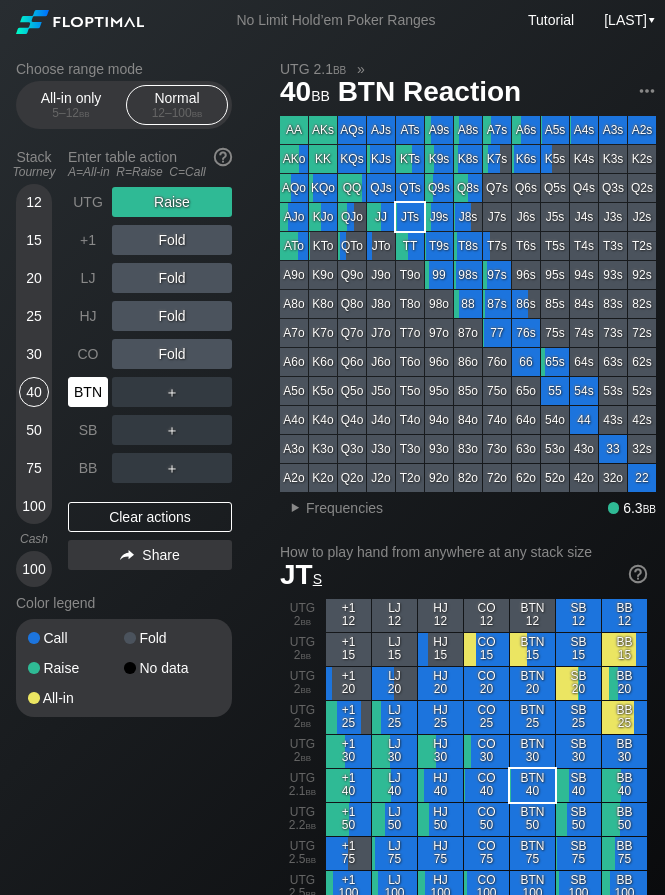 click on "BTN" at bounding box center (88, 392) 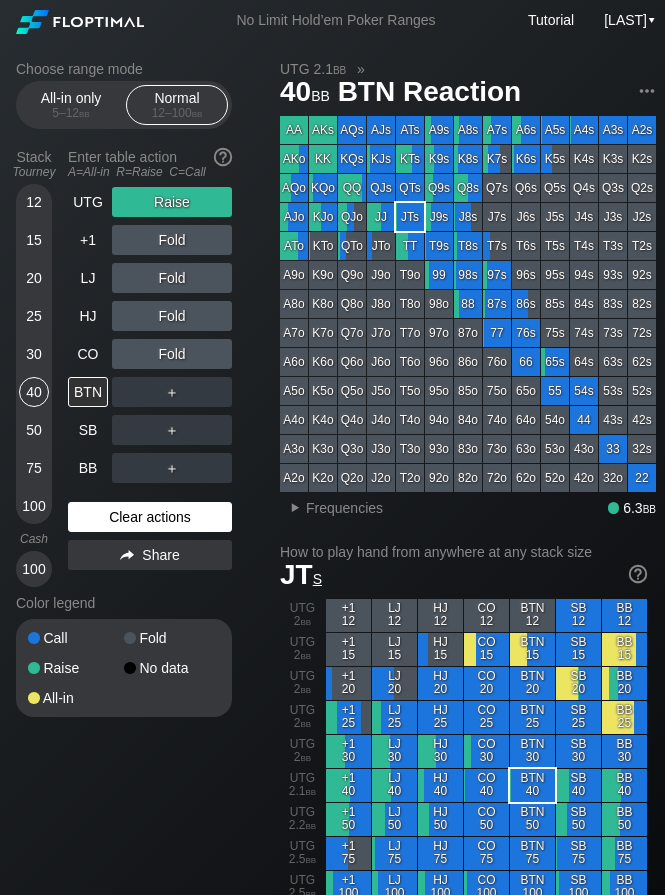 click on "Clear actions" at bounding box center (150, 517) 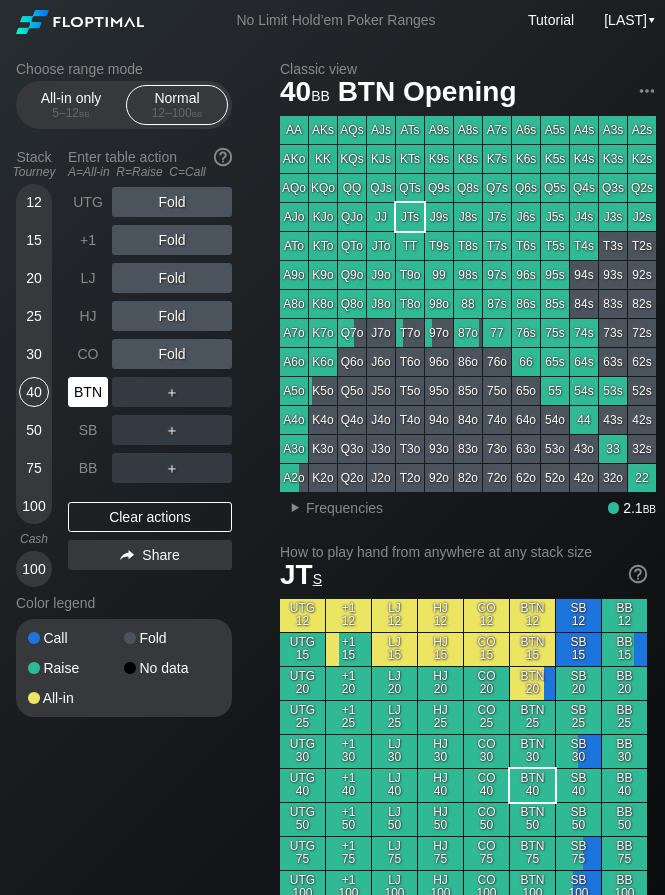 click on "BTN" at bounding box center [88, 392] 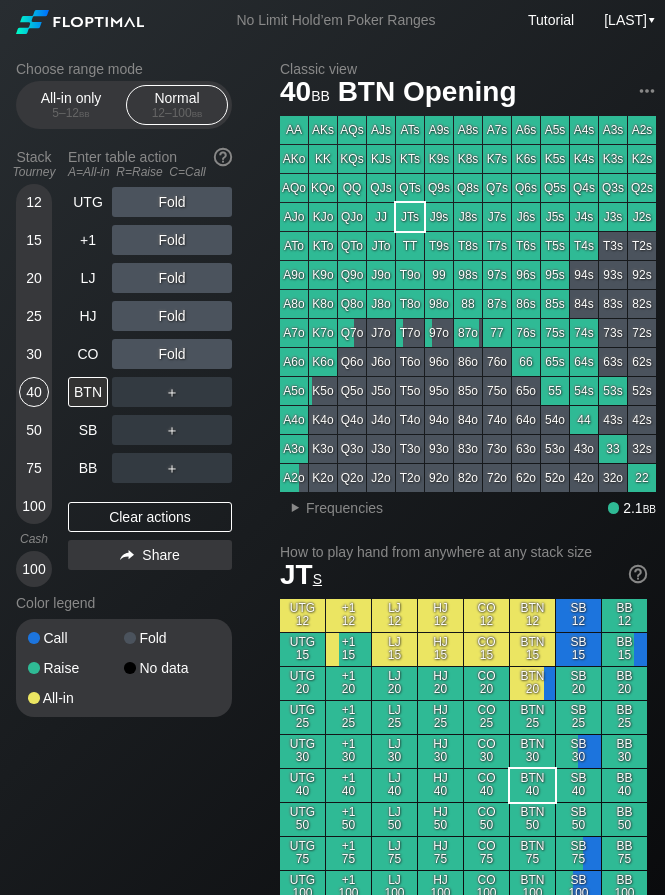 click on "Choose range mode All-in only 5 – 12 bb Normal 12 – 100 bb Stack Tourney Enter table action A=All-in  R=Raise  C=Call 12 15 20 25 30 40 50 75 100 Cash 100 UTG Fold +1 Fold LJ Fold HJ Fold CO Fold BTN ＋ SB ＋ BB ＋ Clear actions Share Color legend   Call   Fold   Raise   No data   All-in Classic view 40 bb   BTN   Opening AA AKs AQs AJs ATs A9s A8s A7s A6s A5s A4s A3s A2s AKo KK KQs KJs KTs K9s K8s K7s K6s K5s K4s K3s K2s AQo KQo QQ QJs QTs Q9s Q8s Q7s Q6s Q5s Q4s Q3s Q2s AJo KJo QJo JJ JTs J9s J8s J7s J6s J5s J4s J3s J2s ATo KTo QTo JTo TT T9s T8s T7s T6s T5s T4s T3s T2s A9o K9o Q9o J9o T9o 99 98s 97s 96s 95s 94s 93s 92s A8o K8o Q8o J8o T8o 98o 88 87s 86s 85s 84s 83s 82s A7o K7o Q7o J7o T7o 97o 87o 77 76s 75s 74s 73s 72s A6o K6o Q6o J6o T6o 96o 86o 76o 66 65s 64s 63s 62s A5o K5o Q5o J5o T5o 95o 85o 75o 65o 55 54s 53s 52s A4o K4o Q4o J4o T4o 94o 84o 74o 64o 54o 44 43s 42s A3o K3o Q3o J3o T3o 93o 83o 73o 63o 53o 43o 33 32s A2o K2o Q2o J2o T2o 92o 82o 72o 62o 52o 42o 32o 22 ▸ Frequencies   2.1 bb s" at bounding box center [336, 1164] 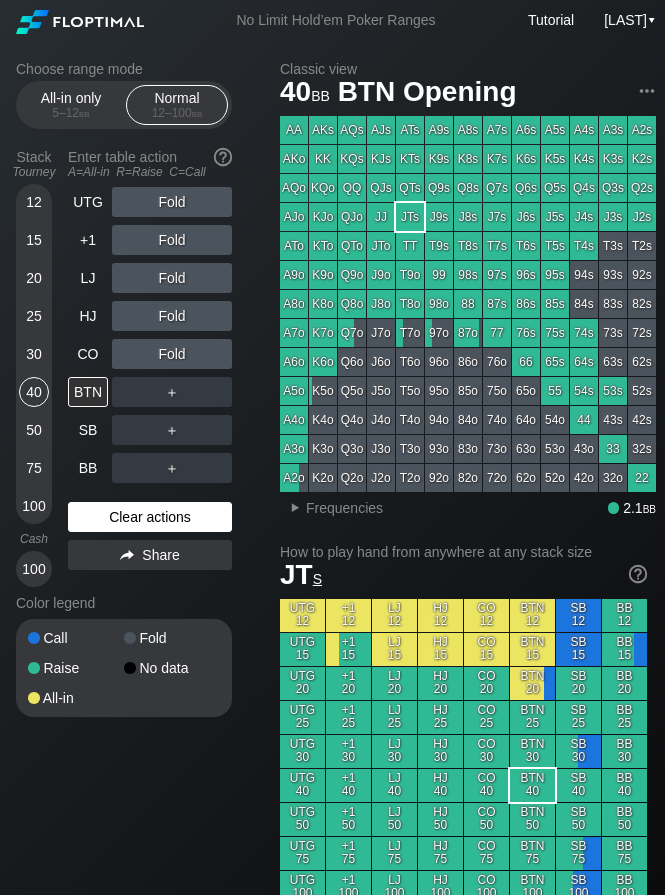 click on "Clear actions" at bounding box center [150, 517] 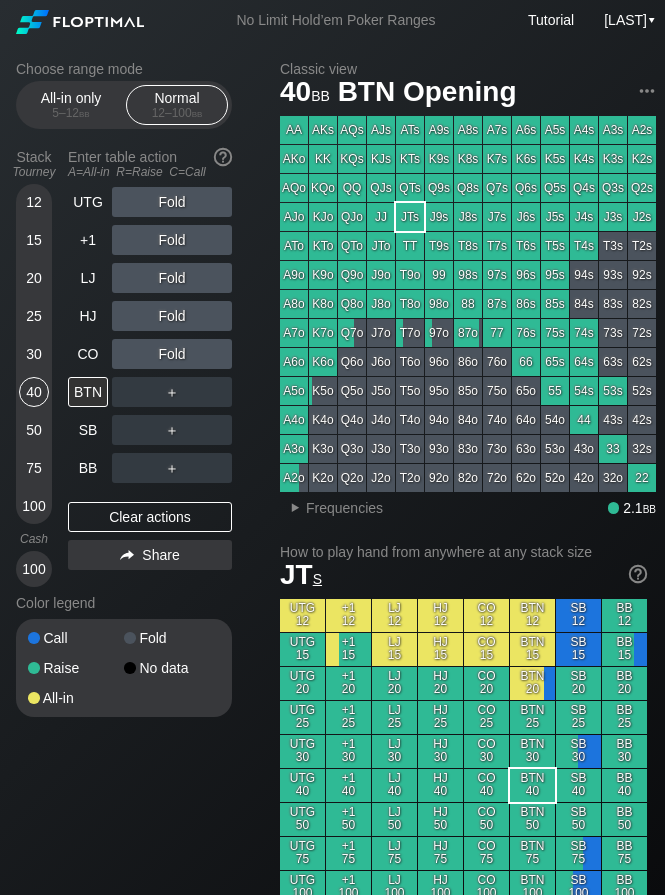 click on "Choose range mode All-in only 5 – 12 bb Normal 12 – 100 bb Stack Tourney Enter table action A=All-in  R=Raise  C=Call 12 15 20 25 30 40 50 75 100 Cash 100 UTG Fold +1 Fold LJ Fold HJ Fold CO Fold BTN ＋ SB ＋ BB ＋ Clear actions Share Color legend   Call   Fold   Raise   No data   All-in Classic view 40 bb   BTN   Opening AA AKs AQs AJs ATs A9s A8s A7s A6s A5s A4s A3s A2s AKo KK KQs KJs KTs K9s K8s K7s K6s K5s K4s K3s K2s AQo KQo QQ QJs QTs Q9s Q8s Q7s Q6s Q5s Q4s Q3s Q2s AJo KJo QJo JJ JTs J9s J8s J7s J6s J5s J4s J3s J2s ATo KTo QTo JTo TT T9s T8s T7s T6s T5s T4s T3s T2s A9o K9o Q9o J9o T9o 99 98s 97s 96s 95s 94s 93s 92s A8o K8o Q8o J8o T8o 98o 88 87s 86s 85s 84s 83s 82s A7o K7o Q7o J7o T7o 97o 87o 77 76s 75s 74s 73s 72s A6o K6o Q6o J6o T6o 96o 86o 76o 66 65s 64s 63s 62s A5o K5o Q5o J5o T5o 95o 85o 75o 65o 55 54s 53s 52s A4o K4o Q4o J4o T4o 94o 84o 74o 64o 54o 44 43s 42s A3o K3o Q3o J3o T3o 93o 83o 73o 63o 53o 43o 33 32s A2o K2o Q2o J2o T2o 92o 82o 72o 62o 52o 42o 32o 22 ▸ Frequencies   2.1 bb s" at bounding box center [336, 1164] 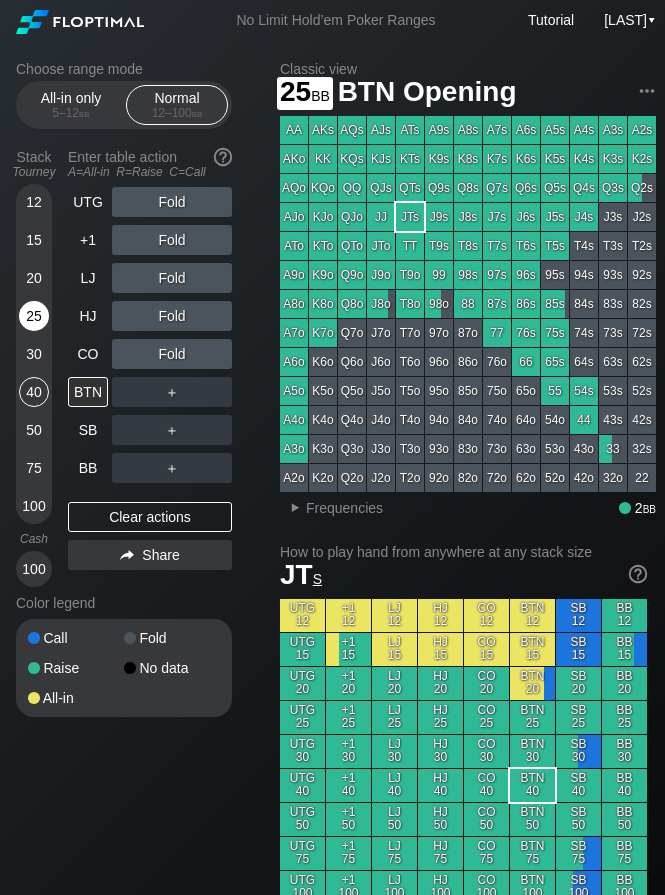 click on "25" at bounding box center (34, 320) 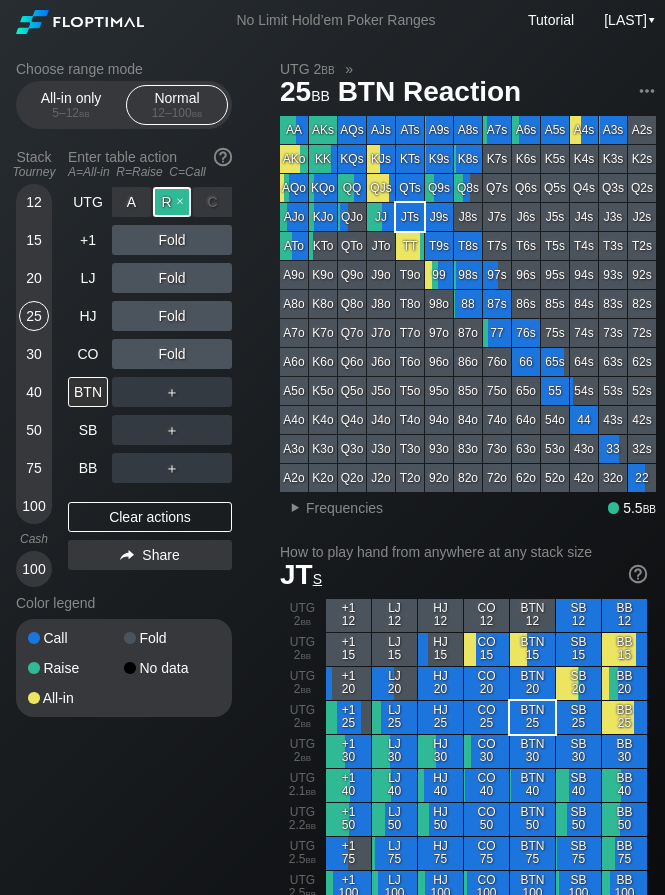 click on "R ✕" at bounding box center [172, 202] 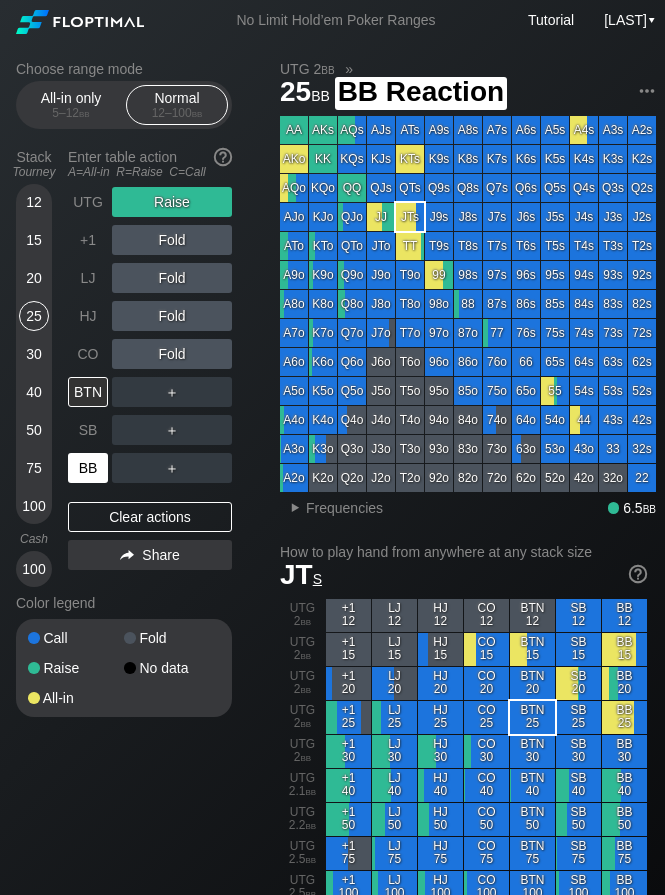 click on "BB" at bounding box center (88, 468) 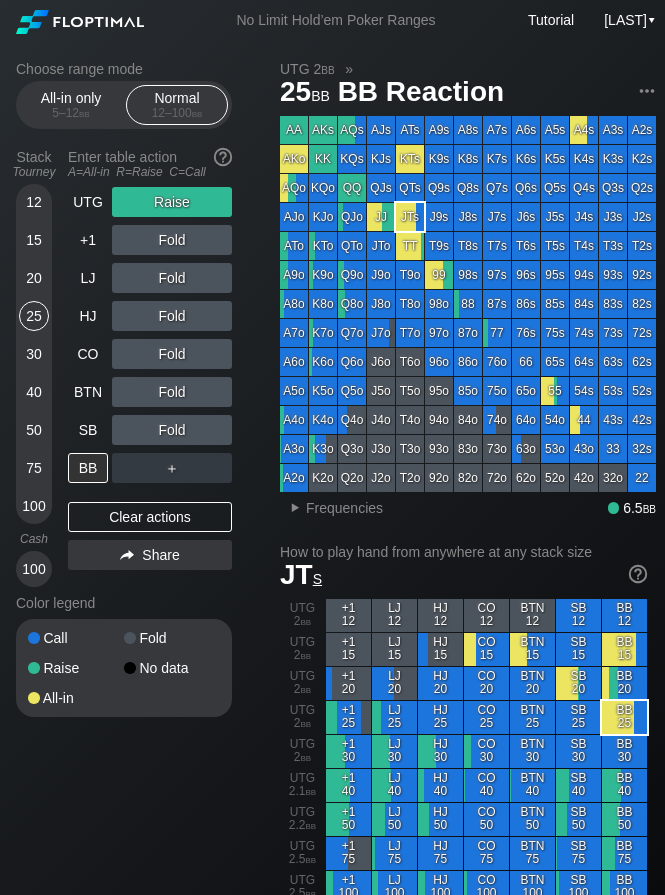 click on "Choose range mode All-in only 5 – 12 bb Normal 12 – 100 bb Stack Tourney Enter table action A=All-in  R=Raise  C=Call 12 15 20 25 30 40 50 75 100 Cash 100 UTG Raise +1 Fold LJ Fold HJ Fold CO Fold BTN Fold SB Fold BB ＋ Clear actions Share Color legend   Call   Fold   Raise   No data   All-in UTG   2 bb » 25 bb   BB   Reaction AA AKs AQs AJs ATs A9s A8s A7s A6s A5s A4s A3s A2s AKo KK KQs KJs KTs K9s K8s K7s K6s K5s K4s K3s K2s AQo KK QQ QJs QTs Q9s Q8s Q7s Q6s Q5s Q4s Q3s Q2s AJo KJo QJo JJ JTs J9s J8s J7s J6s J5s J4s J3s J2s ATo KTo QTo JTo TT T9s T8s T7s T6s T5s T4s T3s T2s A9o K9o Q9o J9o T9o 99 98s 97s 96s 95s 94s 93s 92s A8o K8o Q8o J8o T8o 98o 88 87s 86s 85s 84s 83s 82s A7o K7o Q7o J7o T7o 97o 87o 77 76s 75s 74s 73s 72s A6o K6o Q6o J6o T6o 96o 86o 76o 66 65s 64s 63s 62s A5o K5o Q5o J5o T5o 95o 85o 75o 65o 55 54s 53s 52s A4o K4o Q4o J4o T4o 94o 84o 74o 64o 54o 44 43s 42s A3o K3o Q3o J3o T3o 93o 83o 73o 63o 53o 43o 33 32s A2o K2o Q2o J2o T2o 92o 82o 72o 62o 52o 42o 32o 22" at bounding box center [336, 1198] 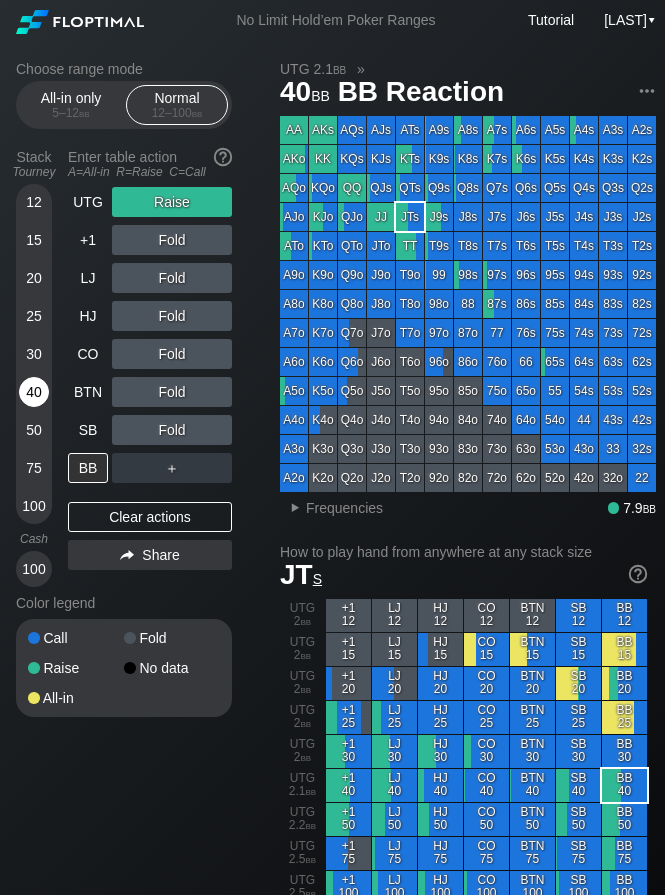 click on "40" at bounding box center [34, 392] 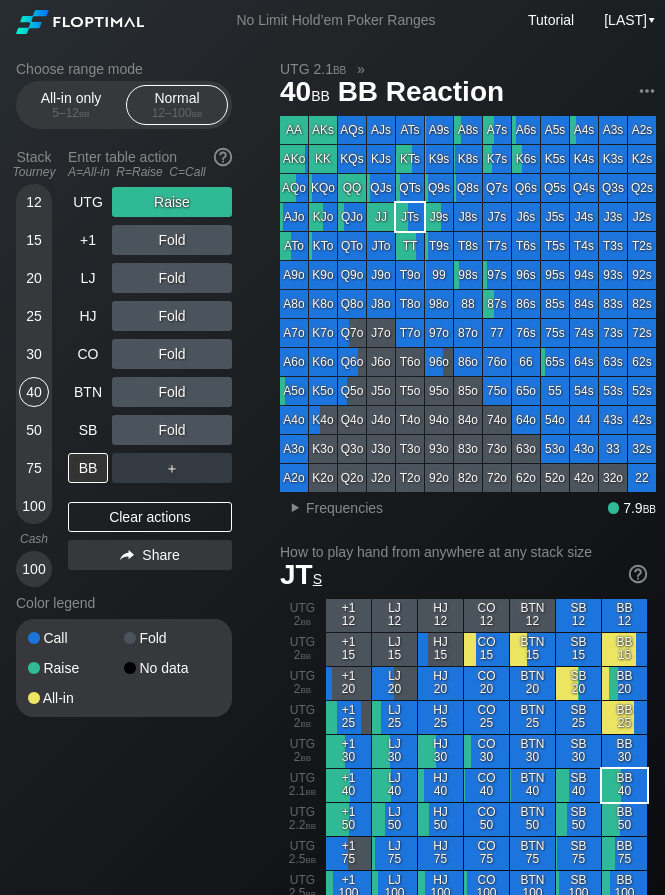 drag, startPoint x: 171, startPoint y: 864, endPoint x: 143, endPoint y: 772, distance: 96.16652 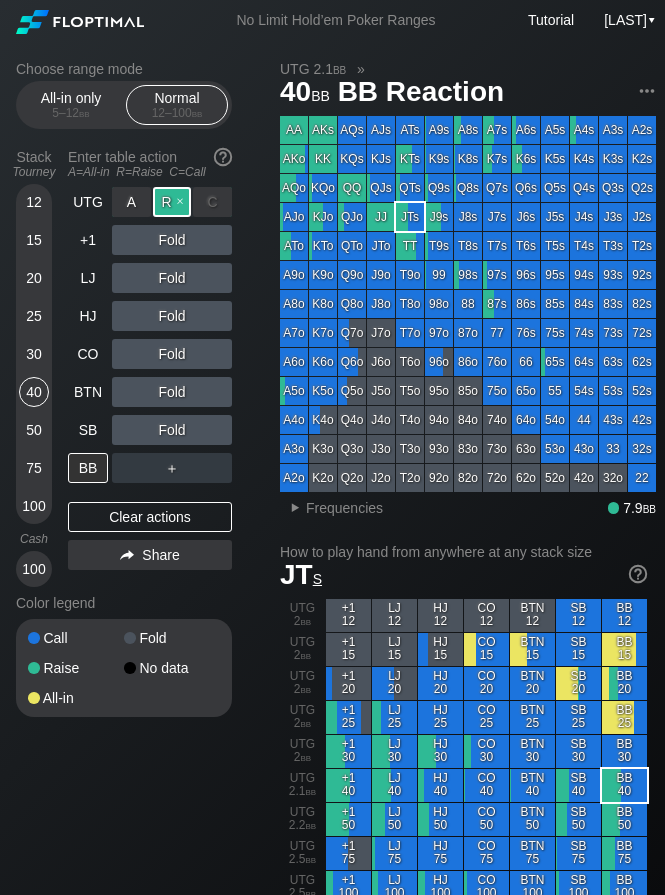 click on "R ✕" at bounding box center (172, 202) 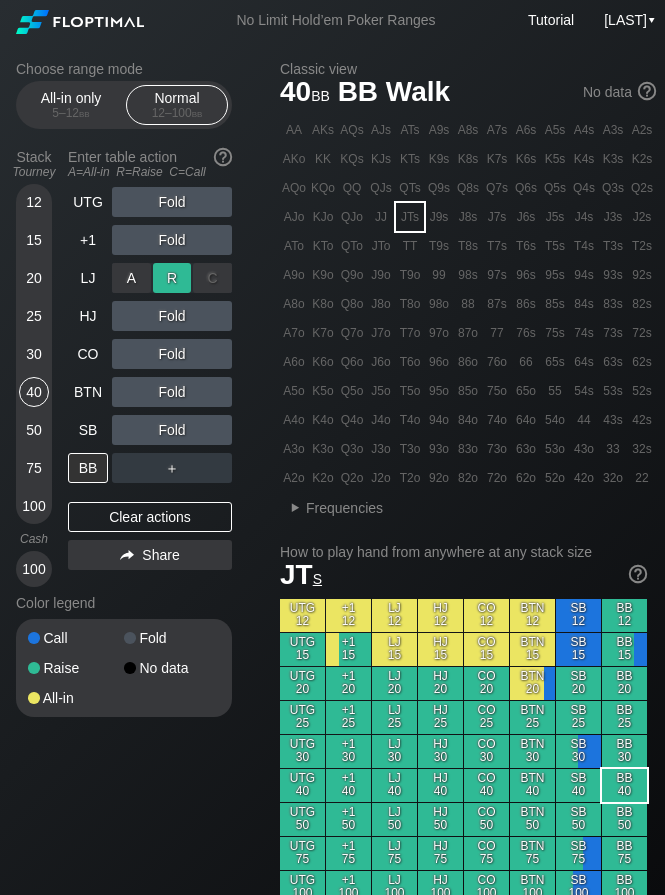 click on "R ✕" at bounding box center [172, 278] 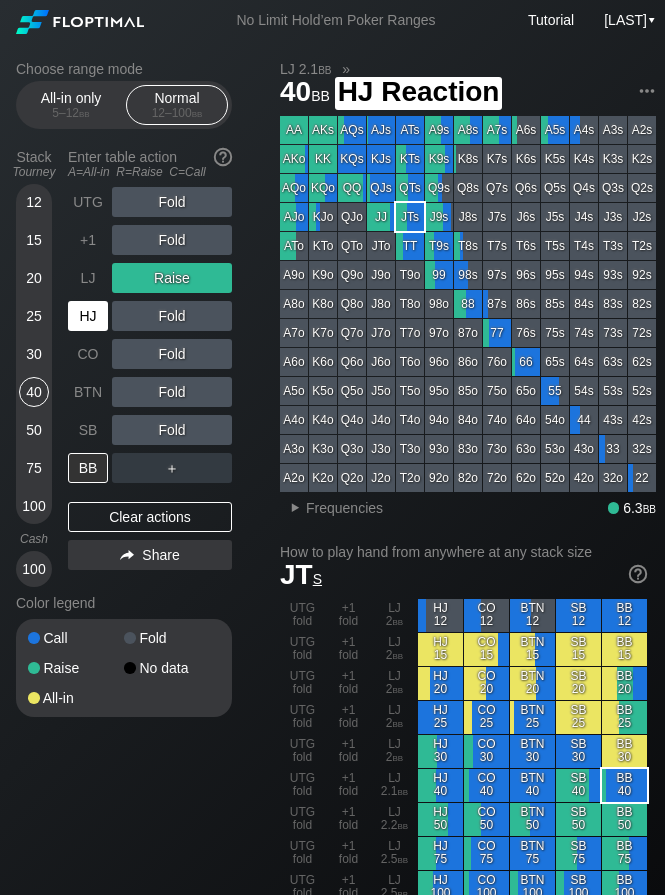click on "HJ" at bounding box center [88, 316] 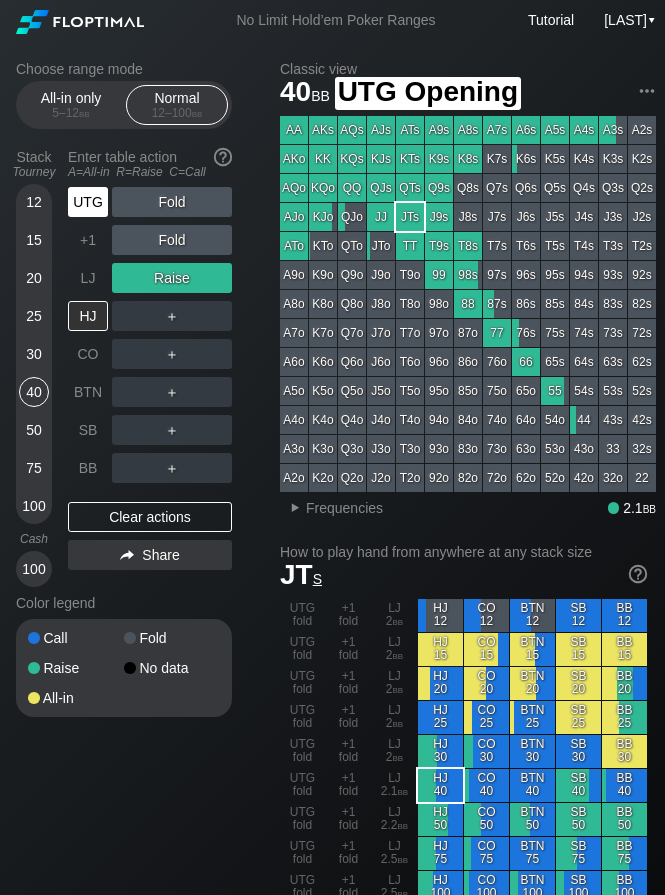 click on "UTG" at bounding box center (88, 202) 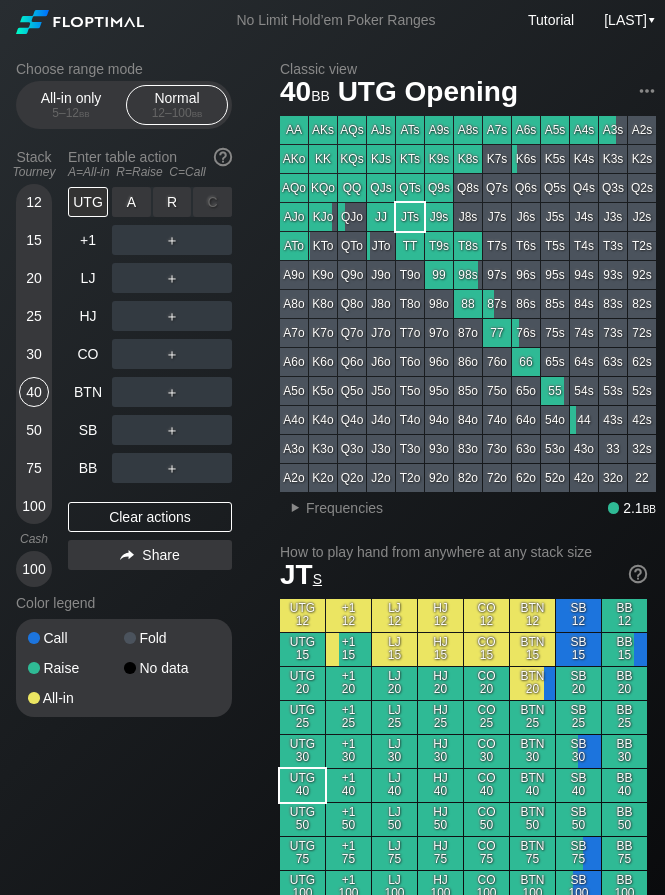 click on "R ✕" at bounding box center (172, 202) 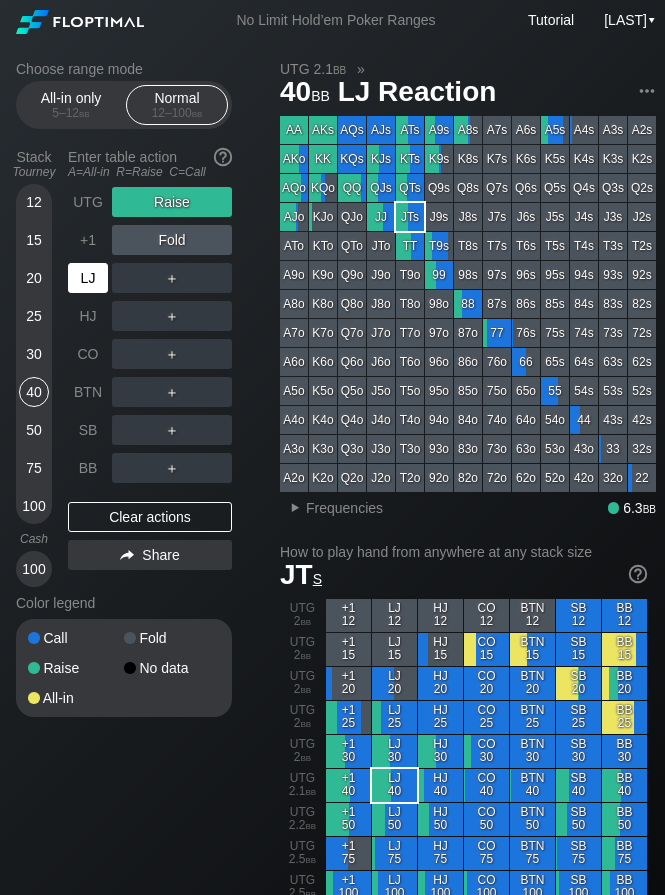 drag, startPoint x: 98, startPoint y: 267, endPoint x: 114, endPoint y: 268, distance: 16.03122 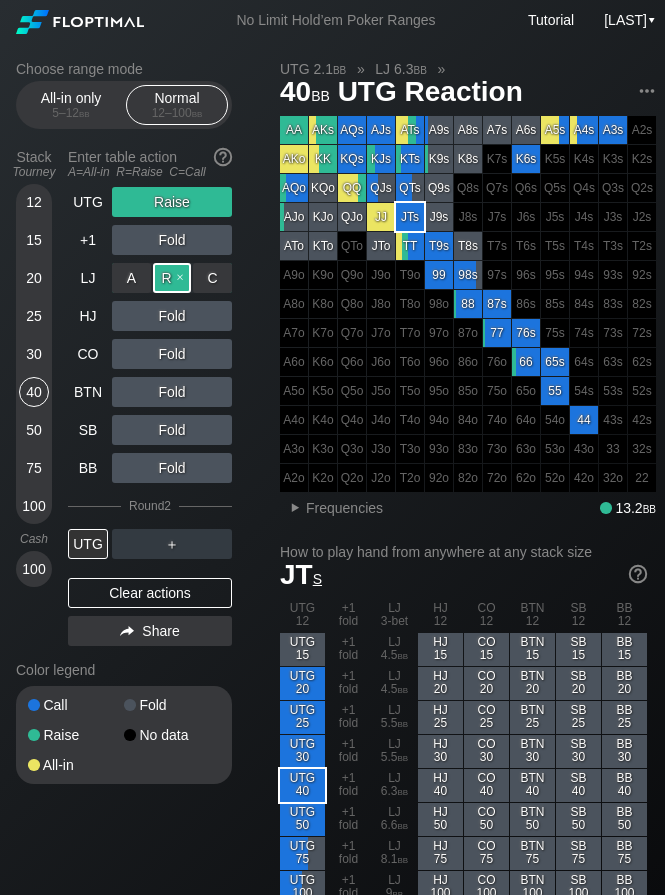 click on "R ✕" at bounding box center (172, 278) 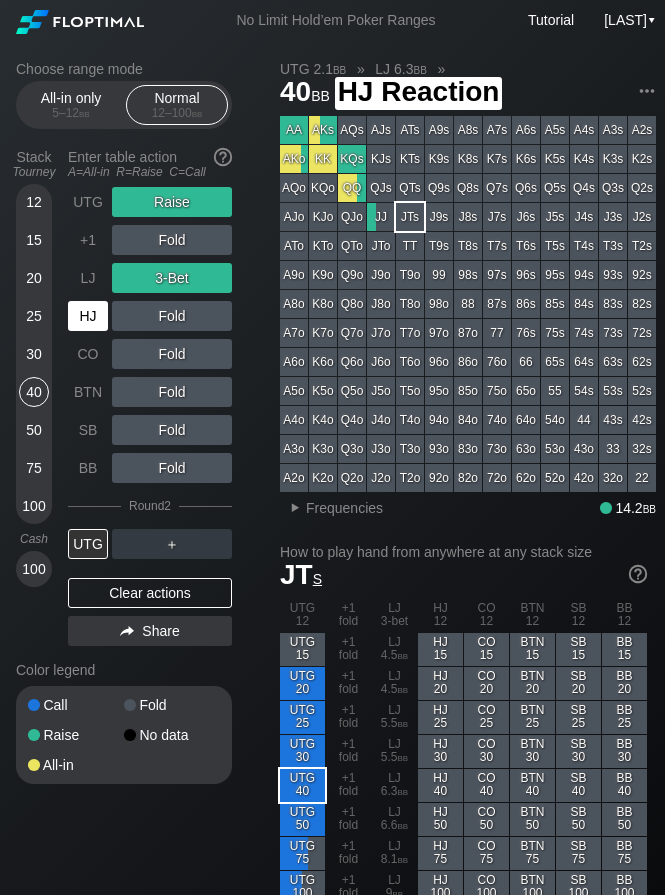 click on "HJ" at bounding box center (88, 316) 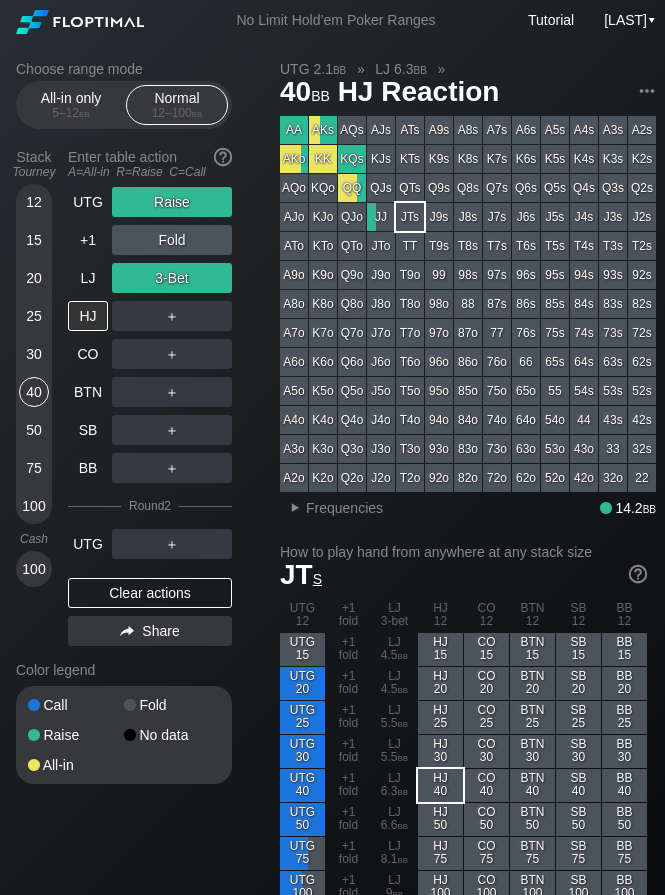 click on "Choose range mode All-in only 5 – 12 bb Normal 12 – 100 bb Stack Tourney Enter table action A=All-in  R=Raise  C=Call 12 15 20 25 30 40 50 75 100 Cash 100 UTG Raise +1 Fold LJ 3-Bet HJ ＋ CO ＋ BTN ＋ SB ＋ BB ＋ Round  2 UTG ＋ Clear actions Share Color legend   Call   Fold   Raise   No data   All-in UTG   2.1 bb » LJ   6.3 bb » 40 bb   HJ   Reaction AA AKs AQs AJs ATs A9s A8s A7s A6s A5s A4s A3s A2s AKo KK KQs KJs KTs K9s K8s K7s K6s K5s K4s K3s K2s AQo KQo QQ QJs QTs Q9s Q8s Q7s Q6s Q5s Q4s Q3s Q2s AJo KJo QJo JJ JTs J9s J8s J7s J6s J5s J4s J3s J2s ATo KTo QTo JTo TT T9s T8s T7s T6s T5s T4s T3s T2s A9o K9o Q9o J9o T9o 99 98s 97s 96s 95s 94s 93s 92s A8o K8o Q8o J8o T8o 98o 88 87s 86s 85s 84s 83s 82s A7o K7o Q7o J7o T7o 97o 87o 77 76s 75s 74s 73s 72s A6o K6o Q6o J6o T6o 96o 86o 76o 66 65s 64s 63s 62s A5o K5o Q5o J5o T5o 95o 85o 75o 65o 55 54s 53s 52s A4o K4o Q4o J4o T4o 94o 84o 74o 64o 54o 44 43s 42s A3o K3o Q3o J3o T3o 93o 83o 73o 63o 53o 43o 33 32s A2o K2o Q2o J2o T2o 92o 82o 72o 62o 52o 22" at bounding box center (336, 1184) 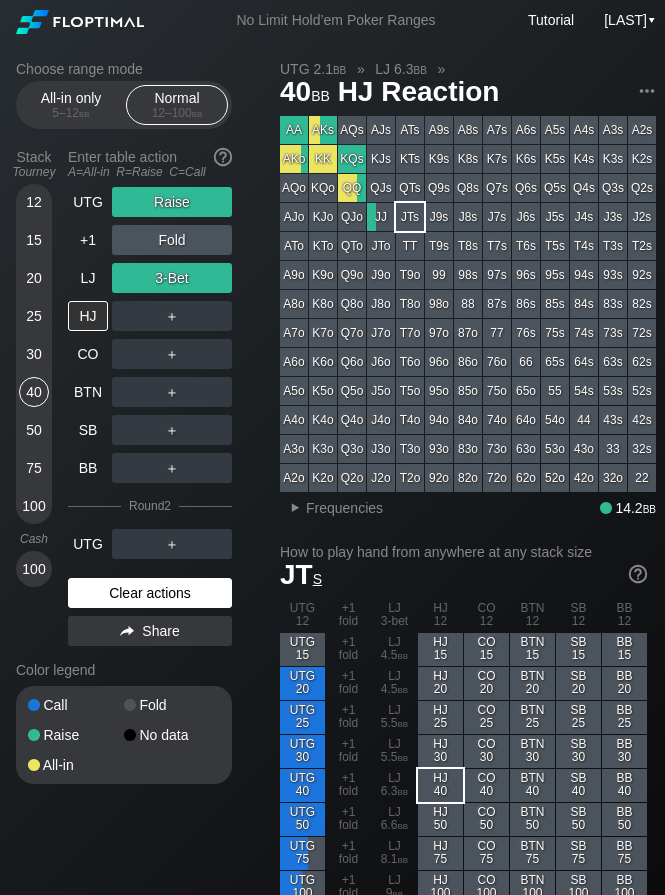 click on "Clear actions" at bounding box center (150, 593) 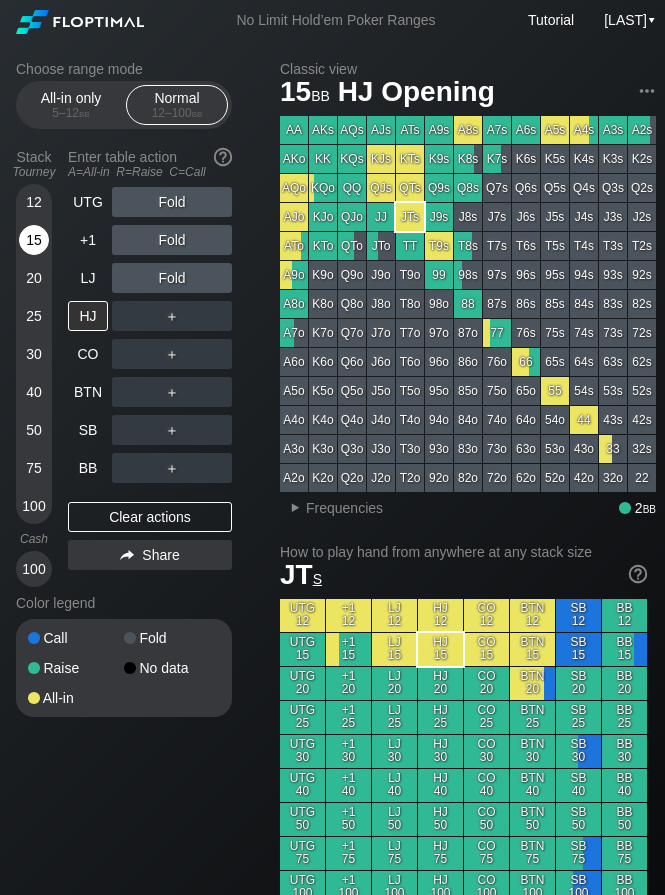 click on "15" at bounding box center (34, 240) 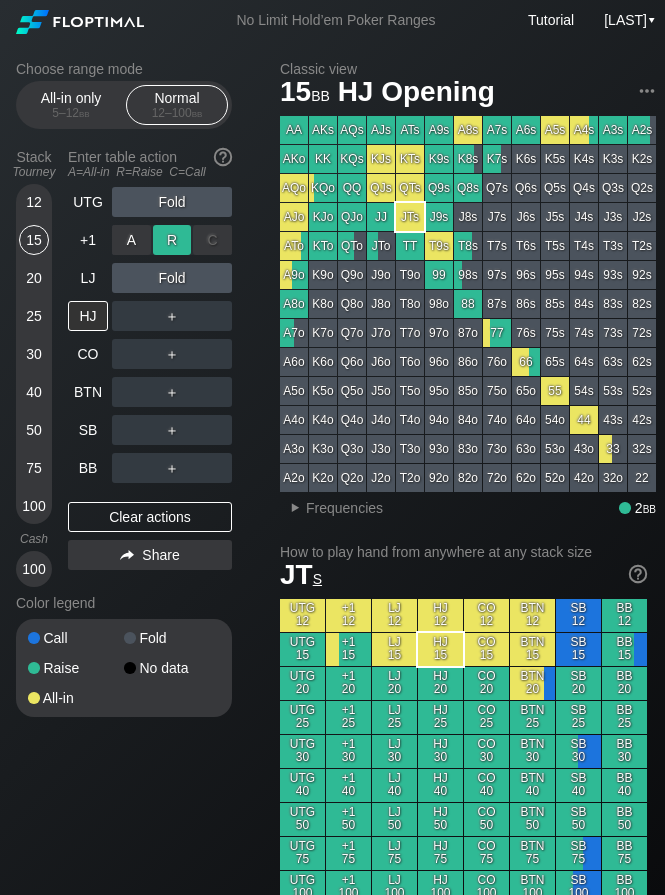 click on "R ✕" at bounding box center (172, 240) 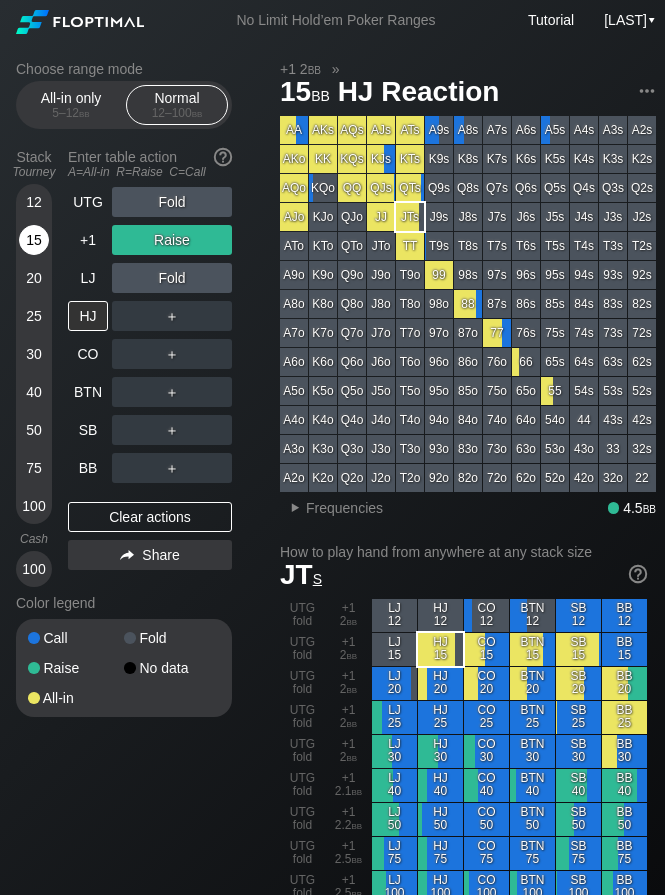 click on "15" at bounding box center [34, 240] 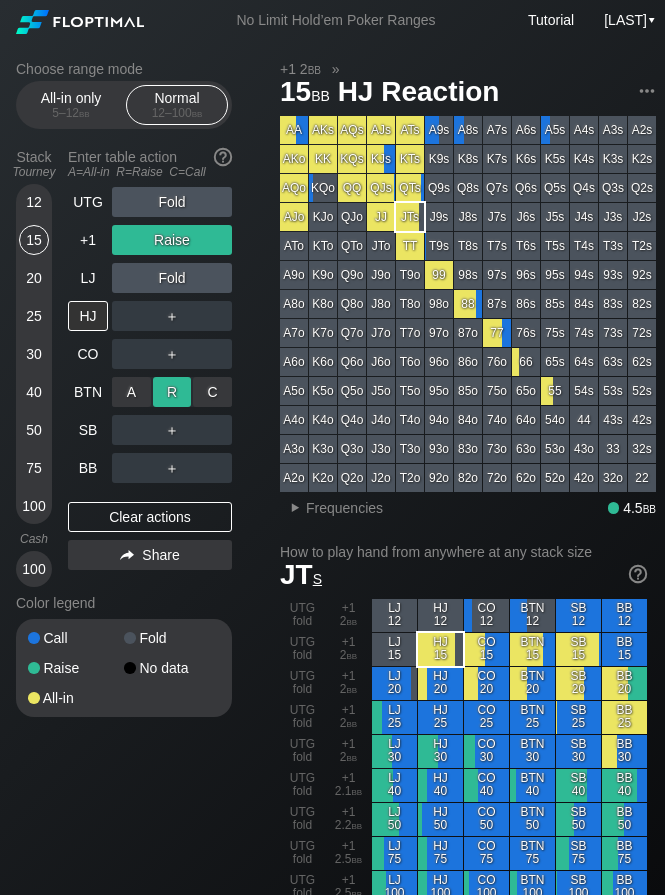 click on "R ✕" at bounding box center (172, 392) 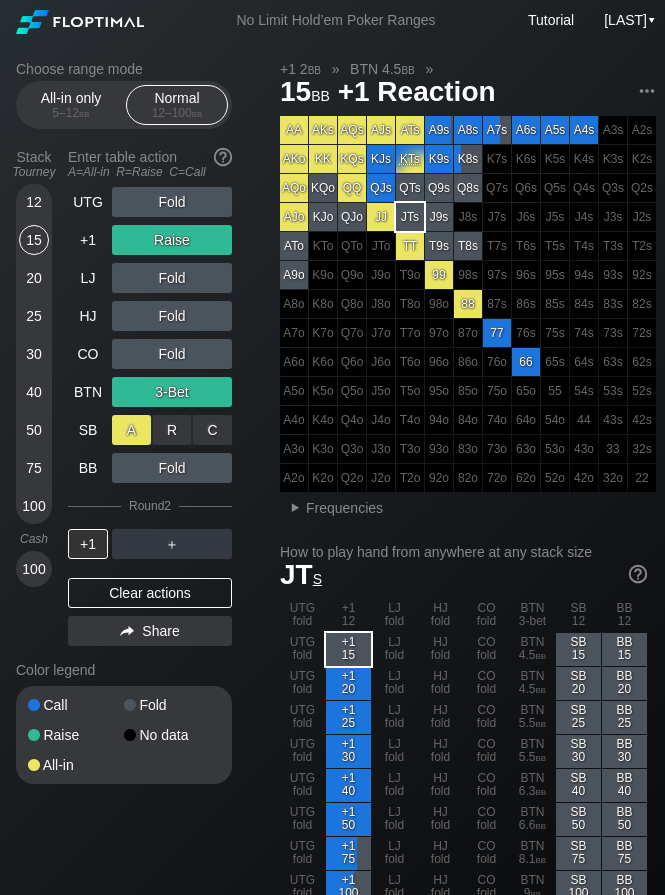 click on "A ✕" at bounding box center (131, 430) 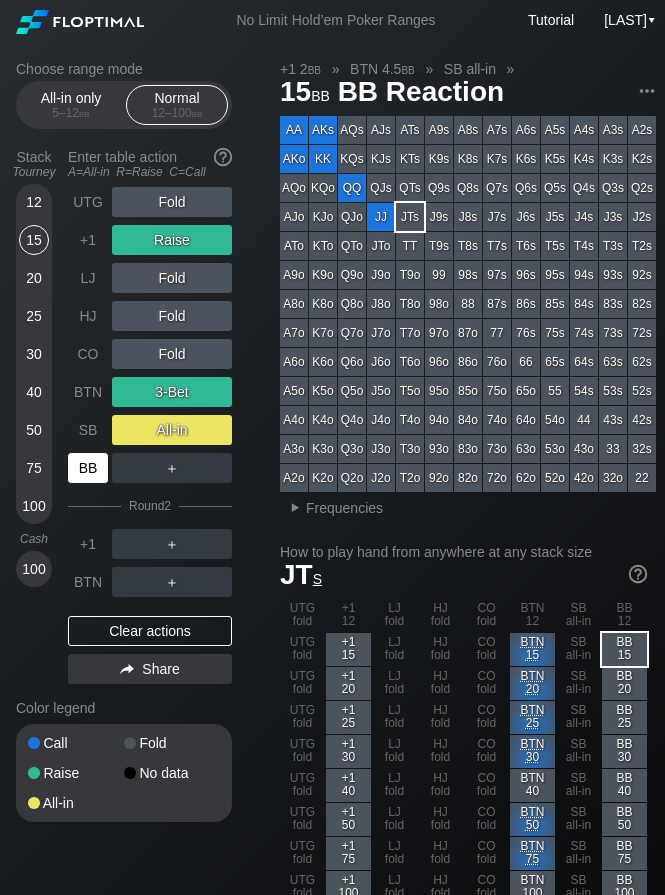 click on "BB" at bounding box center (88, 468) 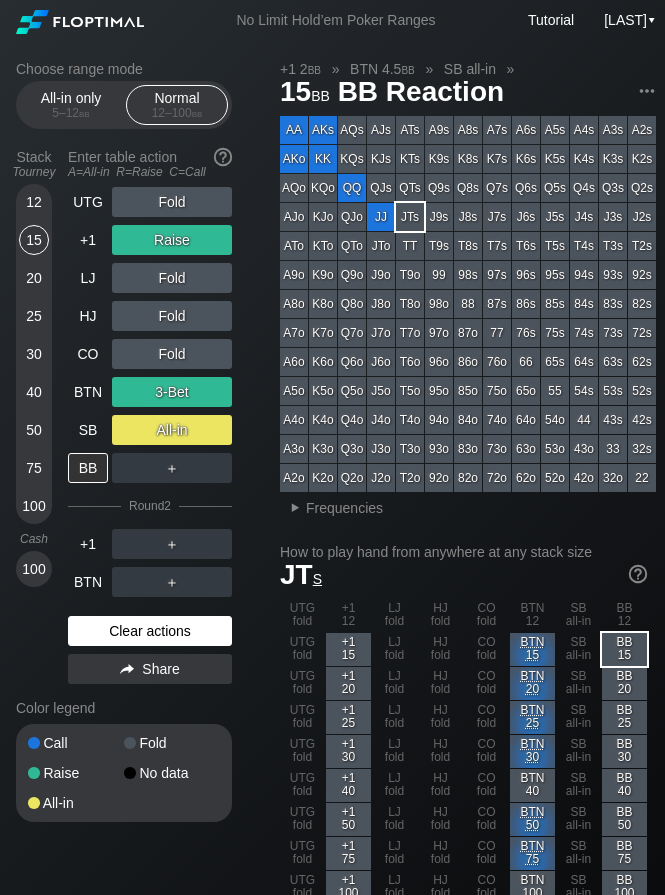 click on "Clear actions" at bounding box center (150, 631) 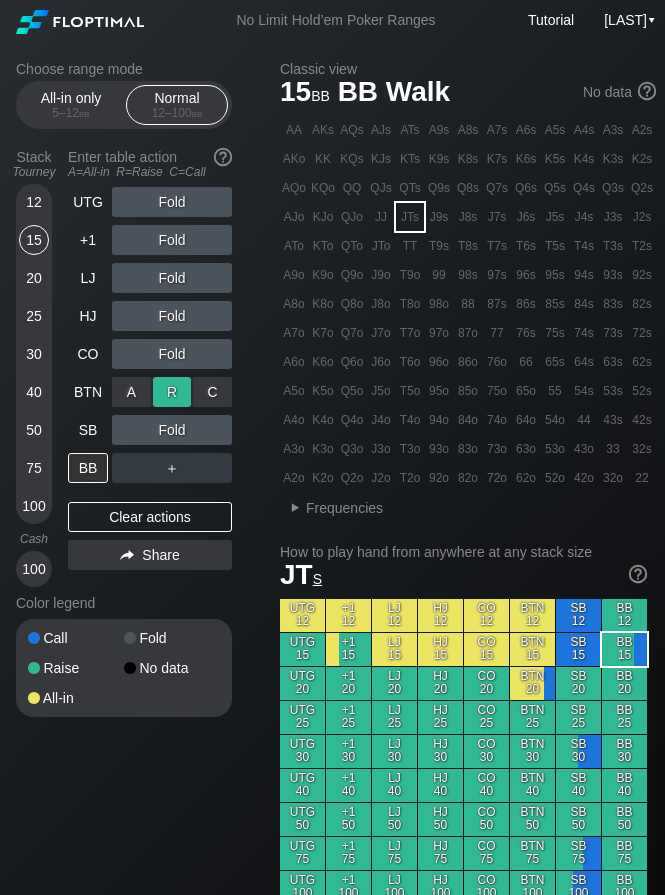 click on "R ✕" at bounding box center [172, 392] 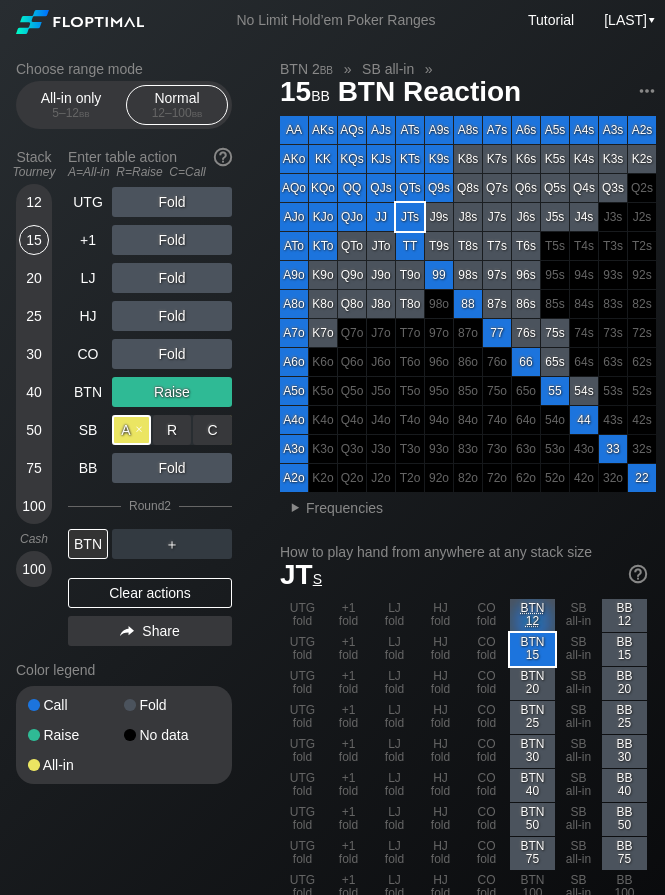 click on "A ✕" at bounding box center (131, 430) 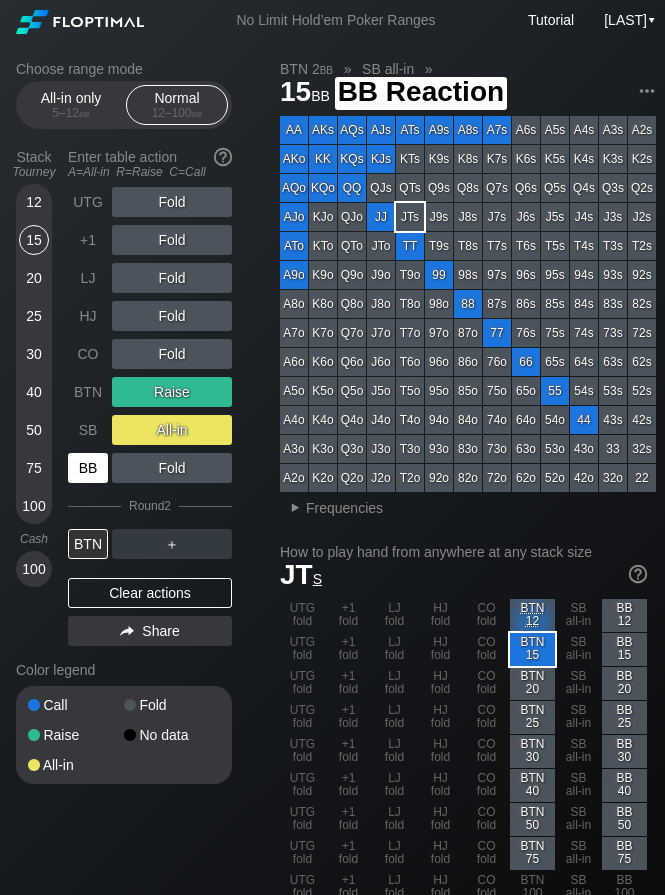 click on "BB" at bounding box center [88, 468] 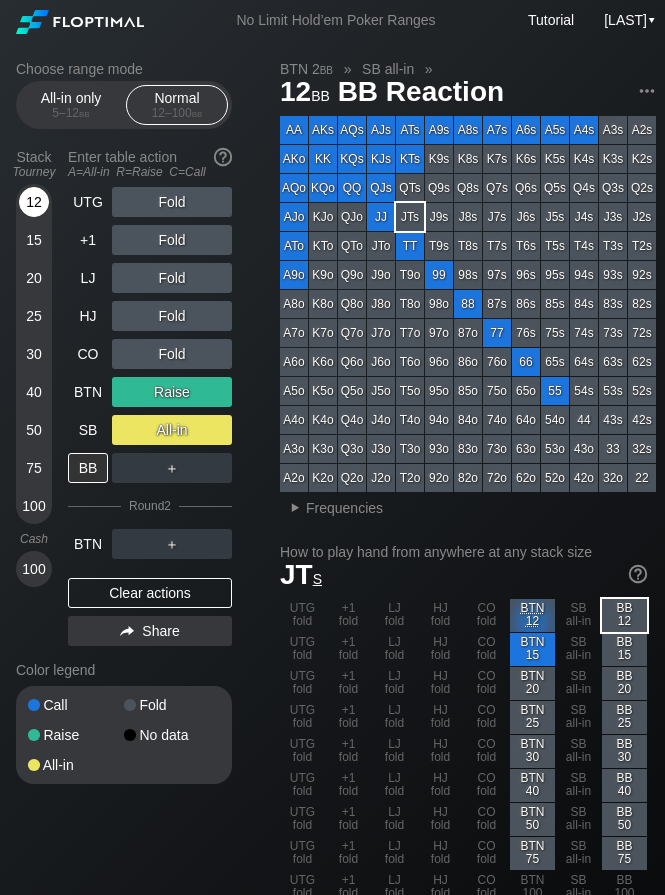 click on "12" at bounding box center [34, 202] 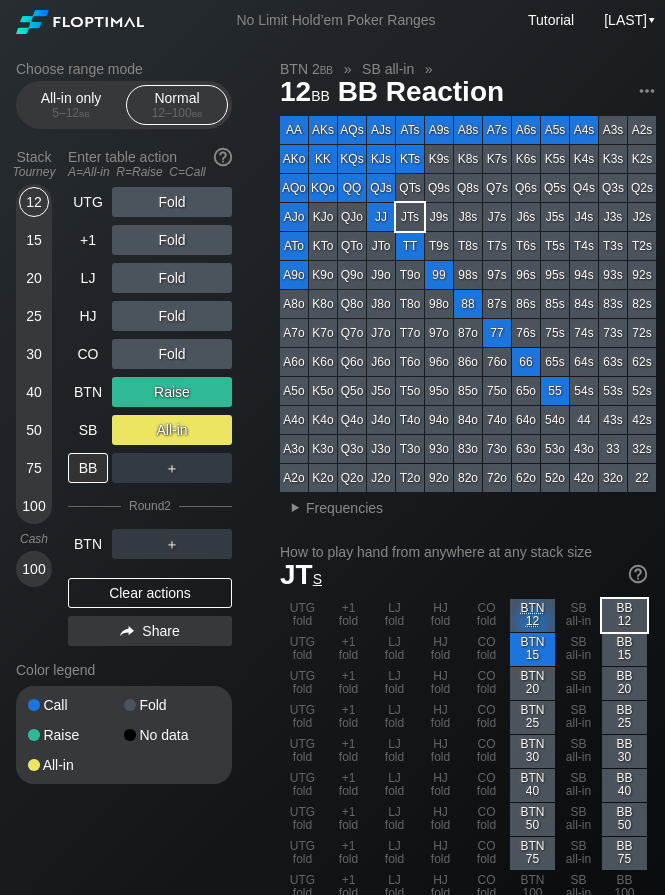 click on "Choose range mode All-in only 5 – 12 bb Normal 12 – 100 bb Stack Tourney Enter table action A=All-in  R=Raise  C=Call 12 15 20 25 30 40 50 75 100 Cash 100 UTG Fold +1 Fold LJ Fold HJ Fold CO BTN Raise SB All-in BB ＋ Round  2 BTN ＋ Clear actions Share Color legend   Call   Fold   Raise   No data   All-in BTN   2 bb » SB   all-in » 12 bb   BB   Reaction AA AKs AQs AJs ATs A9s A8s A7s A6s A5s A4s A3s A2s AKo KK KQs KJs KTs K9s K8s K7s K6s K5s K4s K3s K2s AQo KK QQ QJs QTs Q9s Q8s Q7s Q6s Q5s Q4s Q3s Q2s AJo KJo QJo JJ JTs J9s J8s J7s J6s J5s J4s J3s J2s ATo KTo QTo JTo TT T9s T8s T7s T6s T5s T4s T3s T2s A9o K9o Q9o J9o T9o 99 98s 97s 96s 95s 94s 93s 92s A8o K8o Q8o J8o T8o 98o 88 87s 86s 85s 84s 83s 82s A7o K7o Q7o J7o T7o 97o 87o 77 76s 75s 74s 73s 72s A6o K6o Q6o J6o T6o 96o 86o 76o 66 65s 64s 63s 62s A5o K5o Q5o J5o T5o 95o 85o 75o 65o 55 54s 53s 52s A4o K4o Q4o J4o T4o 94o 84o 74o 64o 54o 44 43s 42s A3o K3o Q3o J3o T3o 93o 83o 73o 63o 53o 43o 33 32s A2o K2o Q2o J2o T2o 92o 82o 72o 62o 52o" at bounding box center (336, 1184) 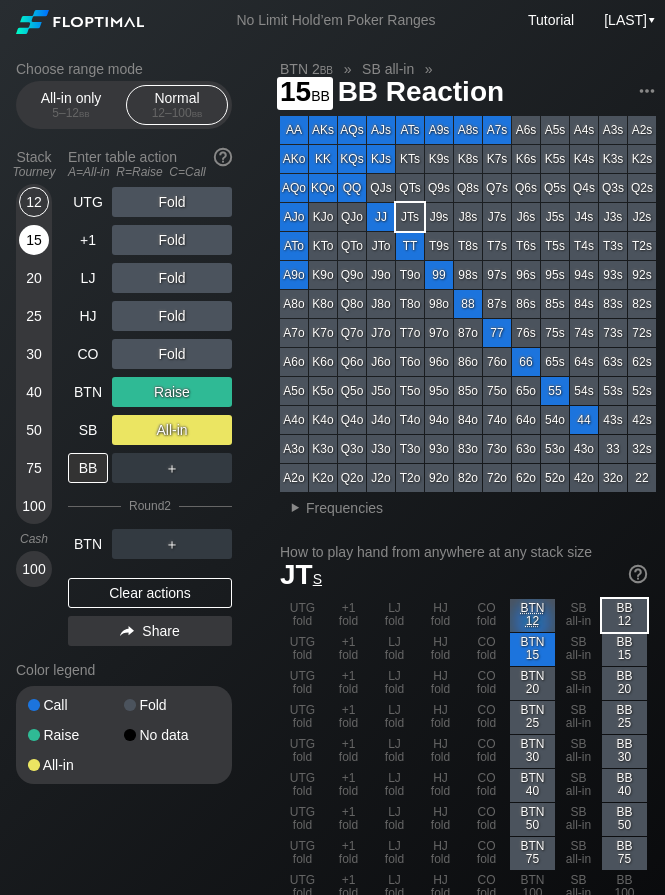 click on "15" at bounding box center (34, 240) 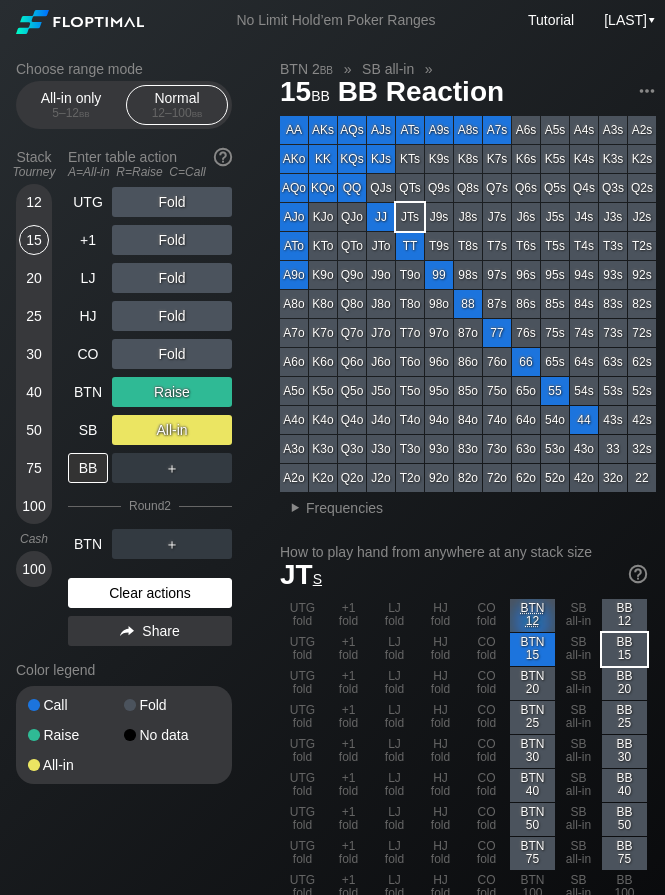 click on "Clear actions" at bounding box center (150, 593) 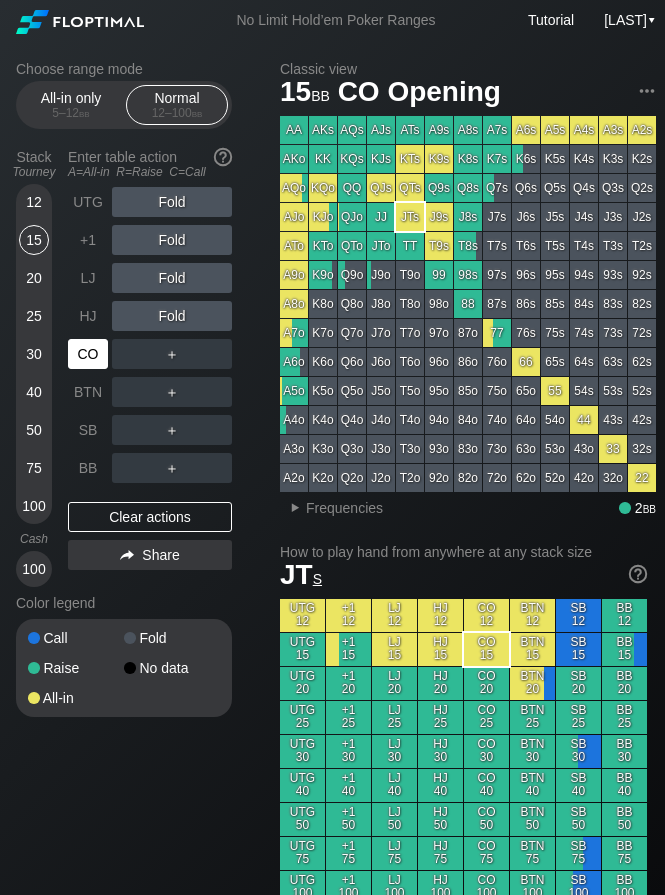 click on "CO" at bounding box center (88, 354) 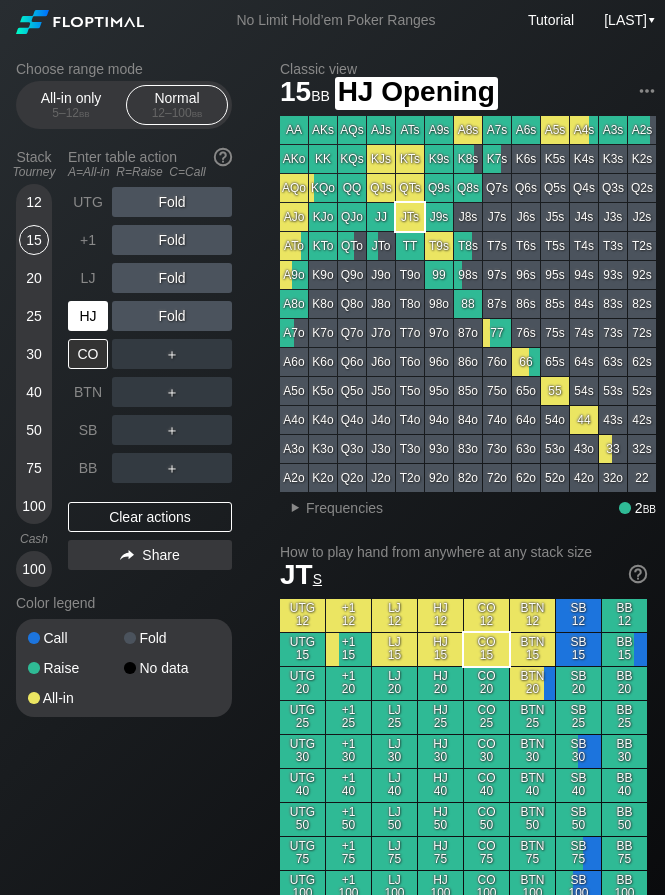 click on "HJ" at bounding box center (88, 316) 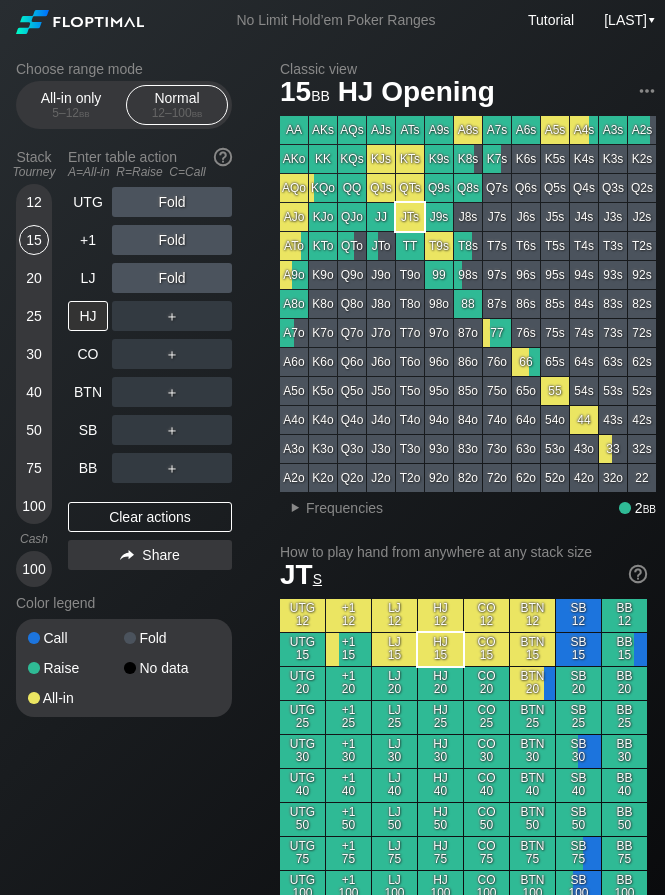 click on "Choose range mode All-in only 5 – 12 bb Normal 12 – 100 bb Stack Tourney Enter table action A=All-in  R=Raise  C=Call 12 15 20 25 30 40 50 75 100 Cash 100 UTG Fold +1 Fold LJ Fold HJ ＋ CO ＋ BTN ＋ SB ＋ BB ＋ Clear actions Share Color legend   Call   Fold   Raise   No data   All-in Classic view 15 bb   HJ   Opening AA AKs AQs AJs ATs A9s A8s A7s A6s A5s A4s A3s A2s AKo KK KQs KJs KTs K9s K8s K7s K6s K5s K4s K3s K2s AQo KQo QQ QJs QTs Q9s Q8s Q7s Q6s Q5s Q4s Q3s Q2s AJo KJo QJo JJ JTs J9s J8s J7s J6s J5s J4s J3s J2s ATo KTo QTo JTo TT T9s T8s T7s T6s T5s T4s T3s T2s A9o K9o Q9o J9o T9o 99 98s 97s 96s 95s 94s 93s 92s A8o K8o Q8o J8o T8o 98o 88 87s 86s 85s 84s 83s 82s A7o K7o Q7o J7o T7o 97o 87o 77 76s 75s 74s 73s 72s A6o K6o Q6o J6o T6o 96o 86o 76o 66 65s 64s 63s 62s A5o K5o Q5o J5o T5o 95o 85o 75o 65o 55 54s 53s 52s A4o K4o Q4o J4o T4o 94o 84o 74o 64o 54o 44 43s 42s A3o K3o Q3o J3o T3o 93o 83o 73o 63o 53o 43o 33 32s A2o K2o Q2o J2o T2o 92o 82o 72o 62o 52o 42o 32o 22 ▸ Frequencies   2 bb JT s" at bounding box center (336, 1164) 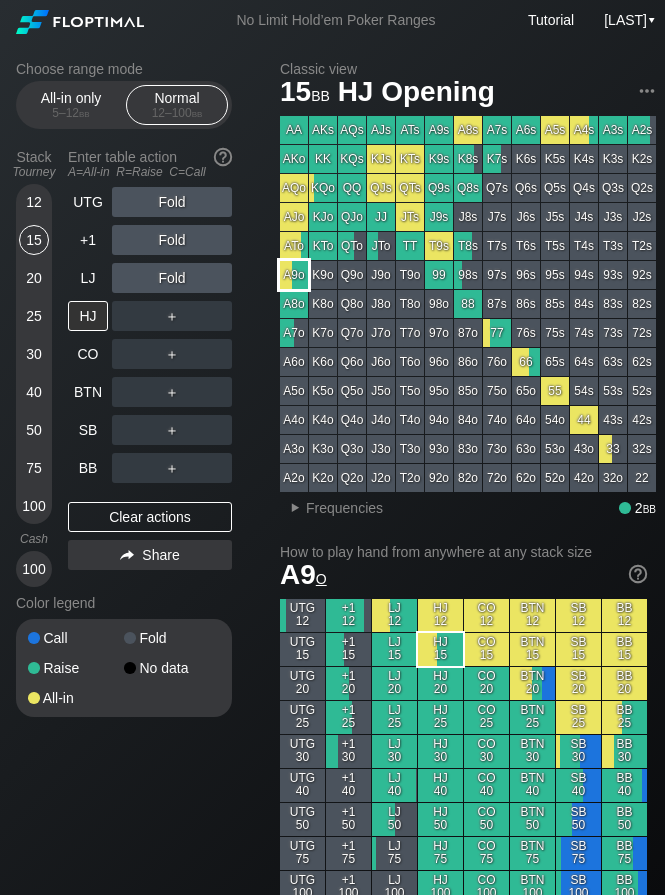 click on "A9o" at bounding box center [294, 275] 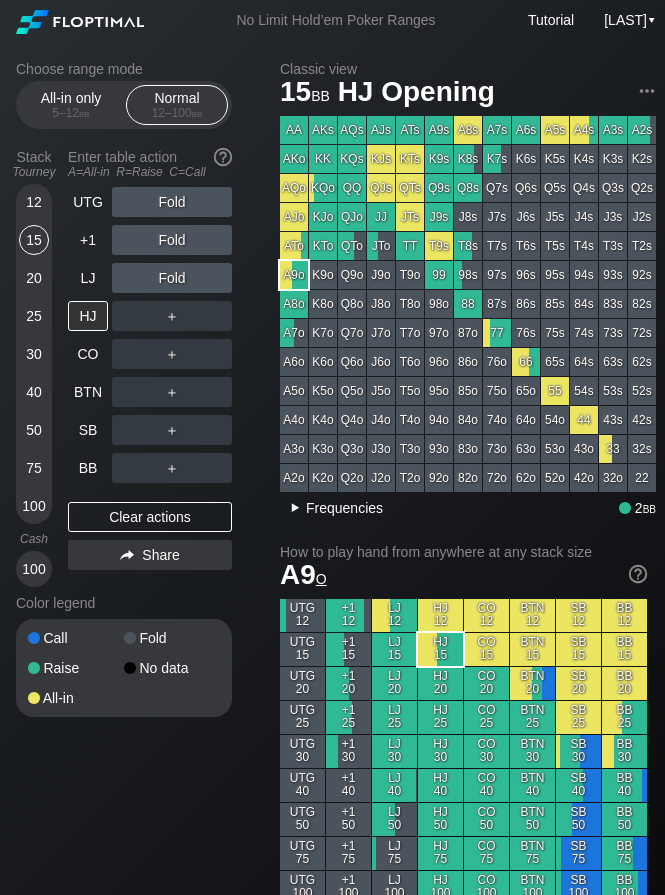 click on "▸" at bounding box center (295, 508) 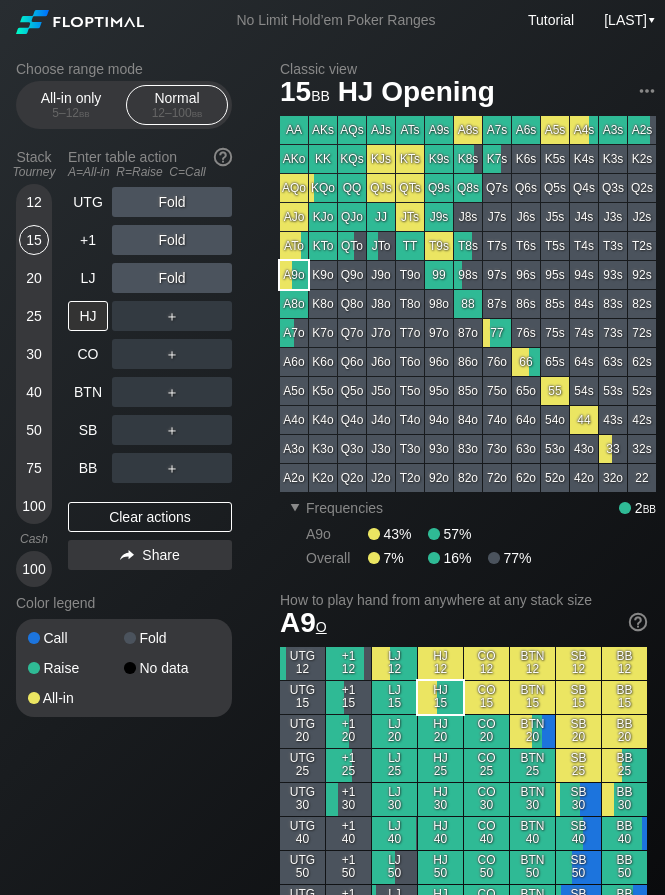 click on "Choose range mode All-in only 5 – 12 bb Normal 12 – 100 bb Stack Tourney Enter table action A=All-in  R=Raise  C=Call 12 15 20 25 30 40 50 75 100 Cash 100 UTG Fold +1 Fold LJ Fold HJ ＋ CO ＋ BTN ＋ SB ＋ BB ＋ Clear actions Share Color legend   Call   Fold   Raise   No data   All-in Classic view 15 bb   HJ   Opening AA AKs AQs AJs ATs A9s A8s A7s A6s A5s A4s A3s A2s AKo KK KQs KJs KTs K9s K8s K7s K6s K5s K4s K3s K2s AQo KQo QQ QJs QTs Q9s Q8s Q7s Q6s Q5s Q4s Q3s Q2s AJo KJo QJo JJ JTs J9s J8s J7s J6s J5s J4s J3s J2s ATo KTo QTo JTo TT T9s T8s T7s T6s T5s T4s T3s T2s A9o K9o Q9o J9o T9o 99 98s 97s 96s 95s 94s 93s 92s A8o K8o Q8o J8o T8o 98o 88 87s 86s 85s 84s 83s 82s A7o K7o Q7o J7o T7o 97o 87o 77 76s 75s 74s 73s 72s A6o K6o Q6o J6o T6o 96o 86o 76o 66 65s 64s 63s 62s A5o K5o Q5o J5o T5o 95o 85o 75o 65o 55 54s 53s 52s A4o K4o Q4o J4o T4o 94o 84o 74o 64o 54o 44 43s 42s A3o K3o Q3o J3o T3o 93o 83o 73o 63o 53o 43o 33 32s A2o K2o Q2o J2o T2o 92o 82o 72o 62o 52o 42o 32o 22 ▾ Frequencies   2 bb A9o" at bounding box center [336, 1188] 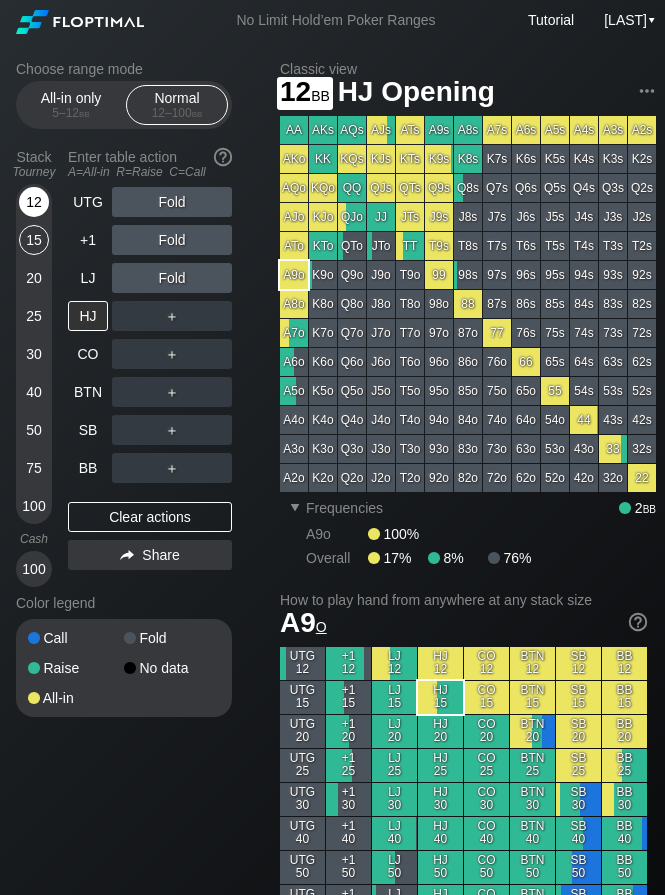 click on "12" at bounding box center [34, 202] 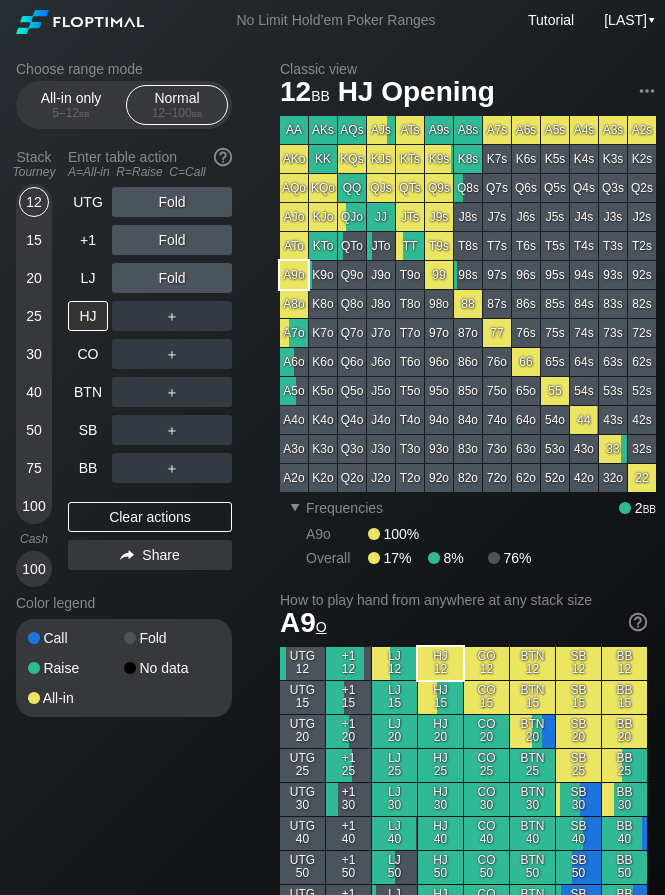 click on "Choose range mode All-in only 5 – 12 bb Normal 12 – 100 bb Stack Tourney Enter table action A=All-in  R=Raise  C=Call 12 15 20 25 30 40 50 75 100 Cash 100 UTG Fold +1 Fold LJ Fold HJ ＋ CO ＋ BTN ＋ SB ＋ BB ＋ Clear actions Share Color legend   Call   Fold   Raise   No data   All-in Classic view 12 bb   HJ   Opening AA AKs AQs AJs ATs A9s A8s A7s A6s A5s A4s A3s A2s AKo KK KQs KJs KTs K9s K8s K7s K6s K5s K4s K3s K2s AQo KQo QQ QJs QTs Q9s Q8s Q7s Q6s Q5s Q4s Q3s Q2s AJo KJo QJo JJ JTs J9s J8s J7s J6s J5s J4s J3s J2s ATo KTo QTo JTo TT T9s T8s T7s T6s T5s T4s T3s T2s A9o K9o Q9o J9o T9o 99 98s 97s 96s 95s 94s 93s 92s A8o K8o Q8o J8o T8o 98o 88 87s 86s 85s 84s 83s 82s A7o K7o Q7o J7o T7o 97o 87o 77 76s 75s 74s 73s 72s A6o K6o Q6o J6o T6o 96o 86o 76o 66 65s 64s 63s 62s A5o K5o Q5o J5o T5o 95o 85o 75o 65o 55 54s 53s 52s A4o K4o Q4o J4o T4o 94o 84o 74o 64o 54o 44 43s 42s A3o K3o Q3o J3o T3o 93o 83o 73o 63o 53o 43o 33 32s A2o K2o Q2o J2o T2o 92o 82o 72o 62o 52o 42o 32o 22 ▾ Frequencies   2 bb A9o" at bounding box center [336, 1188] 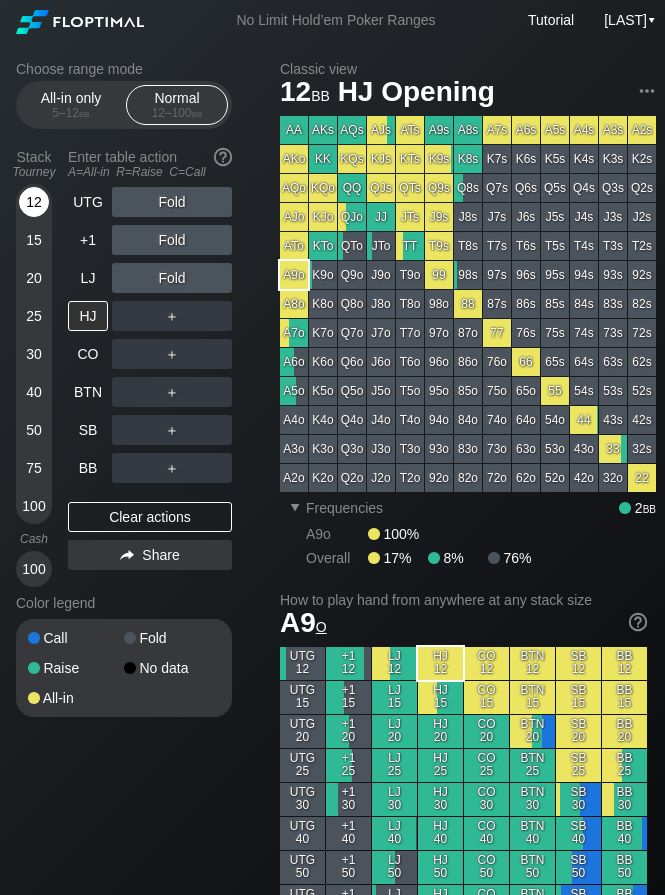 click on "12" at bounding box center [34, 202] 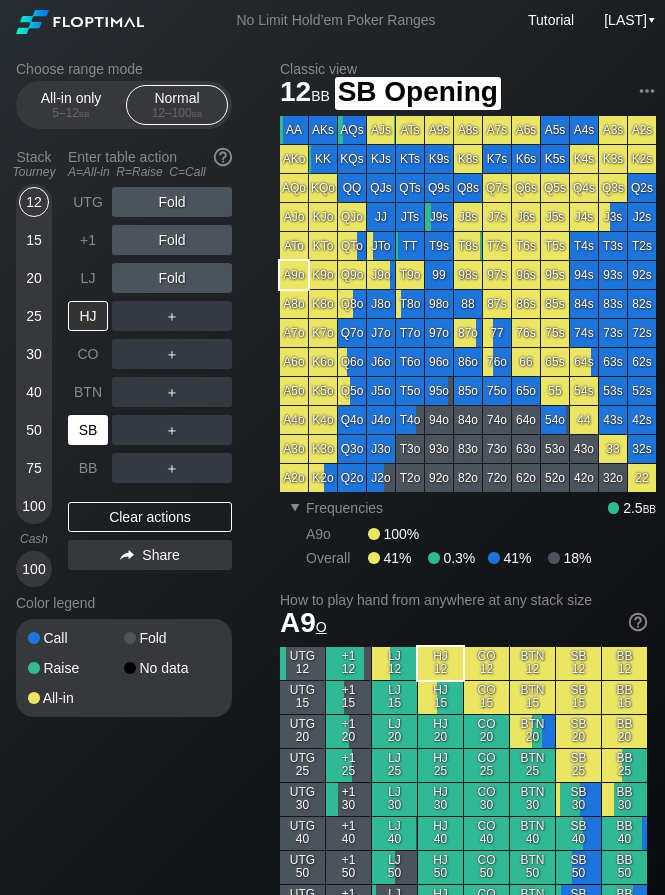 click on "SB" at bounding box center [88, 430] 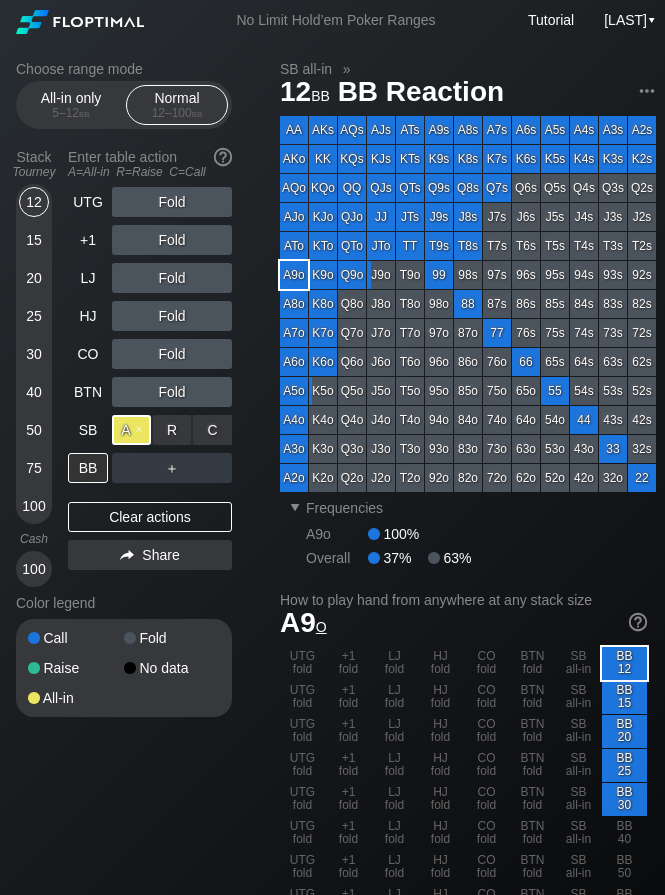 click on "A ✕" at bounding box center [131, 430] 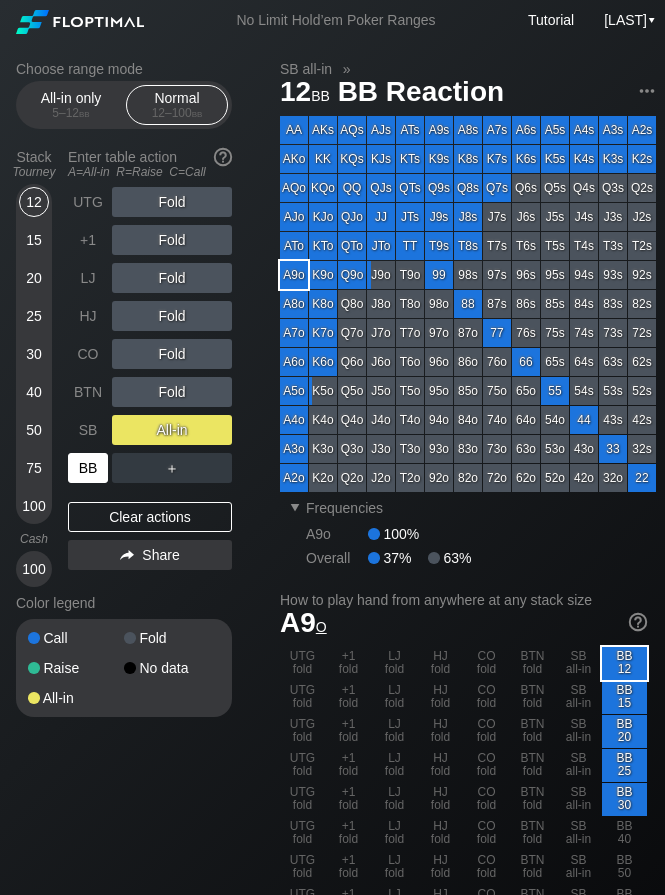 click on "BB" at bounding box center (88, 468) 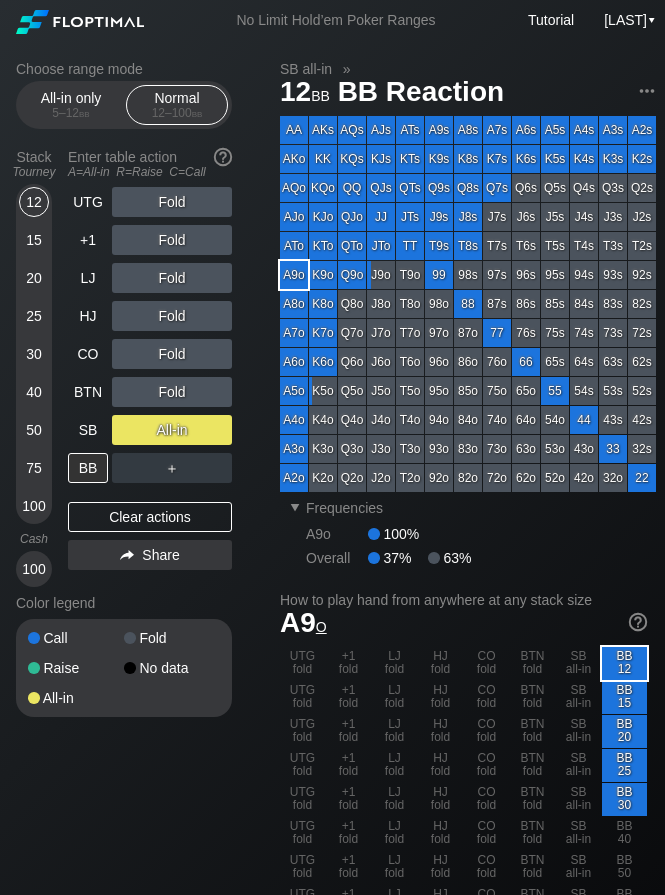 click on "Choose range mode All-in only 5 – 12 bb Normal 12 – 100 bb Stack Tourney Enter table action A=All-in  R=Raise  C=Call 12 15 20 25 30 40 50 75 100 Cash 100 UTG Fold +1 Fold LJ Fold HJ Fold CO Fold BTN Fold SB All-in BB ＋ Clear actions Share Color legend   Call   Fold   Raise   No data   All-in SB   all-in » 12 bb   BB   Reaction AA AKs AQs AJs ATs A9s A8s A7s A6s A5s A4s A3s A2s AKo KK KQs KJs KTs K9s K8s K7s K6s K5s K4s K3s K2s AQo KQo QQ QJs QTs Q9s Q8s Q7s Q6s Q5s Q4s Q3s Q2s AJo KJo QJo JJ JTs J9s J8s J7s J6s J5s J4s J3s J2s ATo KTo QTo JTo TT T9s T8s T7s T6s T5s T4s T3s T2s A9o K9o Q9o J9o T9o 99 98s 97s 96s 95s 94s 93s 92s A8o K8o Q8o J8o T8o 98o 88 87s 86s 85s 84s 83s 82s A7o K7o Q7o J7o T7o 97o 87o 77 76s 75s 74s 73s 72s A6o K6o Q6o J6o T6o 96o 86o 76o 66 65s 64s 63s 62s A5o K5o Q5o J5o T5o 95o 85o 75o 65o 55 54s 53s 52s A4o K4o Q4o J4o T4o 94o 84o 74o 64o 54o 44 43s 42s A3o K3o Q3o J3o T3o 93o 83o 73o 63o 53o 43o 33 32s A2o K2o Q2o J2o T2o 92o 82o 72o 62o 52o 42o 32o 22 ▾ Frequencies A9o" at bounding box center (336, 1208) 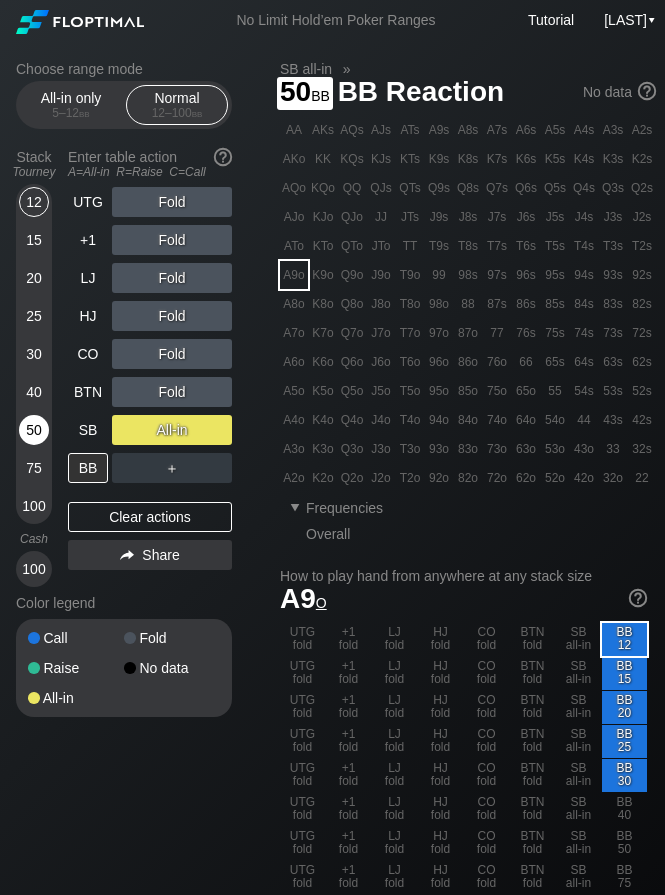 click on "50" at bounding box center [34, 430] 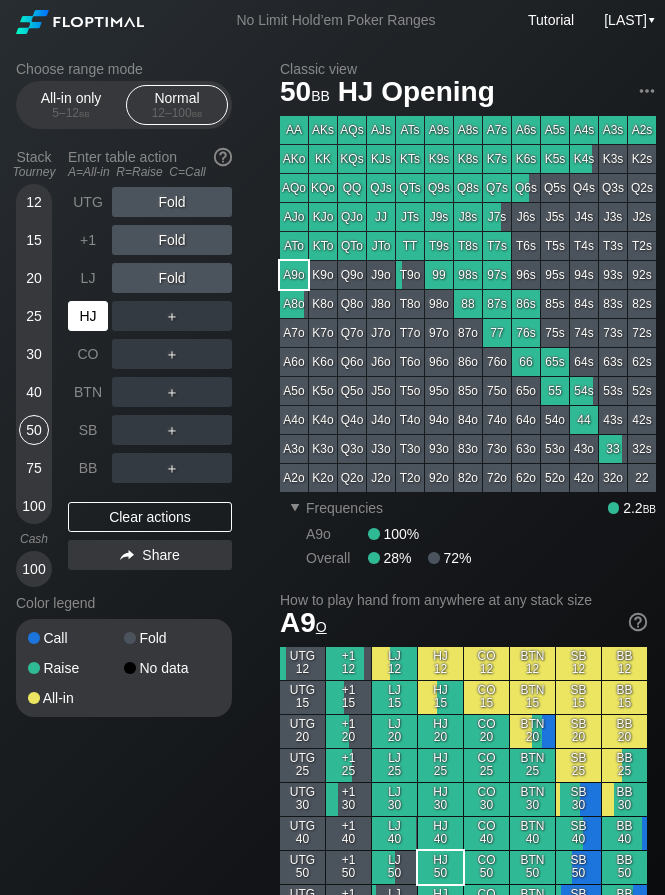 click on "HJ" at bounding box center [88, 316] 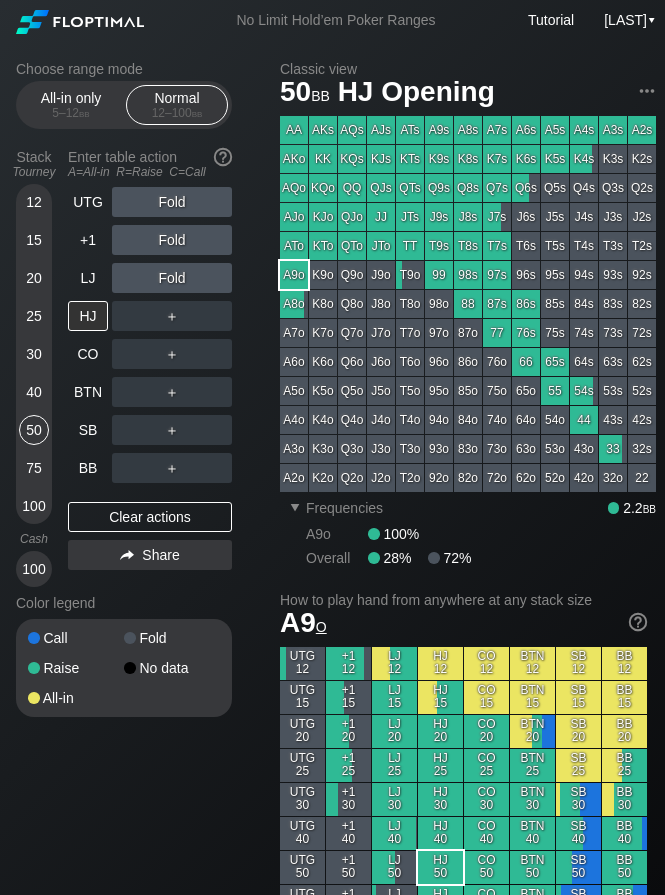 click on "Choose range mode All-in only 5 – 12 bb Normal 12 – 100 bb Stack Tourney Enter table action A=All-in  R=Raise  C=Call 12 15 20 25 30 40 50 75 100 Cash 100 UTG Fold +1 Fold LJ Fold HJ ＋ CO ＋ BTN ＋ SB ＋ BB ＋ Clear actions Share Color legend   Call   Fold   Raise   No data   All-in Classic view 50 bb   HJ   Opening AA AKs AQs AJs ATs A9s A8s A7s A6s A5s A4s A3s A2s AKo KK KQs KJs KTs K9s K8s K7s K6s K5s K4s K3s K2s AQo KK QQ QJs QTs Q9s Q8s Q7s Q6s Q5s Q4s Q3s Q2s AJo KJo QJo JJ JTs J9s J8s J7s J6s J5s J4s J3s J2s ATo KTo QTo JTo TT T9s T8s T7s T6s T5s T4s T3s T2s A9o K9o Q9o J9o T9o 99 98s 97s 96s 95s 94s 93s 92s A8o K8o Q8o J8o T8o 98o 88 87s 86s 85s 84s 83s 82s A7o K7o Q7o J7o T7o 97o 87o 77 76s 75s 74s 73s 72s A6o K6o Q6o J6o T6o 96o 86o 76o 66 65s 64s 63s 62s A5o K5o Q5o J5o T5o 95o 85o 75o 65o 55 54s 53s 52s A4o K4o Q4o J4o T4o 94o 84o 74o 64o 54o 44 43s 42s A3o K3o Q3o J3o T3o 93o 83o 73o 63o 53o 43o 33 32s A2o K2o Q2o J2o T2o 92o 82o 72o 62o 52o 42o 32o 22" at bounding box center (336, 1188) 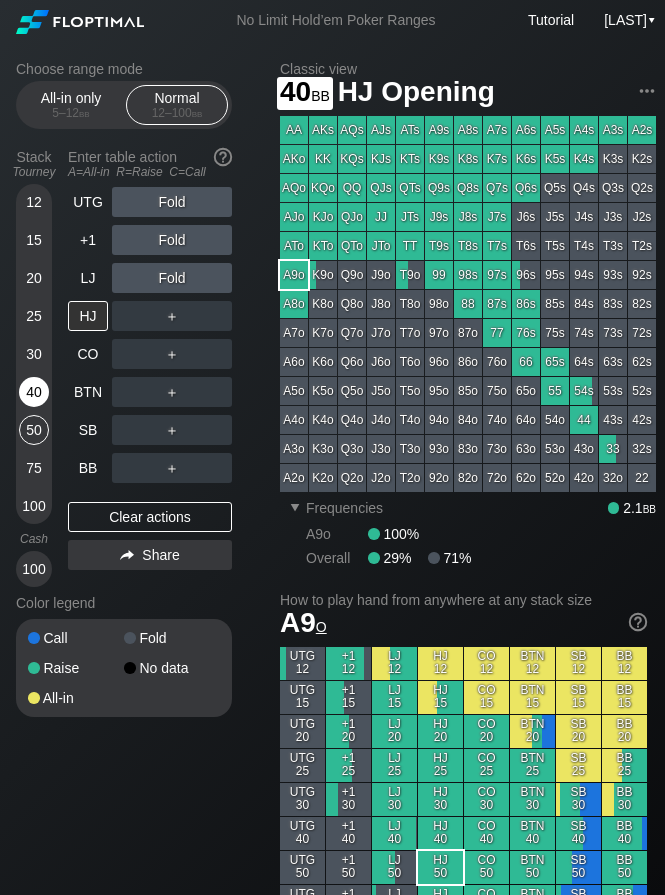 click on "40" at bounding box center [34, 392] 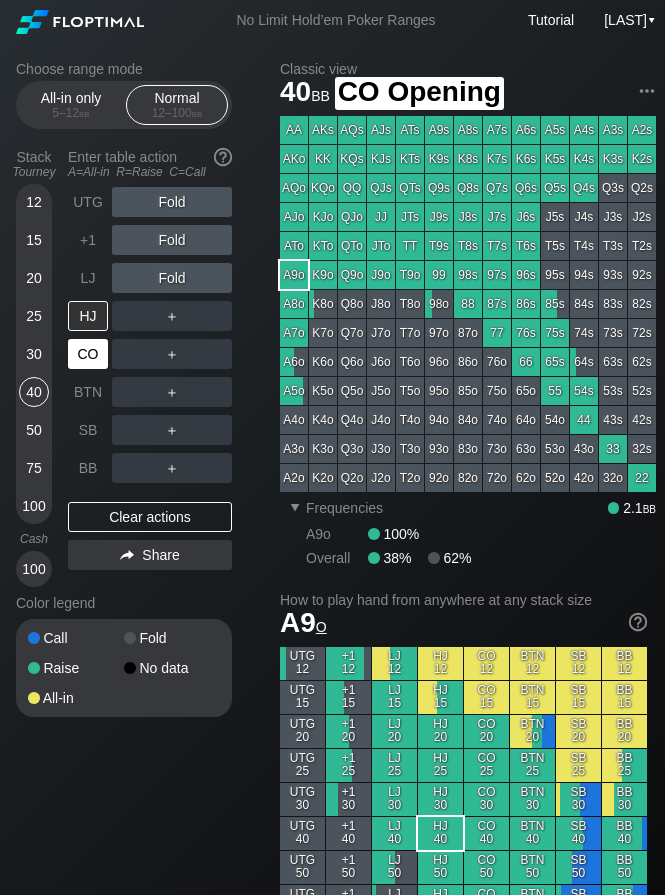 click on "CO" at bounding box center [88, 354] 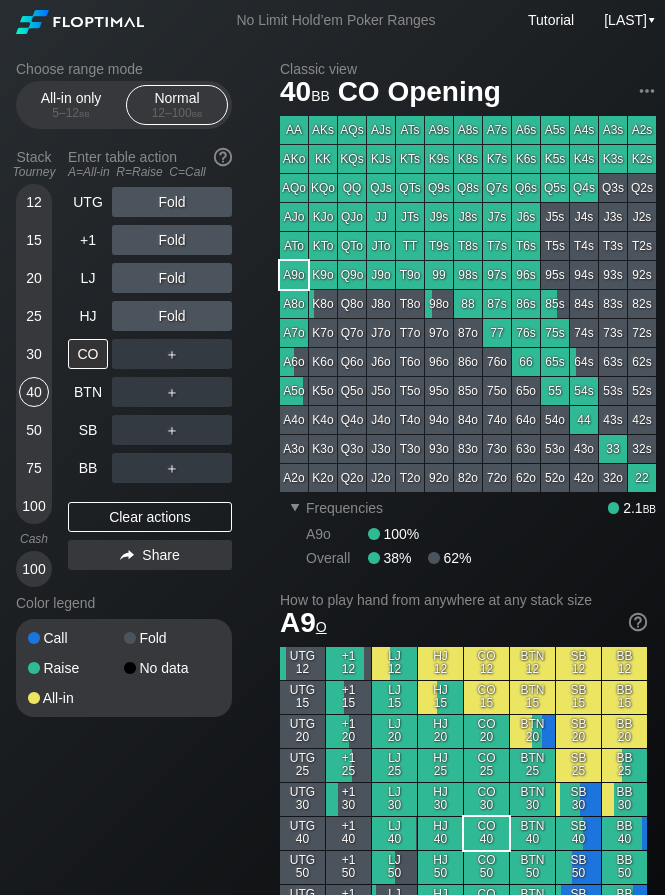 click on "Choose range mode All-in only 5 – 12 bb Normal 12 – 100 bb Stack Tourney Enter table action A=All-in  R=Raise  C=Call 12 15 20 25 30 40 50 75 100 Cash 100 UTG Fold +1 Fold LJ Fold HJ Fold CO ＋ BTN ＋ SB ＋ BB ＋ Clear actions Share Color legend   Call   Fold   Raise   No data   All-in Classic view 40 bb   CO   Opening AA AKs AQs AJs ATs A9s A8s A7s A6s A5s A4s A3s A2s AKo KK KQs KJs KTs K9s K8s K7s K6s K5s K4s K3s K2s AQo KK QQ QJs QTs Q9s Q8s Q7s Q6s Q5s Q4s Q3s Q2s AJo KJo QJo JJ JTs J9s J8s J7s J6s J5s J4s J3s J2s ATo KTo QTo JTo TT T9s T8s T7s T6s T5s T4s T3s T2s A9o K9o Q9o J9o T9o 99 98s 97s 96s 95s 94s 93s 92s A8o K8o Q8o J8o T8o 98o 88 87s 86s 85s 84s 83s 82s A7o K7o Q7o J7o T7o 97o 87o 77 76s 75s 74s 73s 72s A6o K6o Q6o J6o T6o 96o 86o 76o 66 65s 64s 63s 62s A5o K5o Q5o J5o T5o 95o 85o 75o 65o 55 54s 53s 52s A4o K4o Q4o J4o T4o 94o 84o 74o 64o 54o 44 43s 42s A3o K3o Q3o J3o T3o 93o 83o 73o 63o 53o 43o 33 32s A2o K2o Q2o J2o T2o 92o 82o 72o 62o 52o 42o 32o 22" at bounding box center (336, 1188) 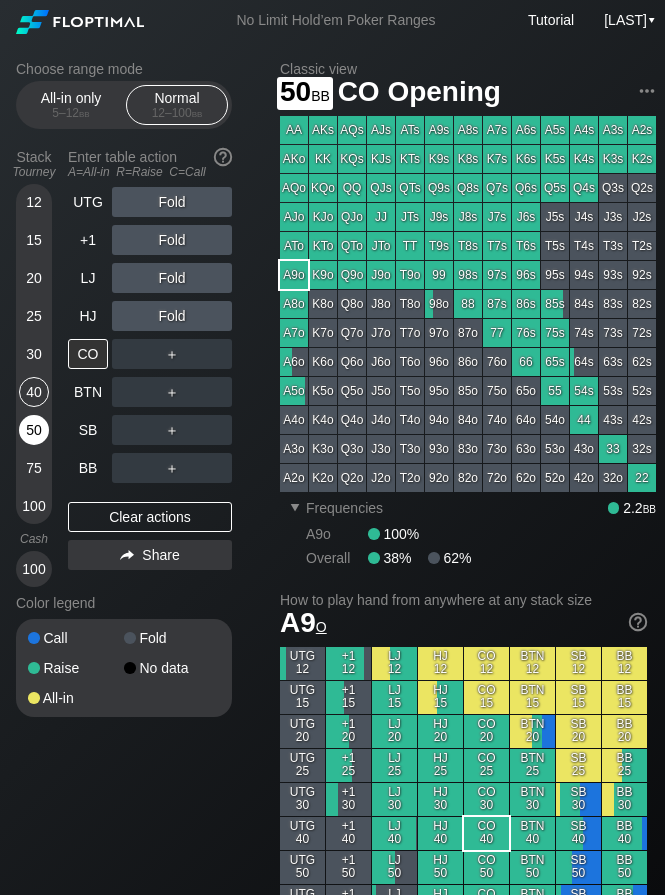 click on "50" at bounding box center (34, 430) 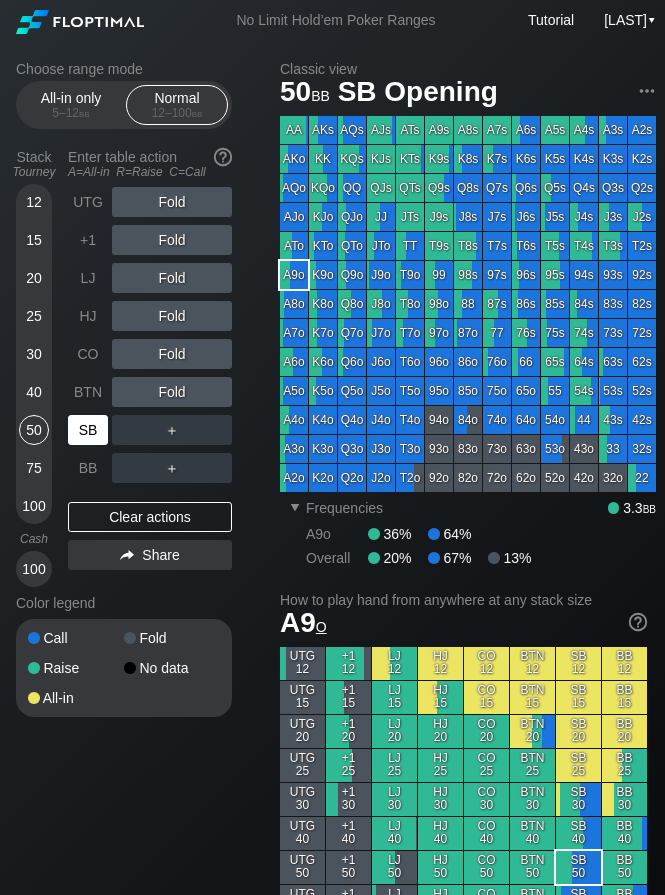 click on "SB" at bounding box center (90, 430) 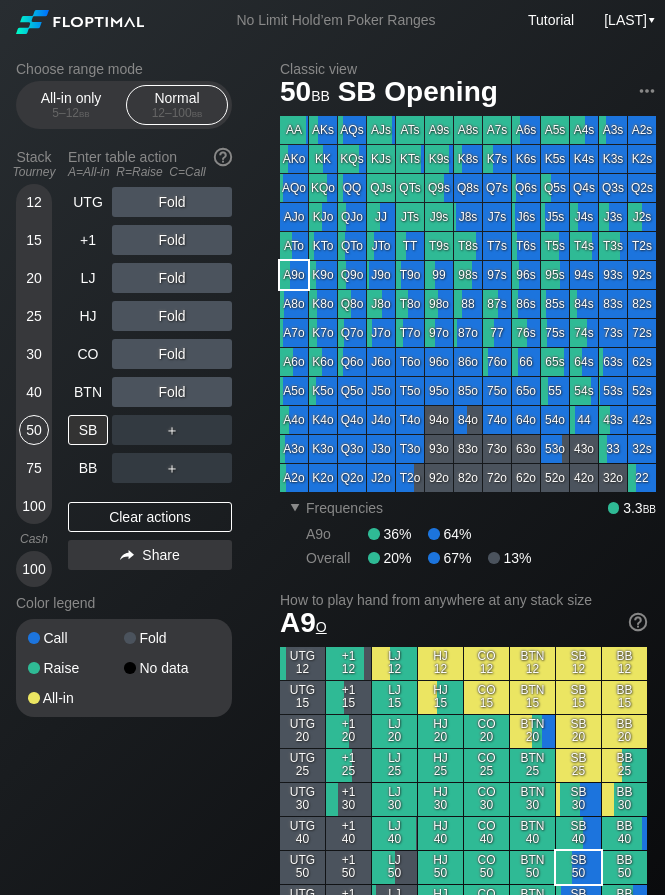click on "Choose range mode All-in only 5 – 12 bb Normal 12 – 100 bb Stack Tourney Enter table action A=All-in  R=Raise  C=Call 12 15 20 25 30 40 50 75 100 Cash 100 UTG Fold +1 Fold LJ Fold HJ Fold CO Fold BTN Fold SB ＋ BB ＋ Clear actions Share Color legend   Call   Fold   Raise   No data   All-in Classic view 50 bb   SB   Opening AA AKs AQs AJs ATs A9s A8s A7s A6s A5s A4s A3s A2s AKo KK KQs KJs KTs K9s K8s K7s K6s K5s K4s K3s K2s AQo KQo QQ QJs QTs Q9s Q8s Q7s Q6s Q5s Q4s Q3s Q2s AJo KJo QJo JJ JTs J9s J8s J7s J6s J5s J4s J3s J2s ATo KTo QTo JTo TT T9s T8s T7s T6s T5s T4s T3s T2s A9o K9o Q9o J9o T9o 99 98s 97s 96s 95s 94s 93s 92s A8o K8o Q8o J8o T8o 98o 88 87s 86s 85s 84s 83s 82s A7o K7o Q7o J7o T7o 97o 87o 77 76s 75s 74s 73s 72s A6o K6o Q6o J6o T6o 96o 86o 76o 66 65s 64s 63s 62s A5o K5o Q5o J5o T5o 95o 85o 75o 65o 55 54s 53s 52s A4o K4o Q4o J4o T4o 94o 84o 74o 64o 54o 44 43s 42s A3o K3o Q3o J3o T3o 93o 83o 73o 63o 53o 43o 33 32s A2o K2o Q2o J2o T2o 92o 82o 72o 62o 52o 42o 32o 22 ▾ Frequencies   3.3 bb" at bounding box center [336, 1195] 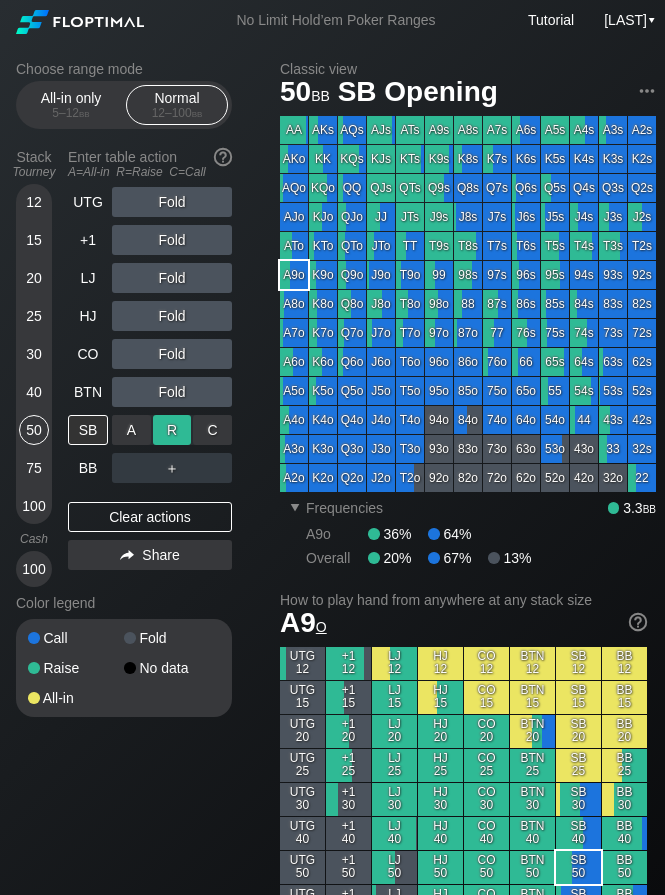click on "R ✕" at bounding box center [172, 430] 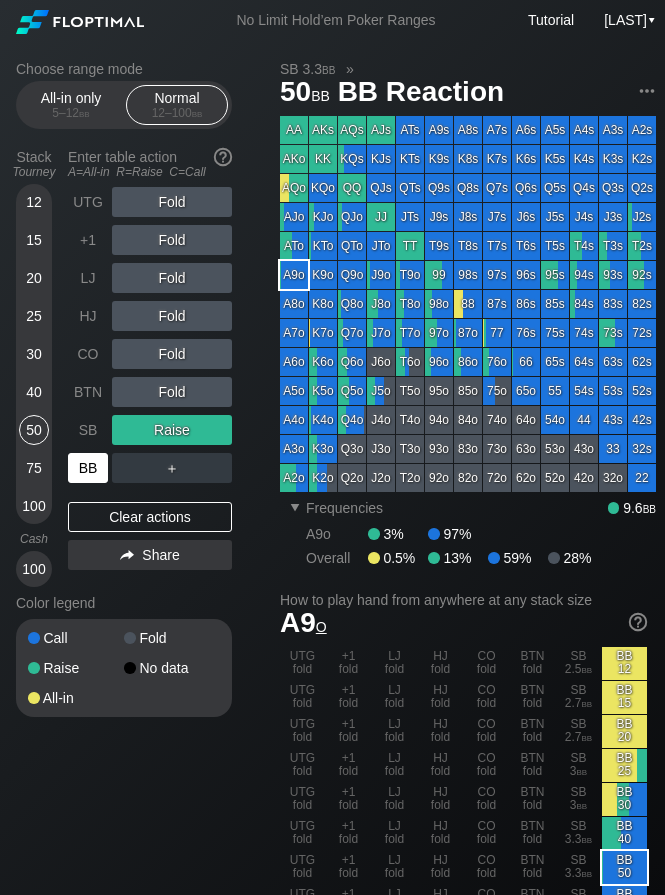 click on "BB" at bounding box center (88, 468) 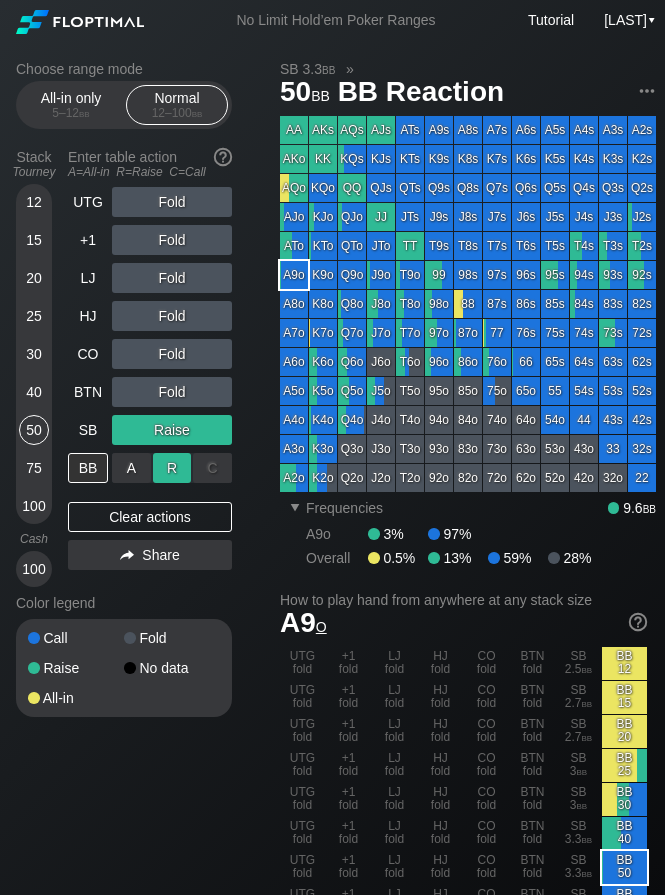 click on "R ✕" at bounding box center [172, 468] 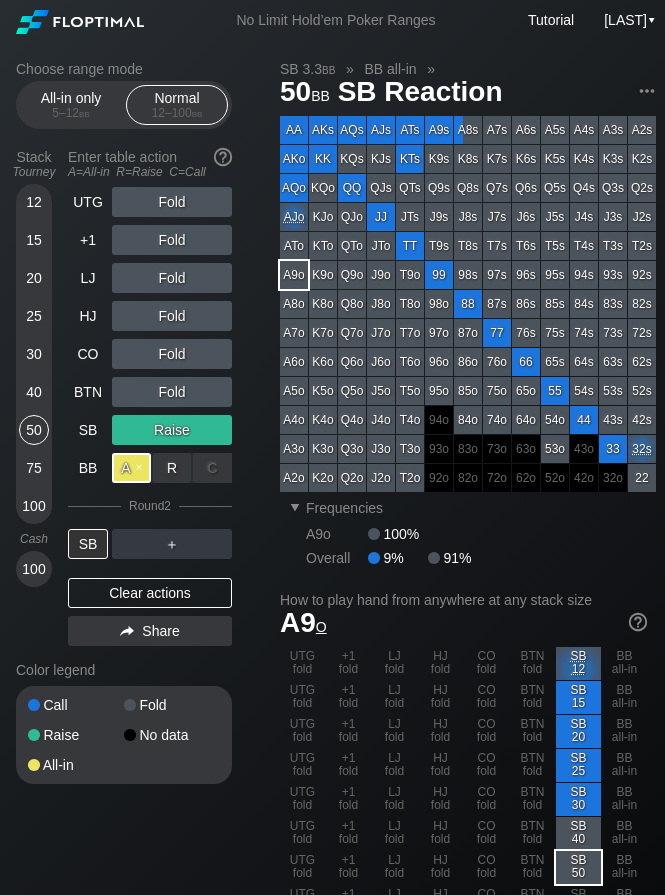 click on "A ✕" at bounding box center (131, 468) 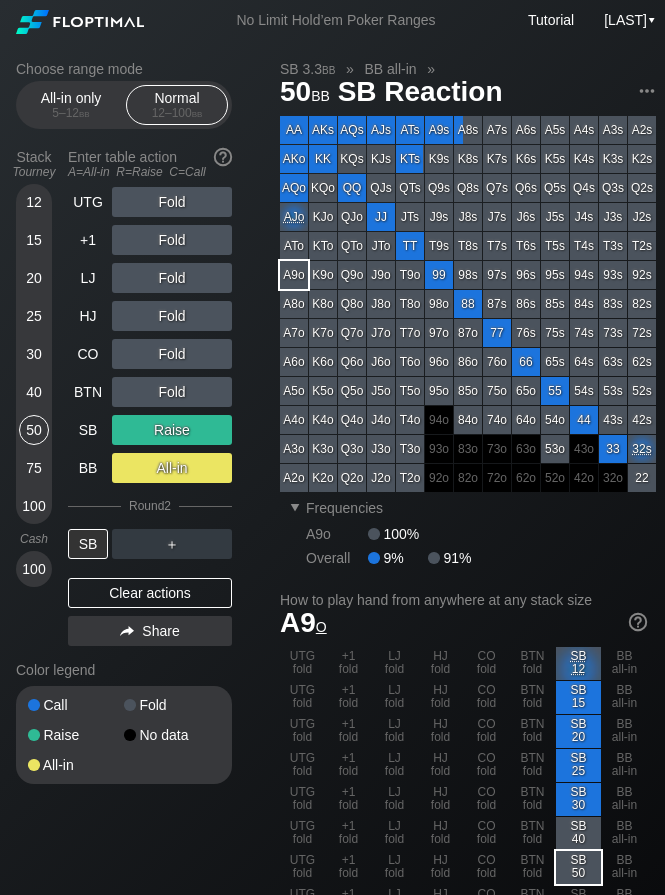 click on "Choose range mode All-in only 5 – 12 bb Normal 12 – 100 bb Stack Tourney Enter table action A=All-in  R=Raise  C=Call 12 15 20 25 30 40 50 75 100 Cash 100 UTG Fold +1 Fold LJ Fold HJ Fold CO Fold BTN Fold SB Raise BB All-in Round  2 SB ＋ Clear actions Share Color legend   Call   Fold   Raise   No data   All-in SB   3.3 bb » BB   all-in » 50 bb   SB   Reaction AA AKs AQs AJs ATs A9s A8s A7s A6s A5s A4s A3s A2s AKo KK KQs KJs KTs K9s K8s K7s K6s K5s K4s K3s K2s AQo KQo QQ QJs QTs Q9s Q8s Q7s Q6s Q5s Q4s Q3s Q2s AJo KJo QJo JJ JTs J9s J8s J7s J6s J5s J4s J3s J2s ATo KTo QTo JTo TT T9s T8s T7s T6s T5s T4s T3s T2s A9o K9o Q9o J9o T9o 99 98s 97s 96s 95s 94s 93s 92s A8o K8o Q8o J8o T8o 98o 88 87s 86s 85s 84s 83s 82s A7o K7o Q7o J7o T7o 97o 87o 77 76s 75s 74s 73s 72s A6o K6o Q6o J6o T6o 96o 86o 76o 66 65s 64s 63s 62s A5o K5o Q5o J5o T5o 95o 85o 75o 65o 55 54s 53s 52s A4o K4o Q4o J4o T4o 94o 84o 74o 64o 54o 44 43s 42s A3o K3o Q3o J3o T3o 93o 83o 73o 63o 53o 43o 33 32s A2o K2o Q2o J2o T2o 92o 82o 72o 62o 22" at bounding box center (336, 1208) 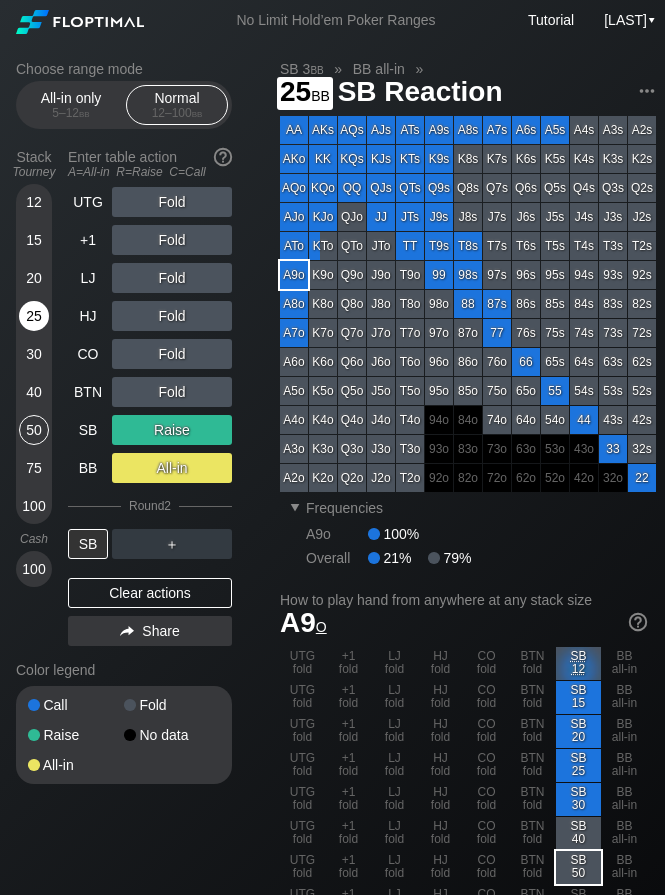 click on "25" at bounding box center (34, 316) 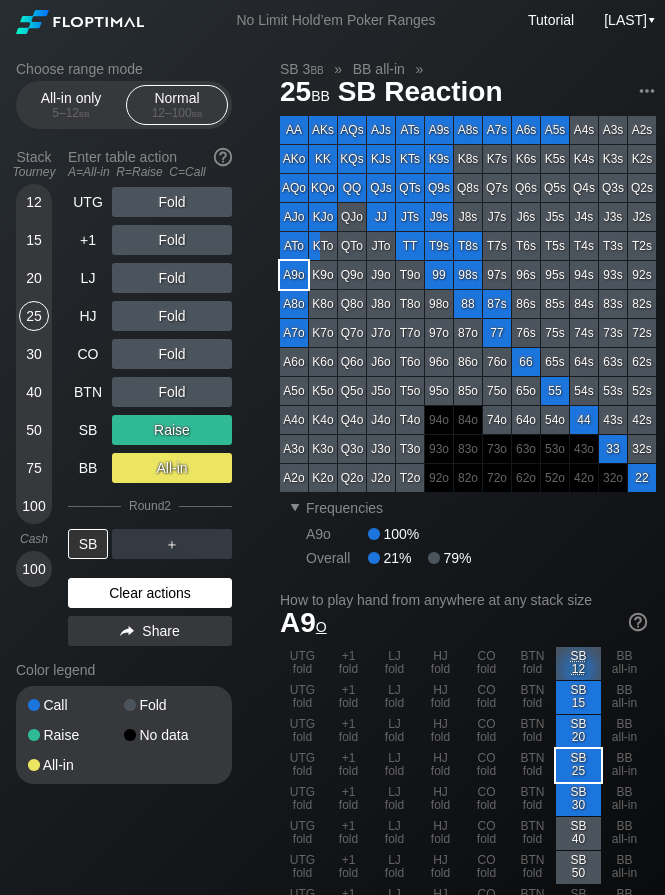 click on "Clear actions" at bounding box center (150, 593) 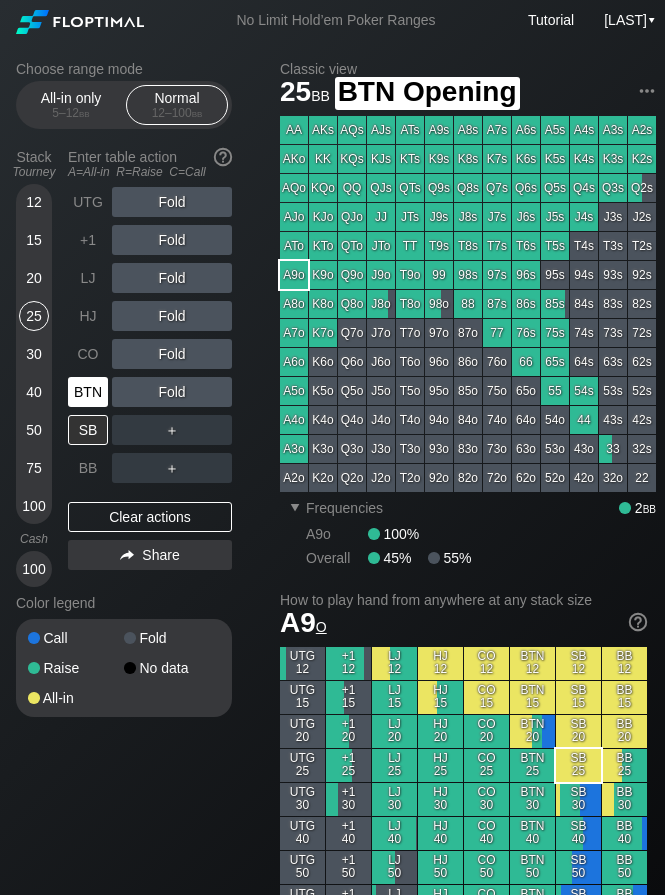 click on "BTN" at bounding box center [88, 392] 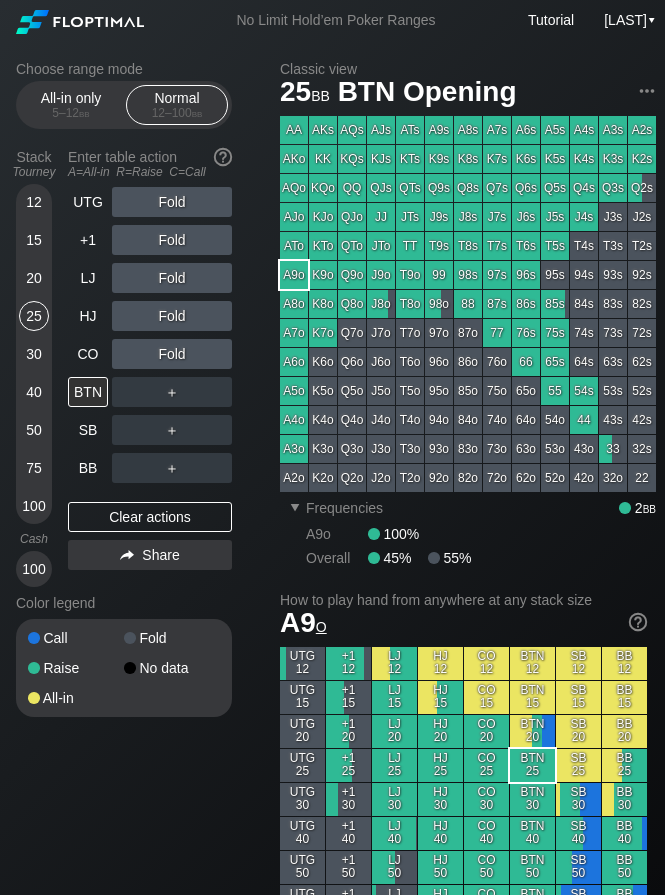 drag, startPoint x: 133, startPoint y: 818, endPoint x: 119, endPoint y: 712, distance: 106.92053 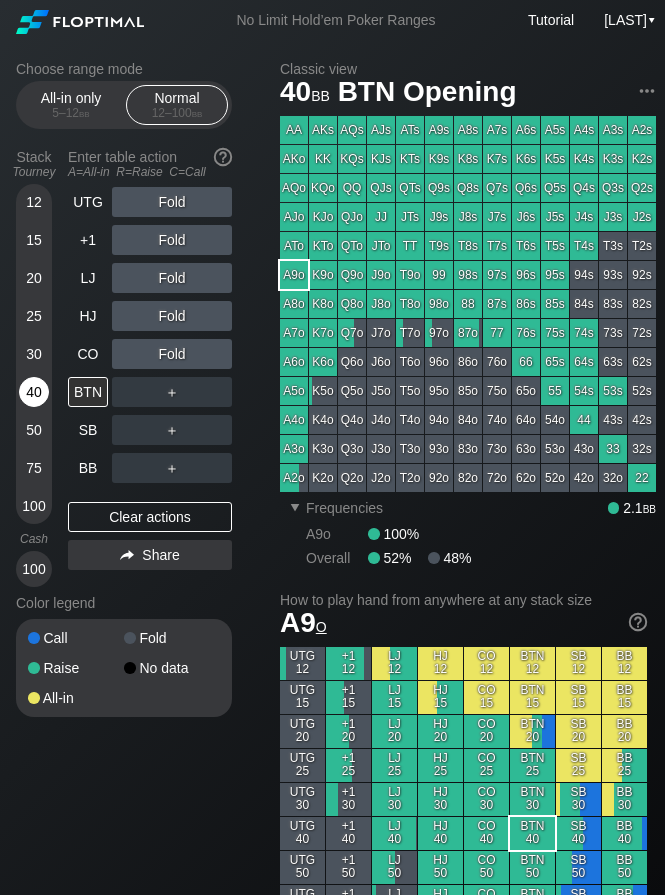 click on "40" at bounding box center [34, 392] 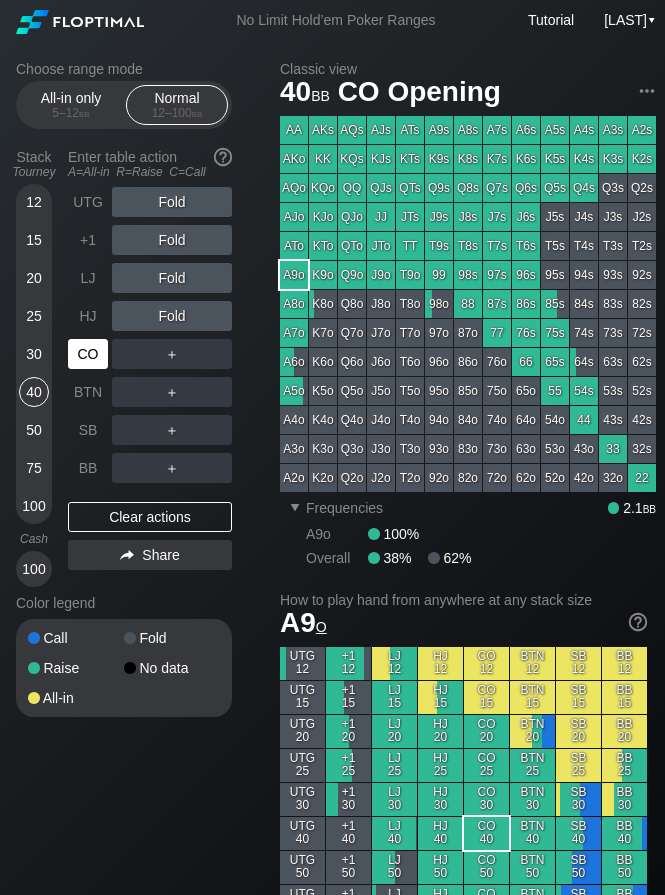 click on "CO" at bounding box center [88, 354] 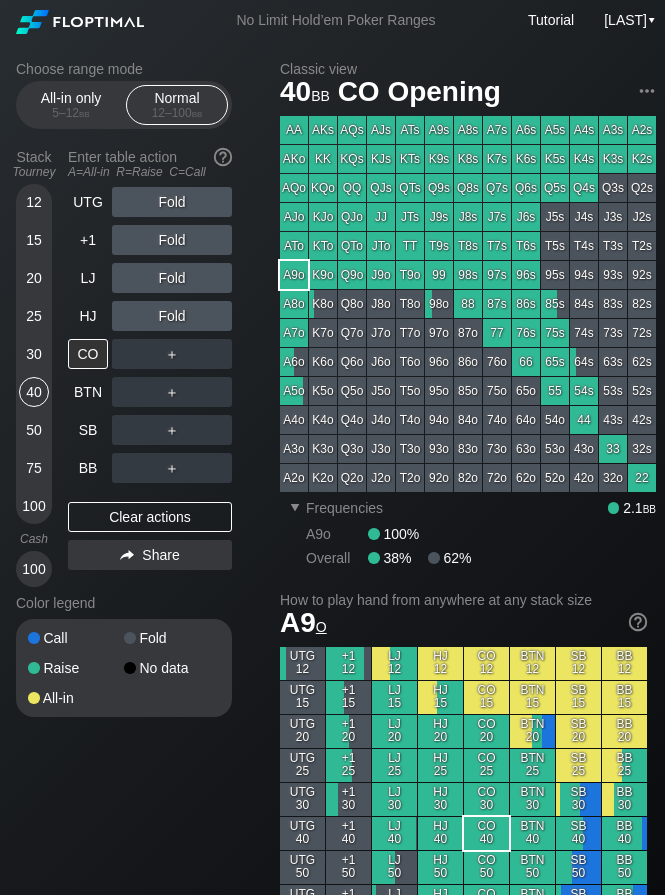 click on "Choose range mode All-in only 5 – 12 bb Normal 12 – 100 bb Stack Tourney Enter table action A=All-in  R=Raise  C=Call 12 15 20 25 30 40 50 75 100 Cash 100 UTG Fold +1 Fold LJ Fold HJ Fold CO ＋ BTN ＋ SB ＋ BB ＋ Clear actions Share Color legend   Call   Fold   Raise   No data   All-in Classic view 40 bb   CO   Opening AA AKs AQs AJs ATs A9s A8s A7s A6s A5s A4s A3s A2s AKo KK KQs KJs KTs K9s K8s K7s K6s K5s K4s K3s K2s AQo KK QQ QJs QTs Q9s Q8s Q7s Q6s Q5s Q4s Q3s Q2s AJo KJo QJo JJ JTs J9s J8s J7s J6s J5s J4s J3s J2s ATo KTo QTo JTo TT T9s T8s T7s T6s T5s T4s T3s T2s A9o K9o Q9o J9o T9o 99 98s 97s 96s 95s 94s 93s 92s A8o K8o Q8o J8o T8o 98o 88 87s 86s 85s 84s 83s 82s A7o K7o Q7o J7o T7o 97o 87o 77 76s 75s 74s 73s 72s A6o K6o Q6o J6o T6o 96o 86o 76o 66 65s 64s 63s 62s A5o K5o Q5o J5o T5o 95o 85o 75o 65o 55 54s 53s 52s A4o K4o Q4o J4o T4o 94o 84o 74o 64o 54o 44 43s 42s A3o K3o Q3o J3o T3o 93o 83o 73o 63o 53o 43o 33 32s A2o K2o Q2o J2o T2o 92o 82o 72o 62o 52o 42o 32o 22" at bounding box center (336, 1188) 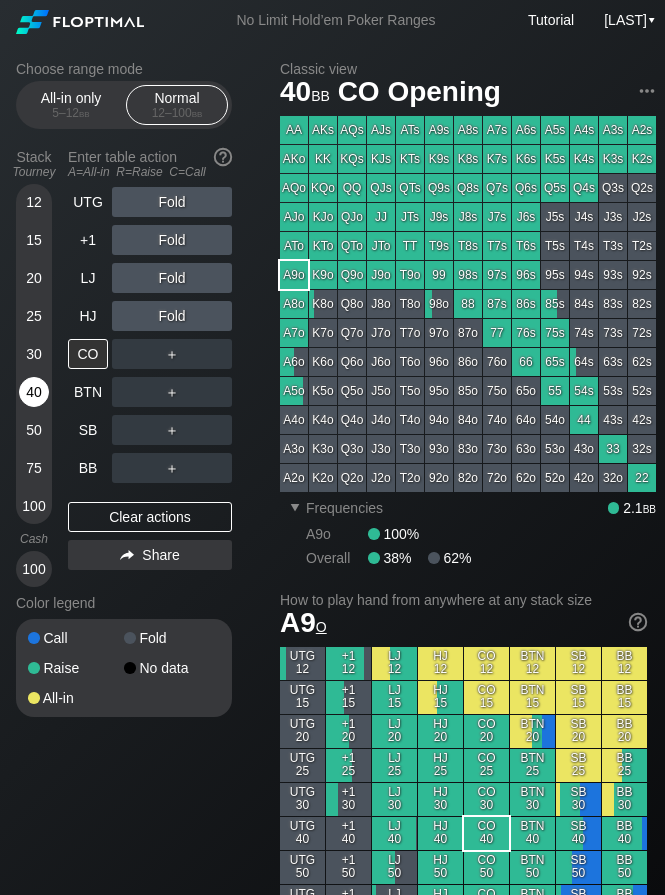 click on "40" at bounding box center (34, 392) 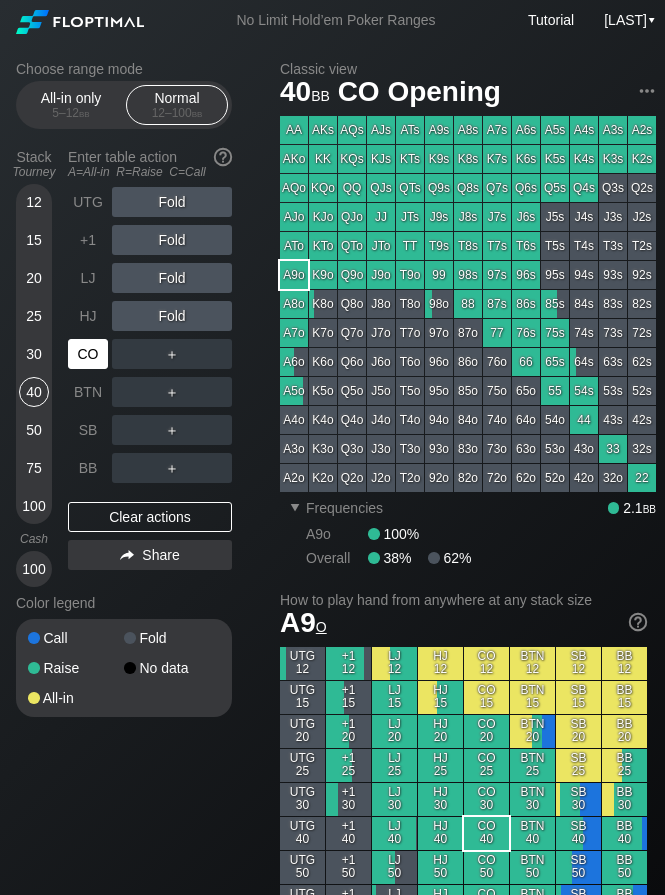 click on "CO" at bounding box center (88, 354) 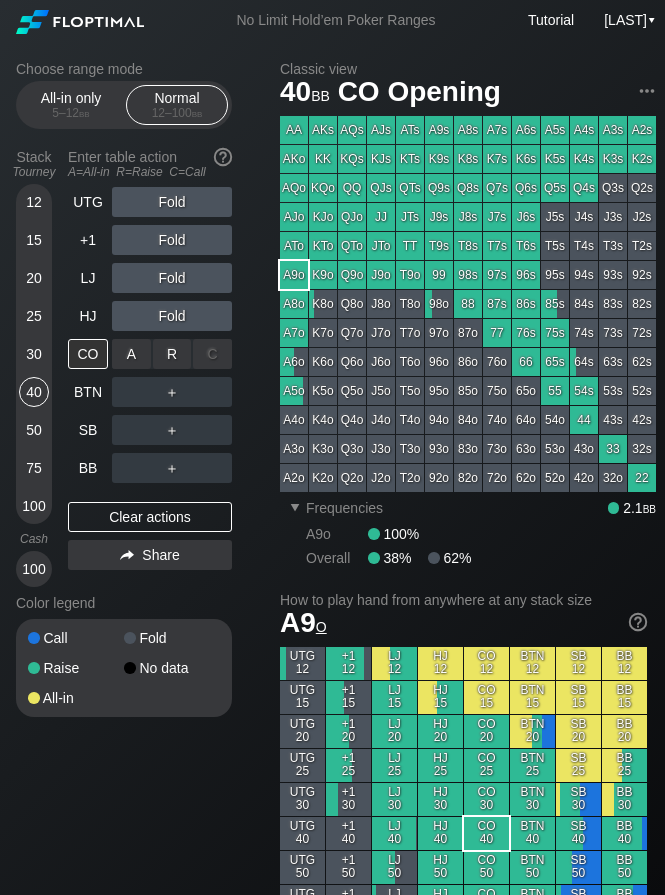 click on "R ✕" at bounding box center (172, 354) 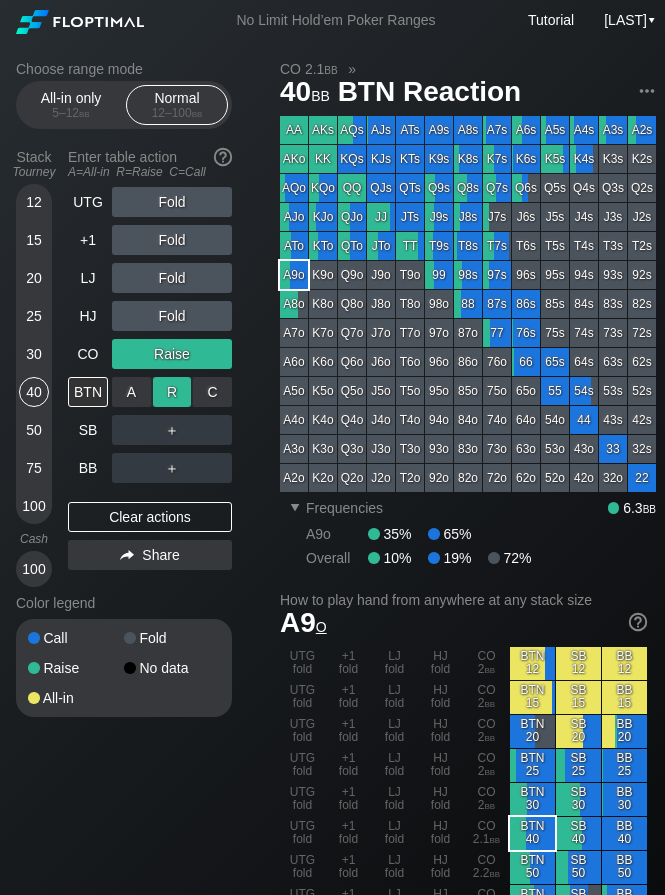 click on "R ✕" at bounding box center [172, 392] 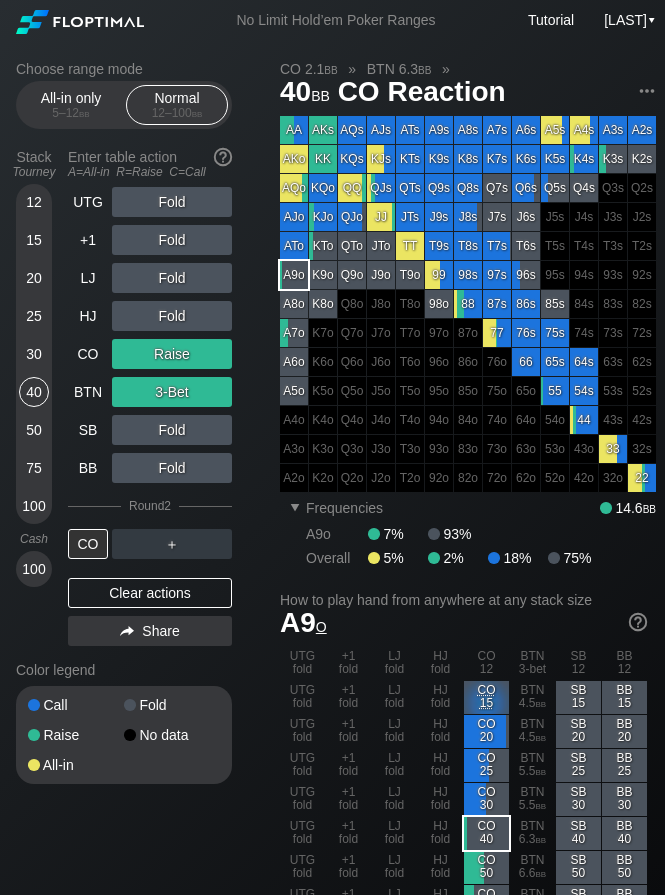 click on "Choose range mode All-in only 5 – 12 bb Normal 12 – 100 bb Stack Tourney Enter table action A=All-in  R=Raise  C=Call 12 15 20 25 30 40 50 75 100 Cash 100 UTG Fold +1 Fold LJ Fold HJ Fold CO Raise BTN 3-Bet SB Fold BB Fold Round  2 CO ＋ Clear actions Share Color legend   Call   Fold   Raise   No data   All-in CO   2.1 bb » BTN   6.3 bb » 40 bb   CO   Reaction AA AKs AQs AJs ATs A9s A8s A7s A6s A5s A4s A3s A2s AKo KK KQs KJs KTs K9s K8s K7s K6s K5s K4s K3s K2s AQo KQo QQ QJs QTs Q9s Q8s Q7s Q6s Q5s Q4s Q3s Q2s AJo KJo QJo JJ JTs J9s J8s J7s J6s J5s J4s J3s J2s ATo KTo QTo JTo TT T9s T8s T7s T6s T5s T4s T3s T2s A9o K9o Q9o J9o T9o 99 98s 97s 96s 95s 94s 93s 92s A8o K8o Q8o J8o T8o 98o 88 87s 86s 85s 84s 83s 82s A7o K7o Q7o J7o T7o 97o 87o 77 76s 75s 74s 73s 72s A6o K6o Q6o J6o T6o 96o 86o 76o 66 65s 64s 63s 62s A5o K5o Q5o J5o T5o 95o 85o 75o 65o 55 54s 53s 52s A4o K4o Q4o J4o T4o 94o 84o 74o 64o 54o 44 43s 42s A3o K3o Q3o J3o T3o 93o 83o 73o 63o 53o 43o 33 32s A2o K2o Q2o J2o T2o 92o 82o 72o 62o 22" at bounding box center [336, 1208] 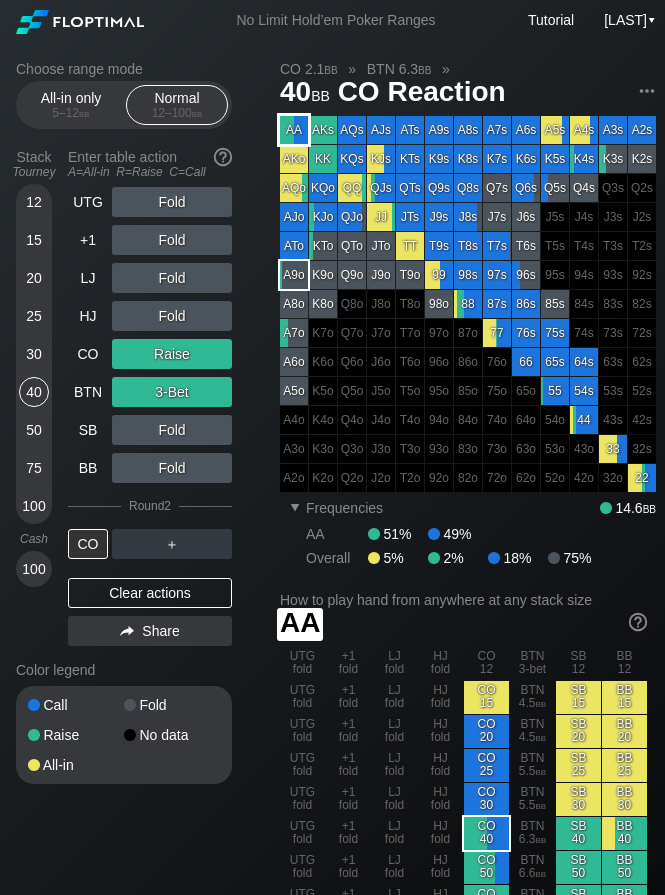 click on "AA" at bounding box center (294, 130) 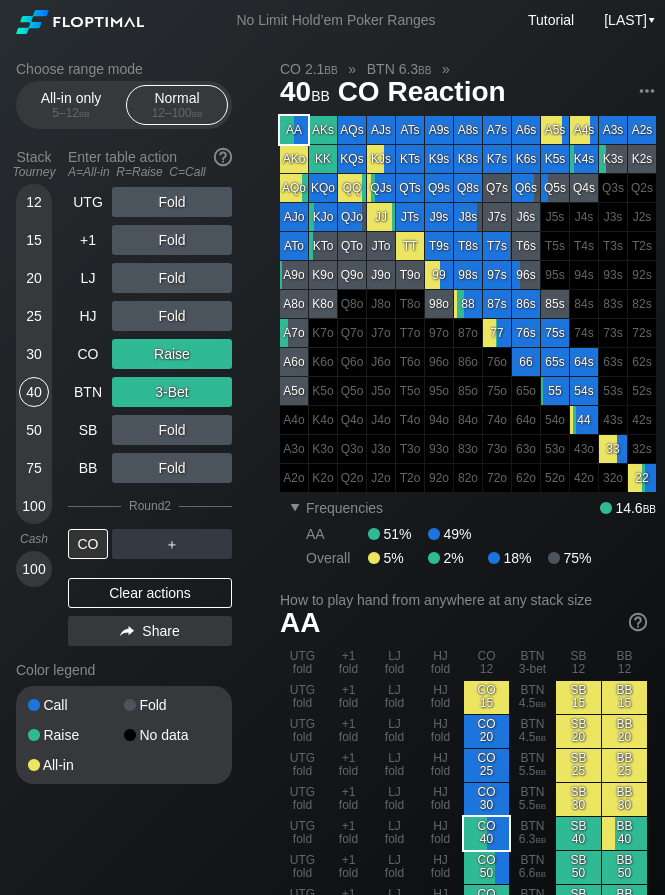 drag, startPoint x: 202, startPoint y: 843, endPoint x: 166, endPoint y: 813, distance: 46.8615 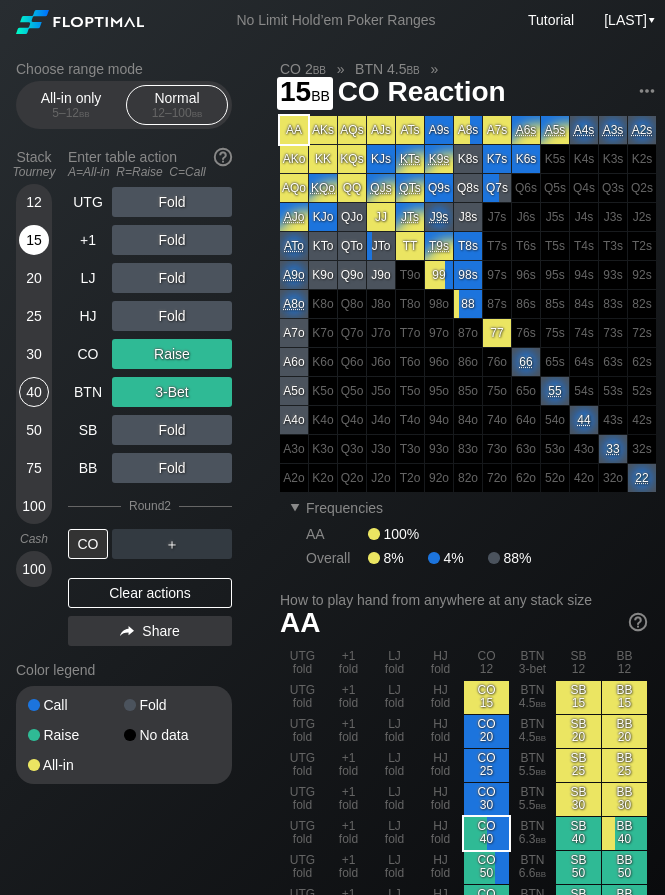 click on "15" at bounding box center [34, 240] 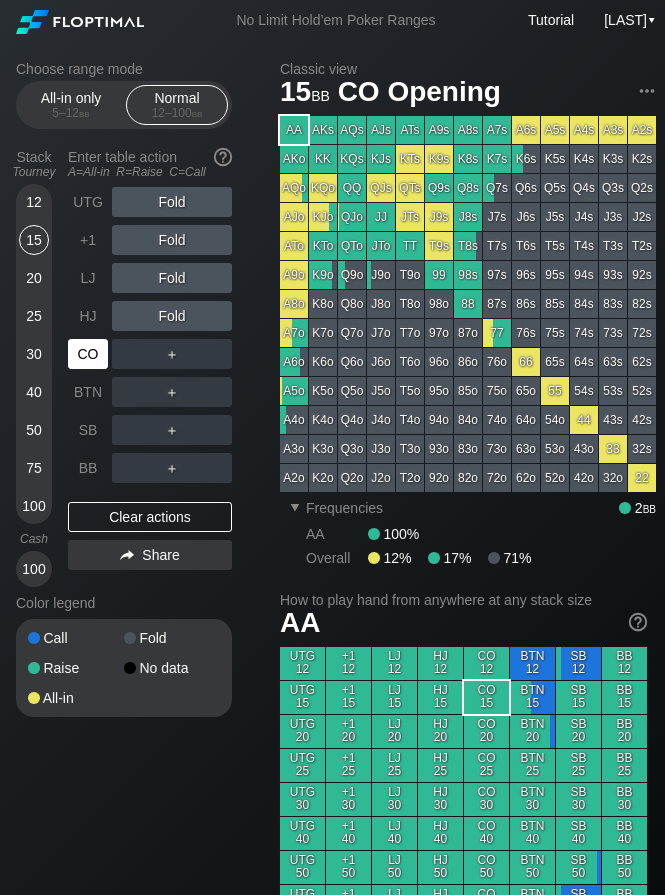 click on "CO" at bounding box center [90, 354] 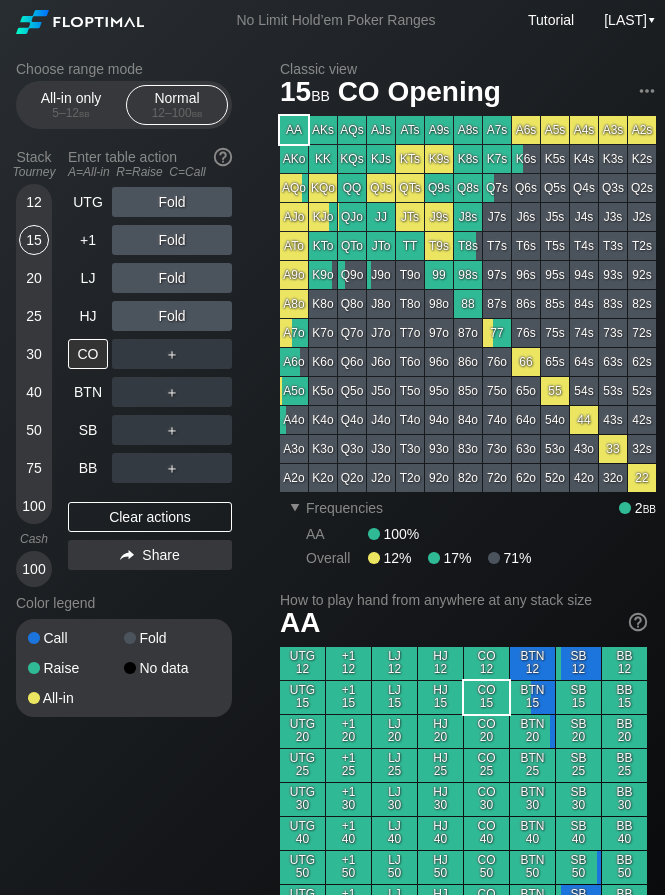 click on "Choose range mode All-in only 5 – 12 bb Normal 12 – 100 bb Stack Tourney Enter table action A=All-in  R=Raise  C=Call 12 15 20 25 30 40 50 75 100 Cash 100 UTG Fold +1 Fold LJ Fold HJ Fold CO ＋ BTN ＋ SB ＋ BB ＋ Clear actions Share Color legend   Call   Fold   Raise   No data   All-in Classic view 15 bb   CO   Opening AA AKs AQs AJs ATs A9s A8s A7s A6s A5s A4s A3s A2s AKo KK KQs KJs KTs K9s K8s K7s K6s K5s K4s K3s K2s AQo KQo QQ QJs QTs Q9s Q8s Q7s Q6s Q5s Q4s Q3s Q2s AJo KJo QJo JJ JTs J9s J8s J7s J6s J5s J4s J3s J2s ATo KTo QTo JTo TT T9s T8s T7s T6s T5s T4s T3s T2s A9o K9o Q9o J9o T9o 99 98s 97s 96s 95s 94s 93s 92s A8o K8o Q8o J8o T8o 98o 88 87s 86s 85s 84s 83s 82s A7o K7o Q7o J7o T7o 97o 87o 77 76s 75s 74s 73s 72s A6o K6o Q6o J6o T6o 96o 86o 76o 66 65s 64s 63s 62s A5o K5o Q5o J5o T5o 95o 85o 75o 65o 55 54s 53s 52s A4o K4o Q4o J4o T4o 94o 84o 74o 64o 54o 44 43s 42s A3o K3o Q3o J3o T3o 93o 83o 73o 63o 53o 43o 33 32s A2o K2o Q2o J2o T2o 92o 82o 72o 62o 52o 42o 32o 22 ▾ Frequencies   2 bb AA" at bounding box center (336, 1188) 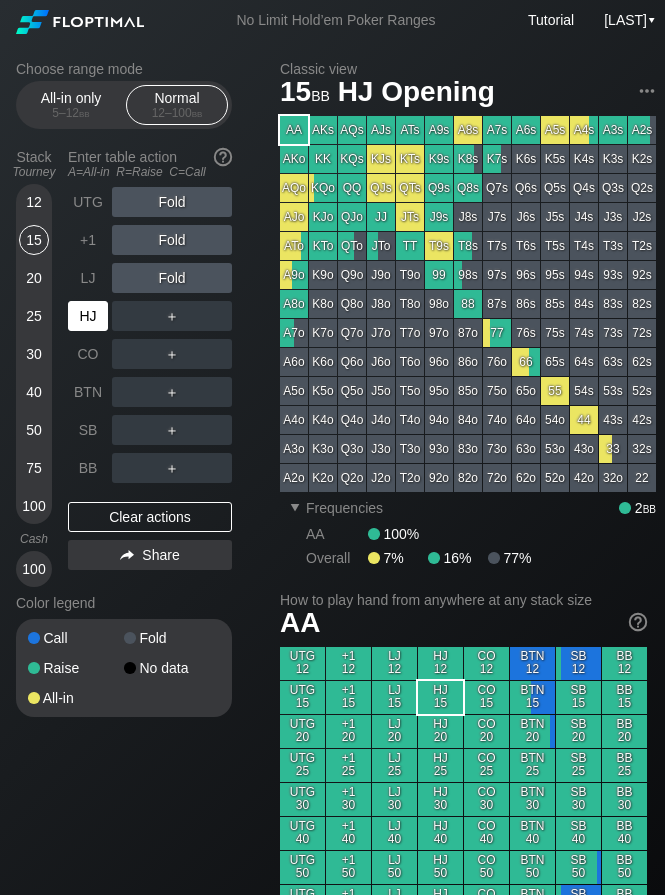 click on "HJ" at bounding box center [88, 316] 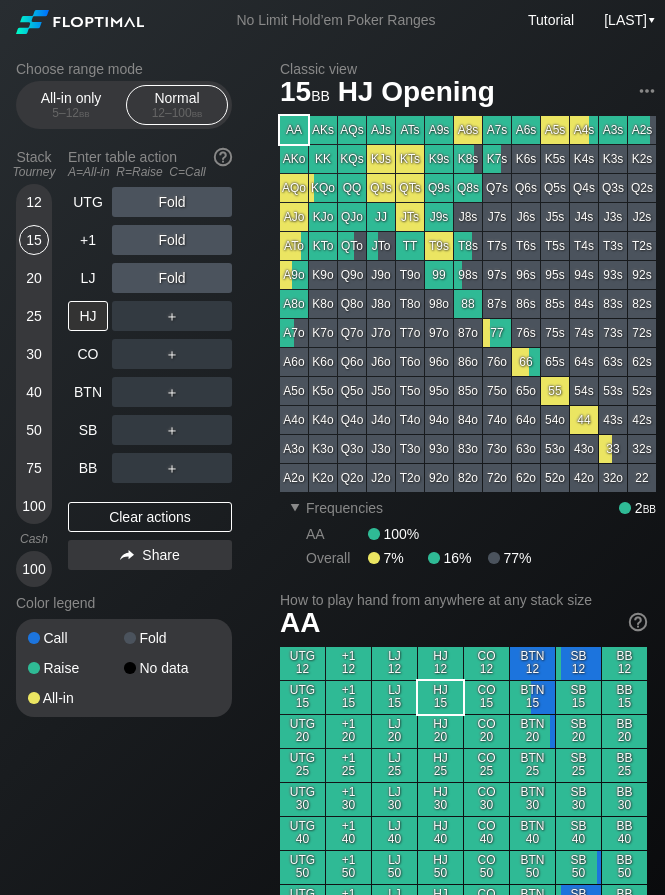 click on "Choose range mode All-in only 5 – 12 bb Normal 12 – 100 bb Stack Tourney Enter table action A=All-in  R=Raise  C=Call 12 15 20 25 30 40 50 75 100 Cash 100 UTG Fold +1 Fold LJ Fold HJ ＋ CO ＋ BTN ＋ SB ＋ BB ＋ Clear actions Share Color legend   Call   Fold   Raise   No data   All-in Classic view 15 bb   HJ   Opening AA AKs AQs AJs ATs A9s A8s A7s A6s A5s A4s A3s A2s AKo KK KQs KJs KTs K9s K8s K7s K6s K5s K4s K3s K2s AQo KQo QQ QJs QTs Q9s Q8s Q7s Q6s Q5s Q4s Q3s Q2s AJo KJo QJo JJ JTs J9s J8s J7s J6s J5s J4s J3s J2s ATo KTo QTo JTo TT T9s T8s T7s T6s T5s T4s T3s T2s A9o K9o Q9o J9o T9o 99 98s 97s 96s 95s 94s 93s 92s A8o K8o Q8o J8o T8o 98o 88 87s 86s 85s 84s 83s 82s A7o K7o Q7o J7o T7o 97o 87o 77 76s 75s 74s 73s 72s A6o K6o Q6o J6o T6o 96o 86o 76o 66 65s 64s 63s 62s A5o K5o Q5o J5o T5o 95o 85o 75o 65o 55 54s 53s 52s A4o K4o Q4o J4o T4o 94o 84o 74o 64o 54o 44 43s 42s A3o K3o Q3o J3o T3o 93o 83o 73o 63o 53o 43o 33 32s A2o K2o Q2o J2o T2o 92o 82o 72o 62o 52o 42o 32o 22 ▾ Frequencies   2 bb AA" at bounding box center [336, 1188] 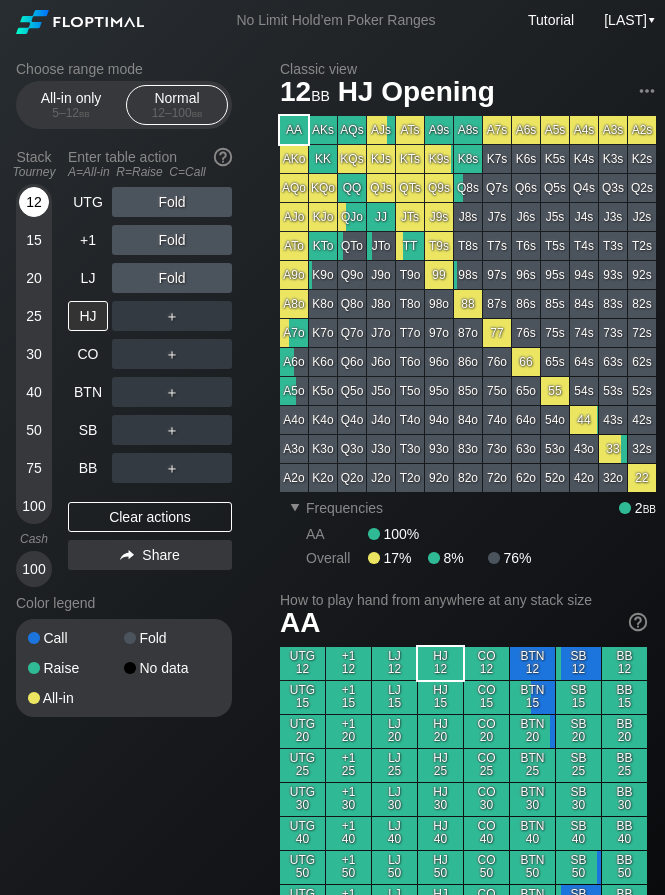 click on "12" at bounding box center [34, 206] 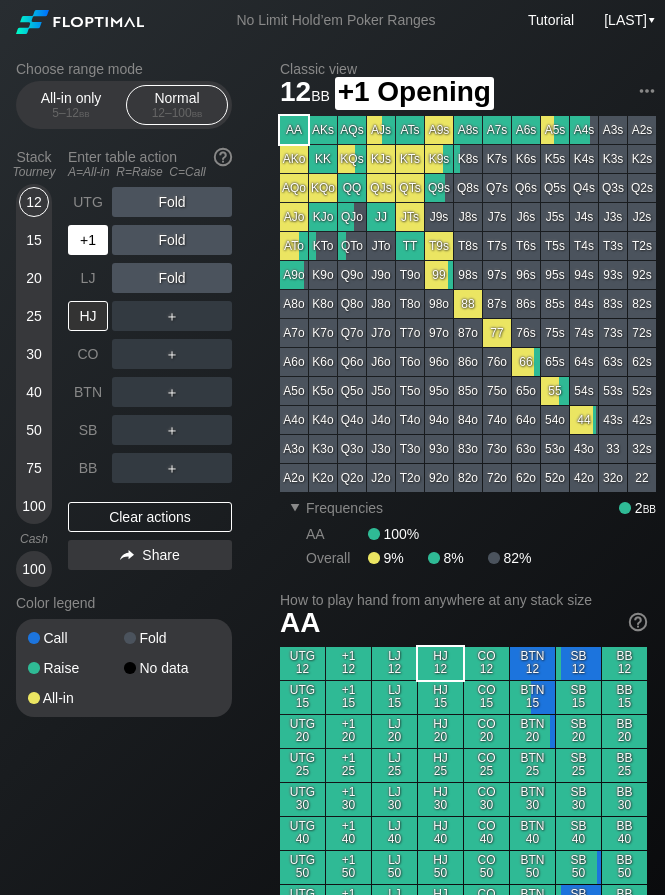 click on "+1" at bounding box center (88, 240) 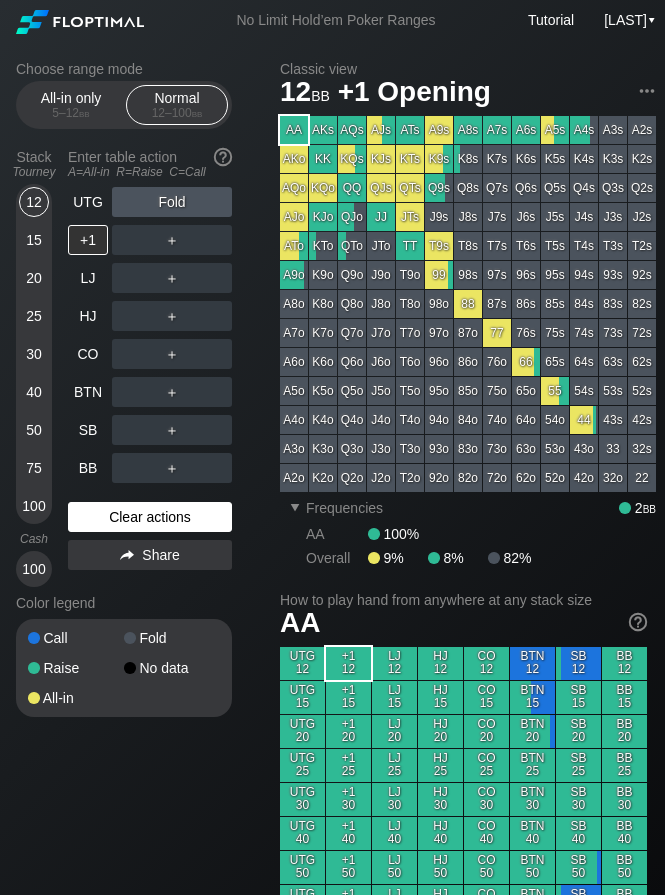 click on "Clear actions" at bounding box center [150, 517] 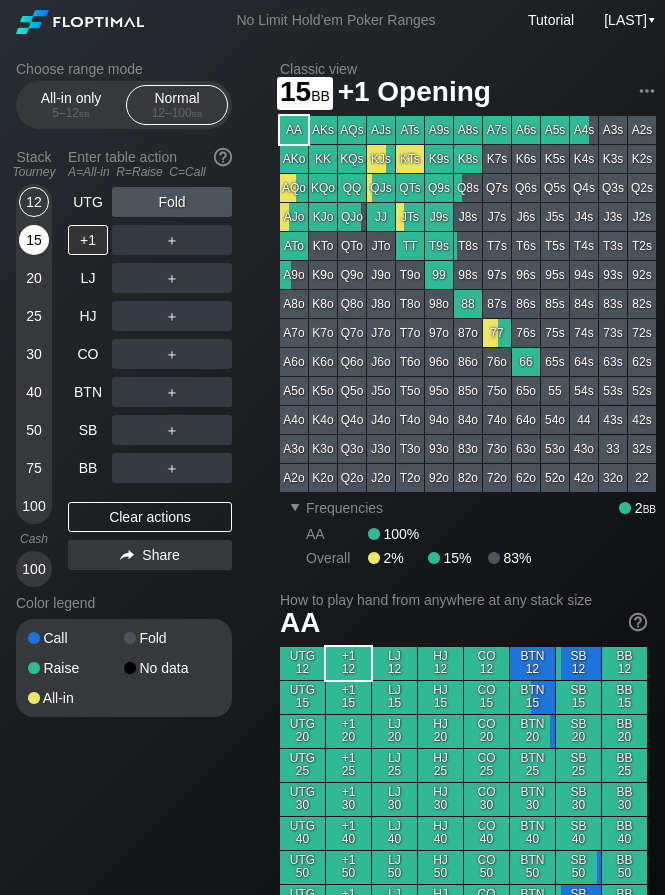 click on "15" at bounding box center [34, 240] 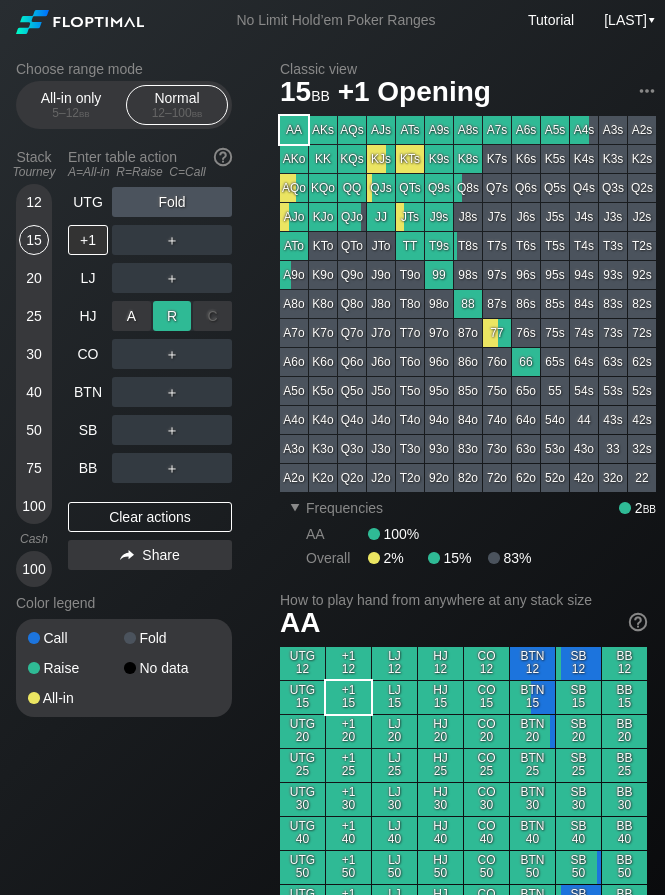click on "R ✕" at bounding box center (172, 316) 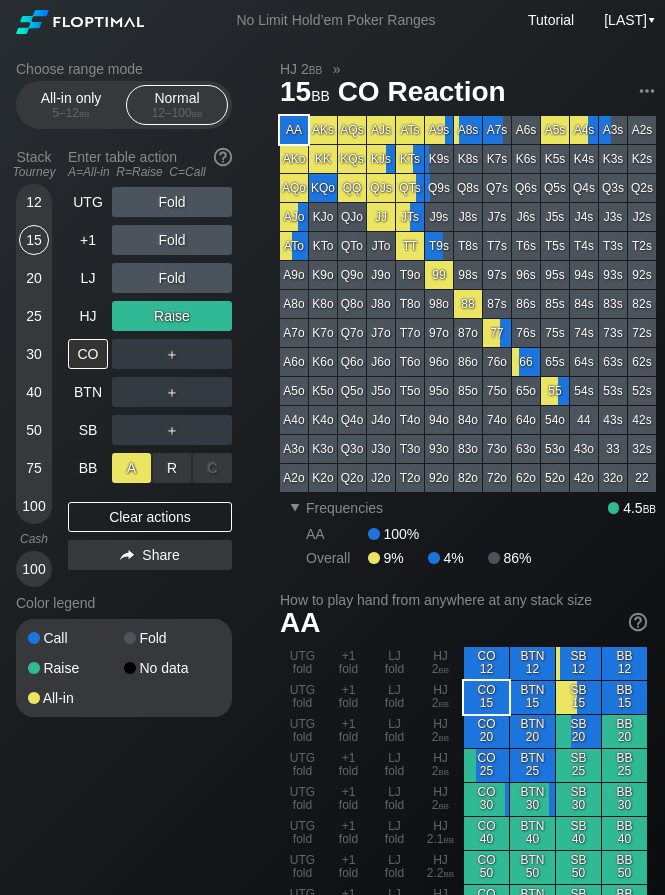 click on "A ✕" at bounding box center [131, 468] 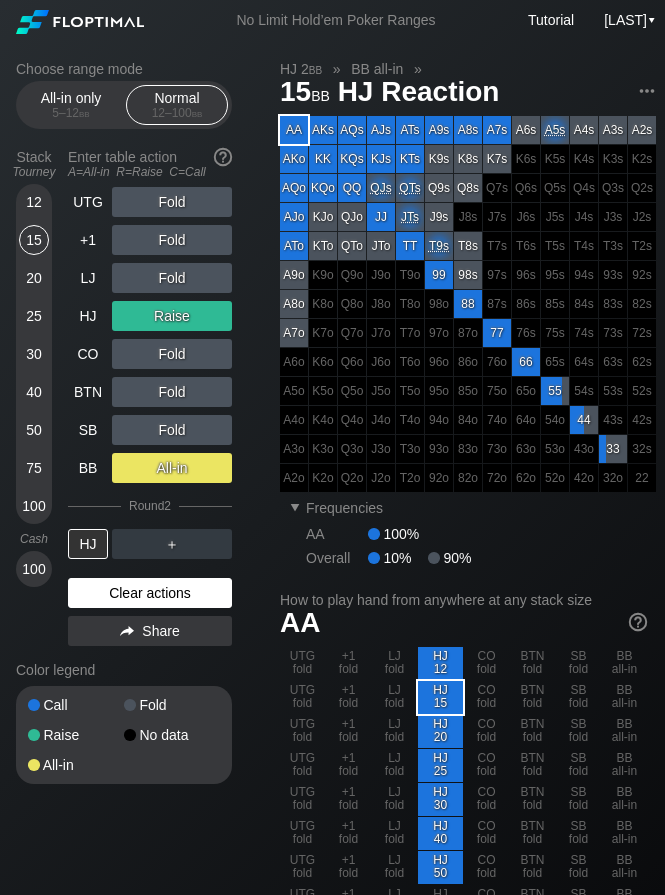 click on "Clear actions" at bounding box center [150, 593] 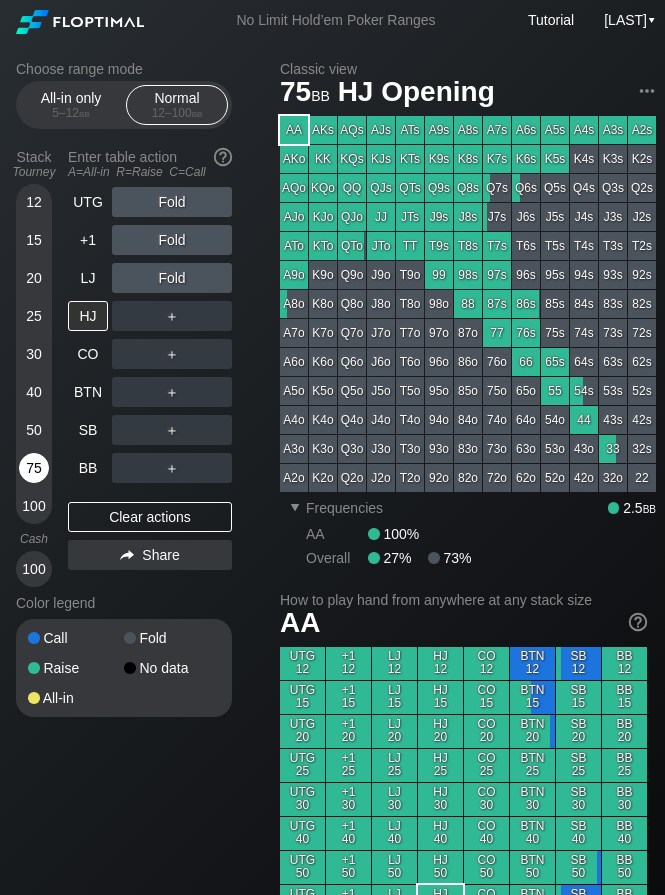 click on "75" at bounding box center [34, 468] 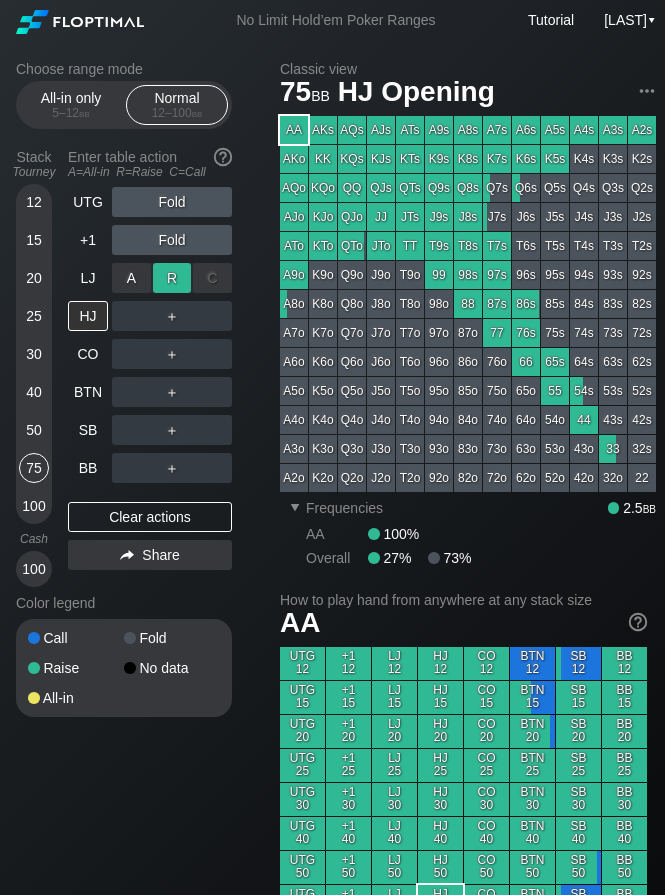 click on "R ✕" at bounding box center (172, 278) 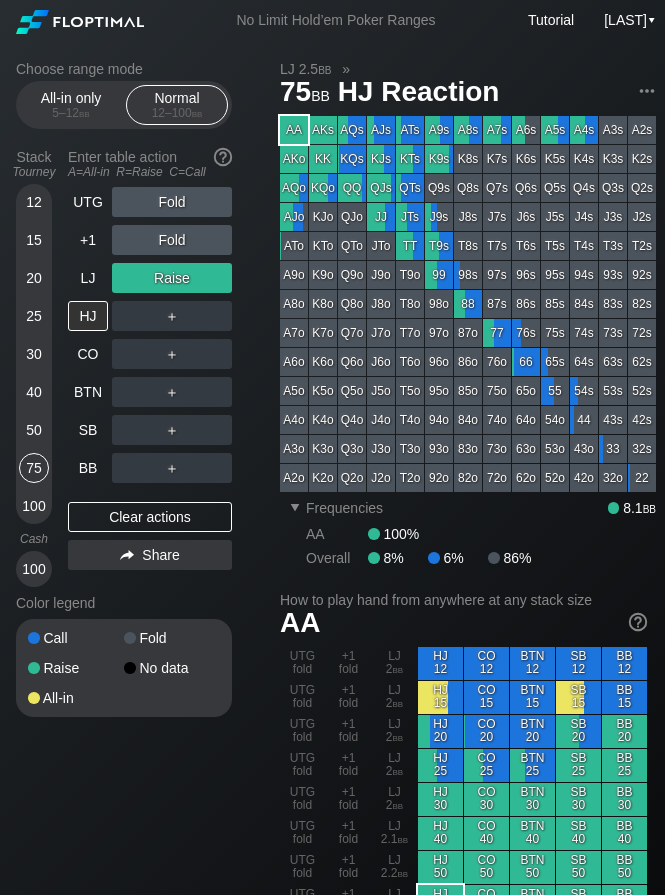 click on "50" at bounding box center [34, 430] 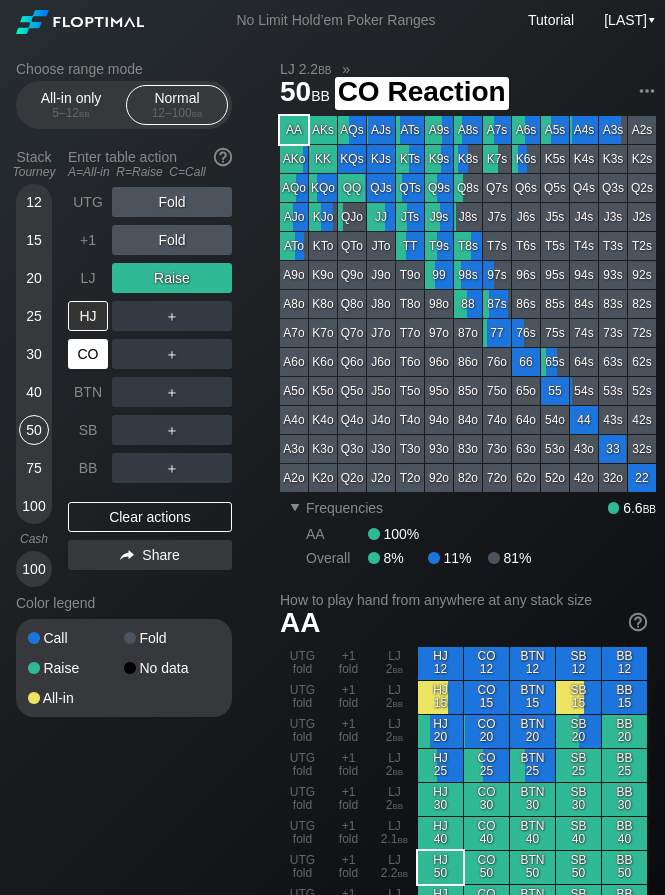 click on "CO" at bounding box center [88, 354] 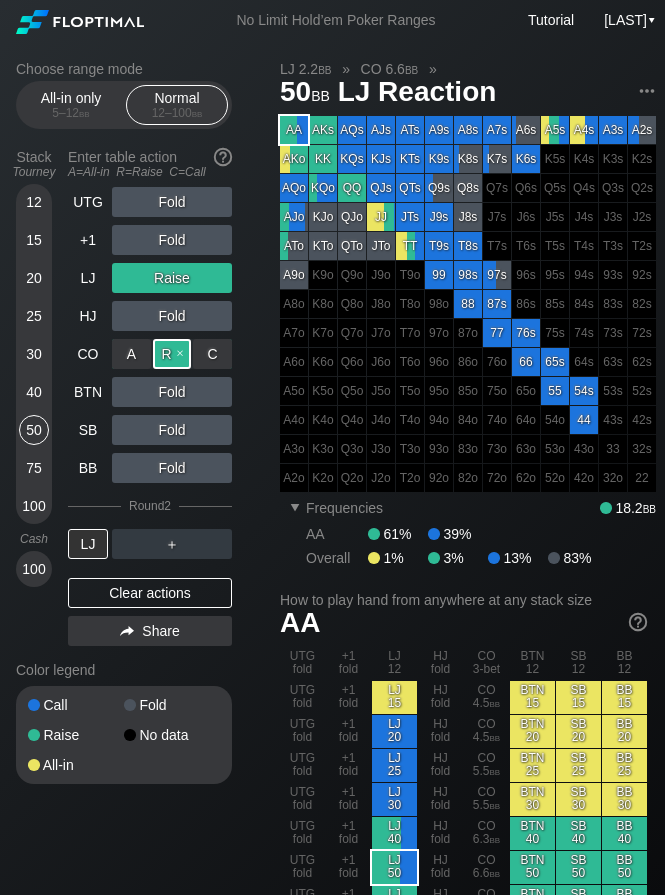 click on "R ✕" at bounding box center [172, 354] 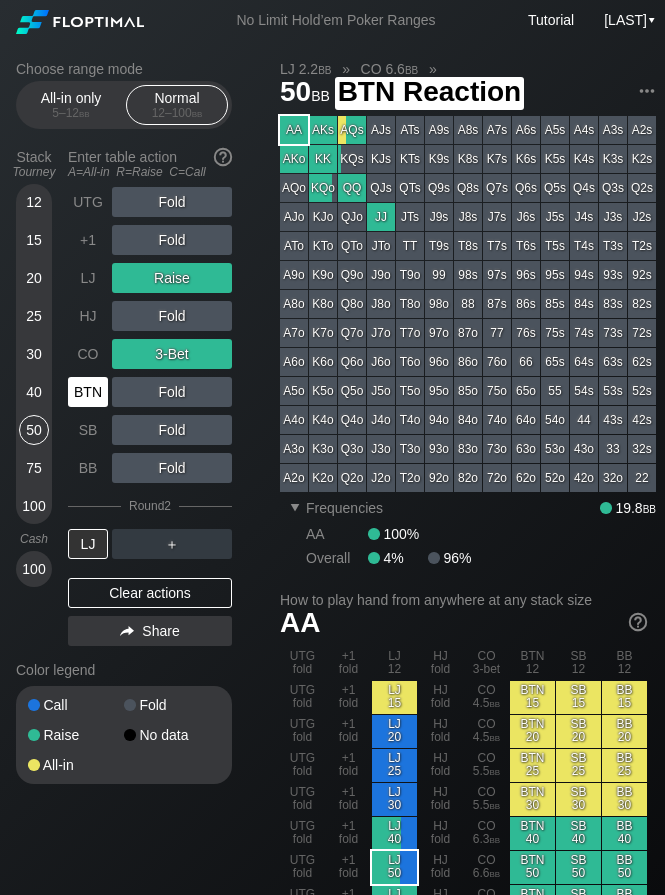 click on "BTN" at bounding box center (88, 392) 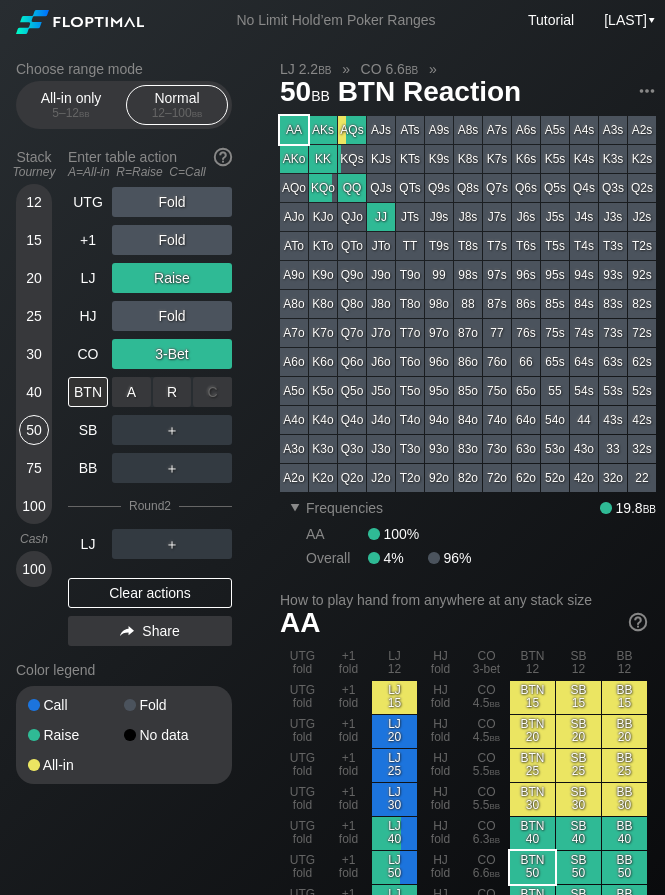 click on "C ✕" at bounding box center [212, 392] 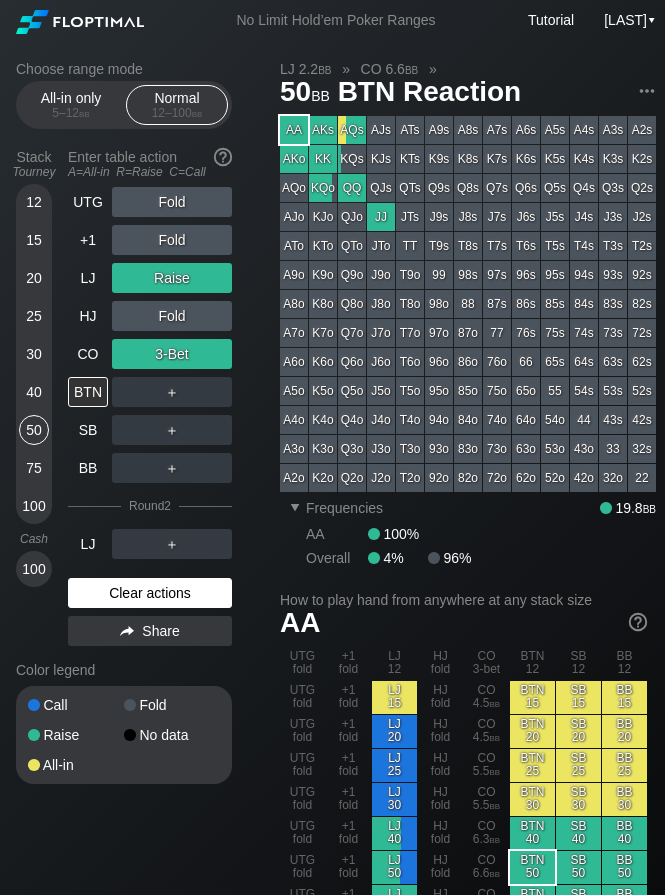 click on "Clear actions" at bounding box center (150, 593) 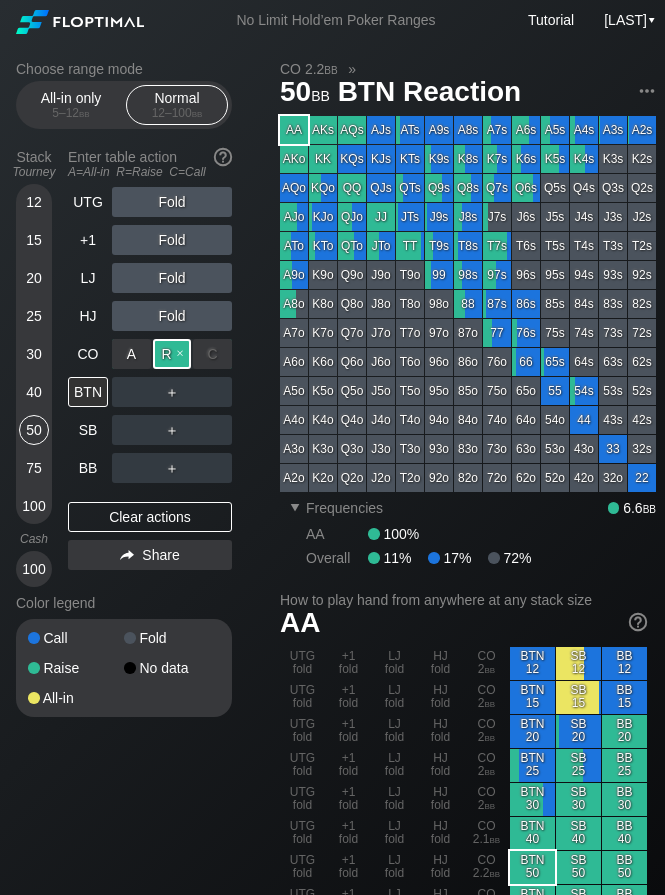 click on "R ✕" at bounding box center (172, 354) 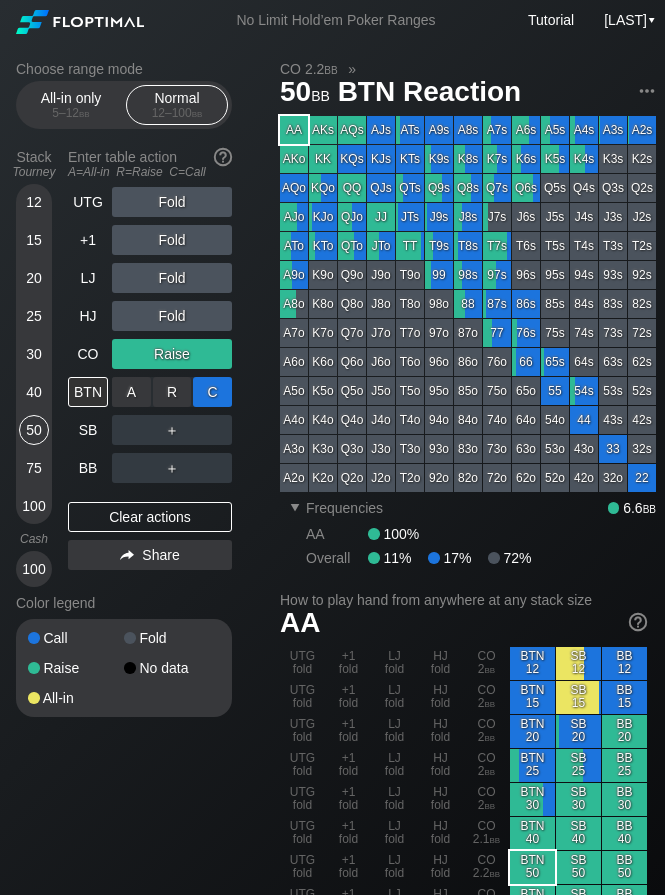 click on "C ✕" at bounding box center (212, 392) 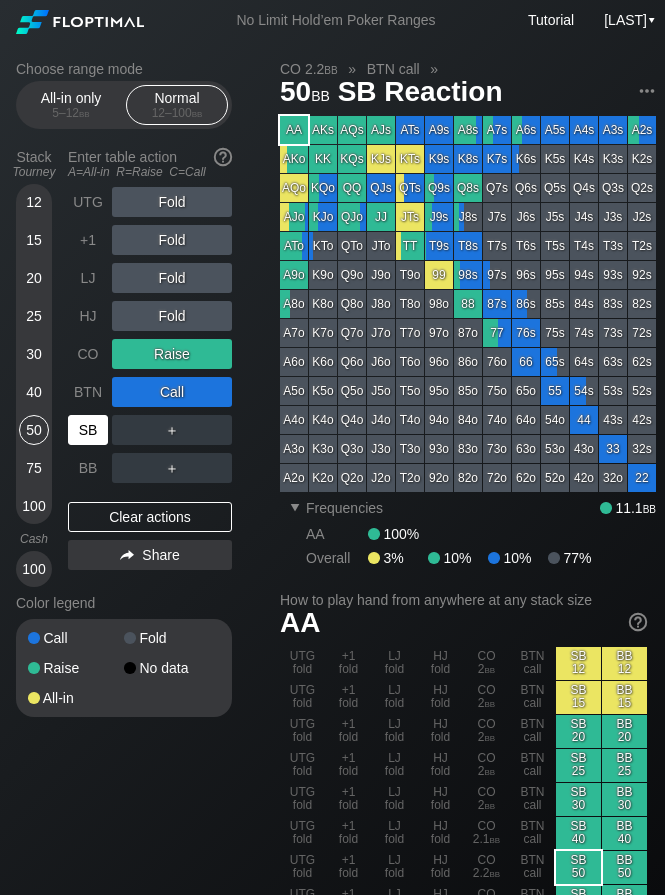 click on "SB" at bounding box center [88, 430] 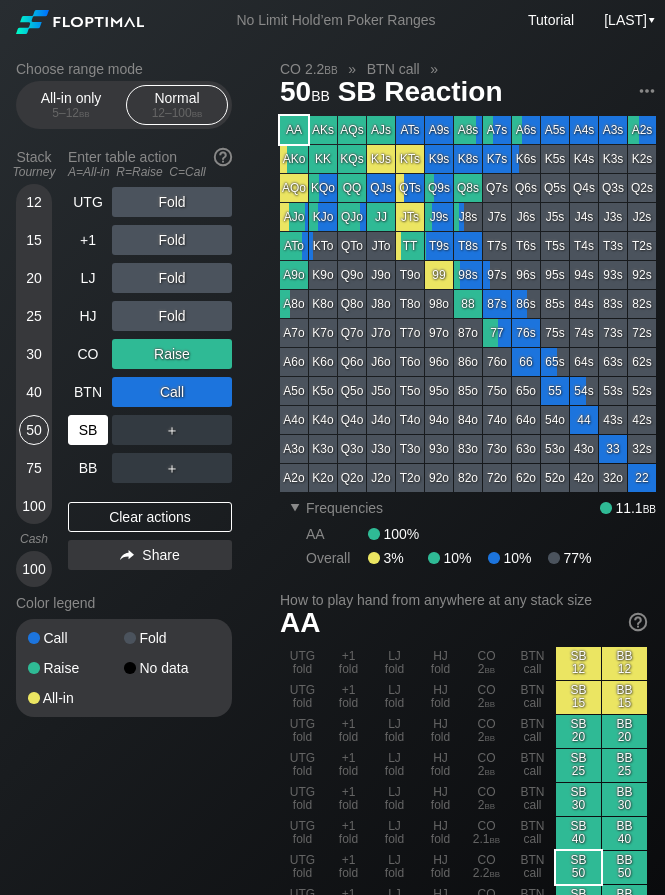 click on "SB" at bounding box center (88, 430) 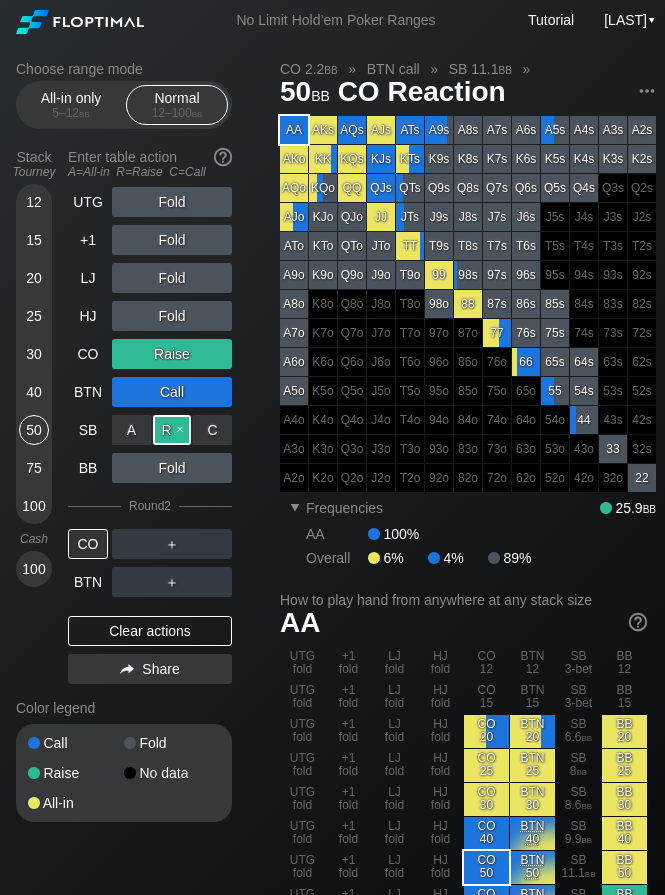 click on "R ✕" at bounding box center (172, 430) 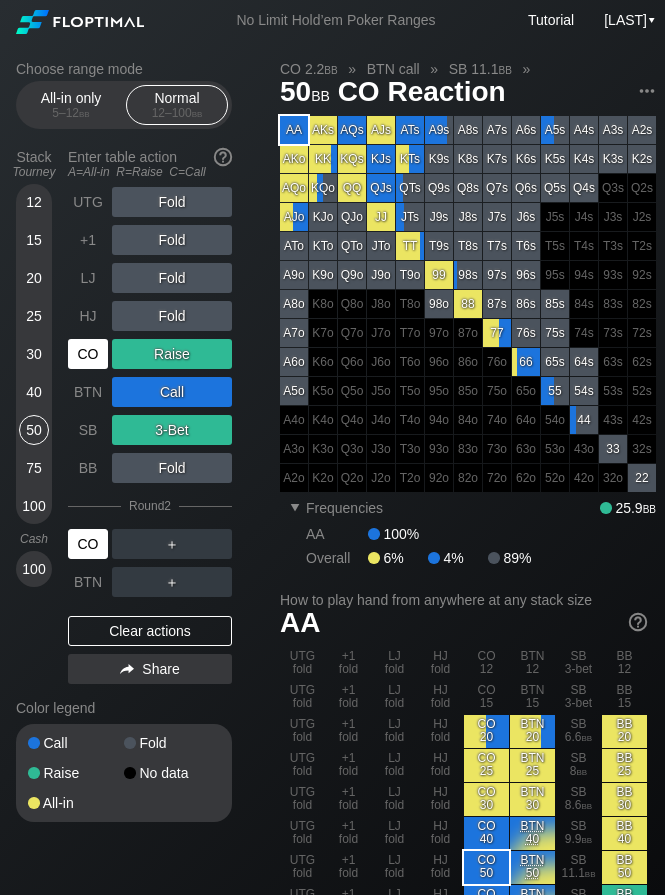 click on "CO" at bounding box center [88, 544] 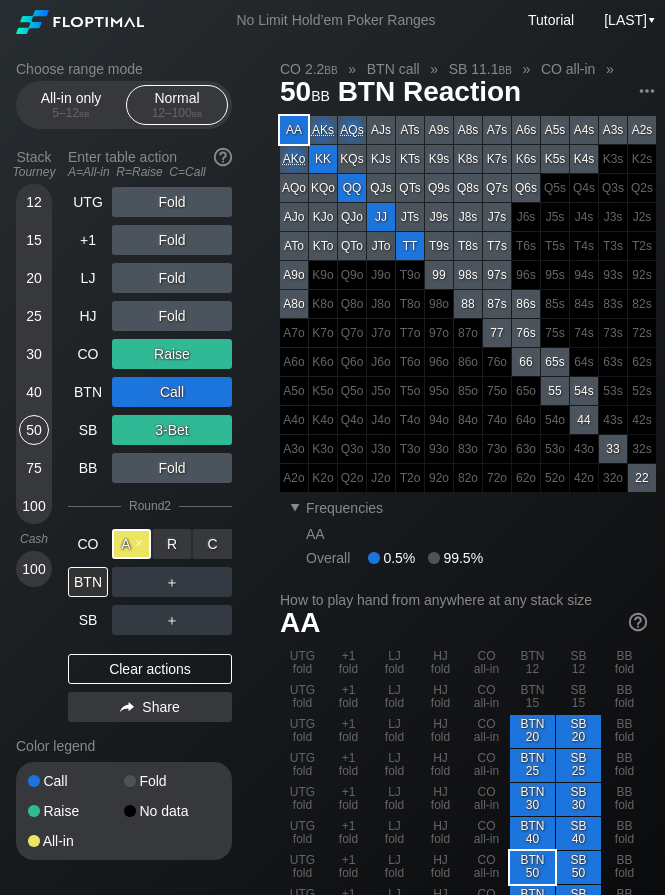click on "A ✕" at bounding box center (131, 544) 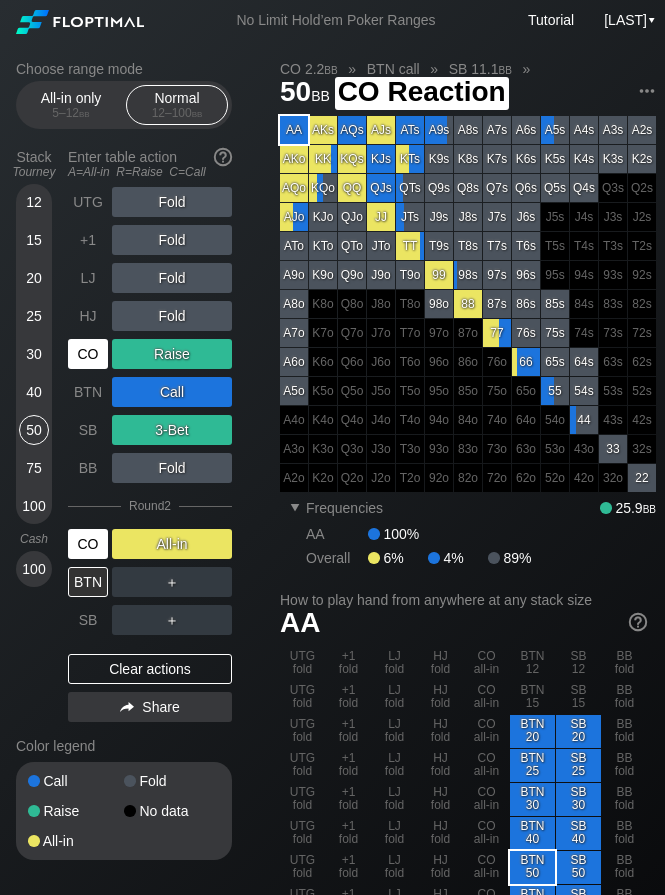 click on "CO" at bounding box center (88, 544) 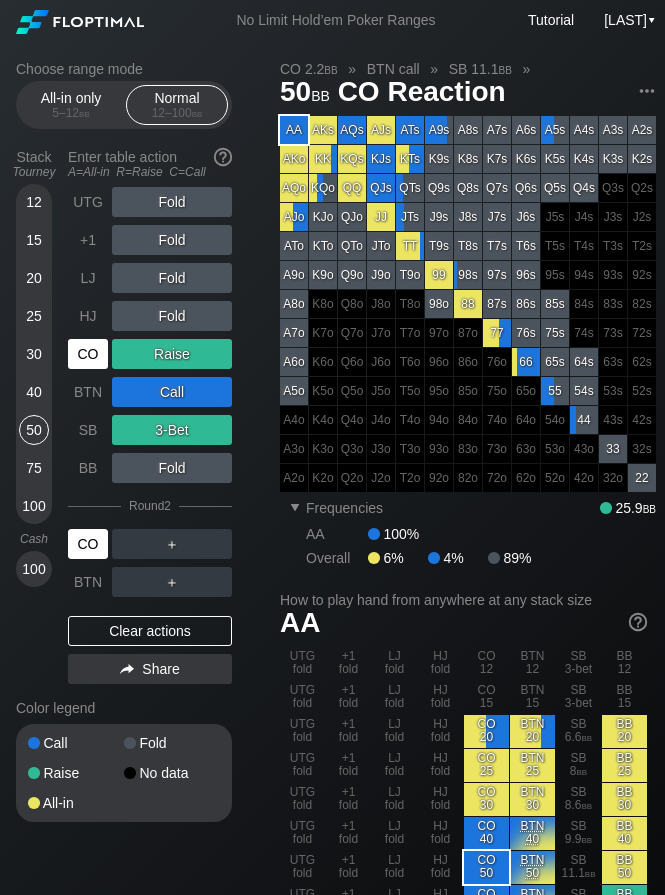 click on "CO" at bounding box center (88, 544) 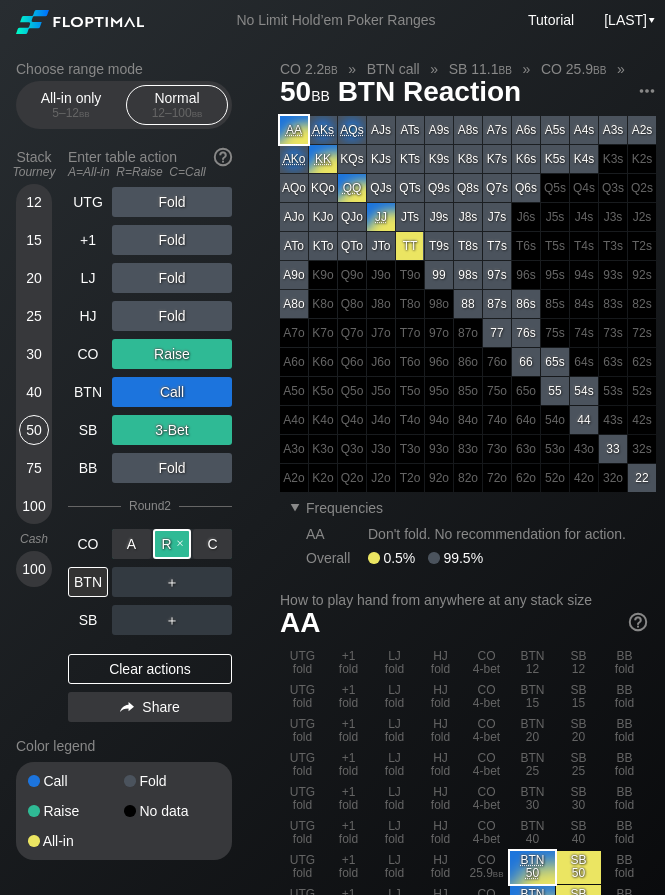 click on "R ✕" at bounding box center [172, 544] 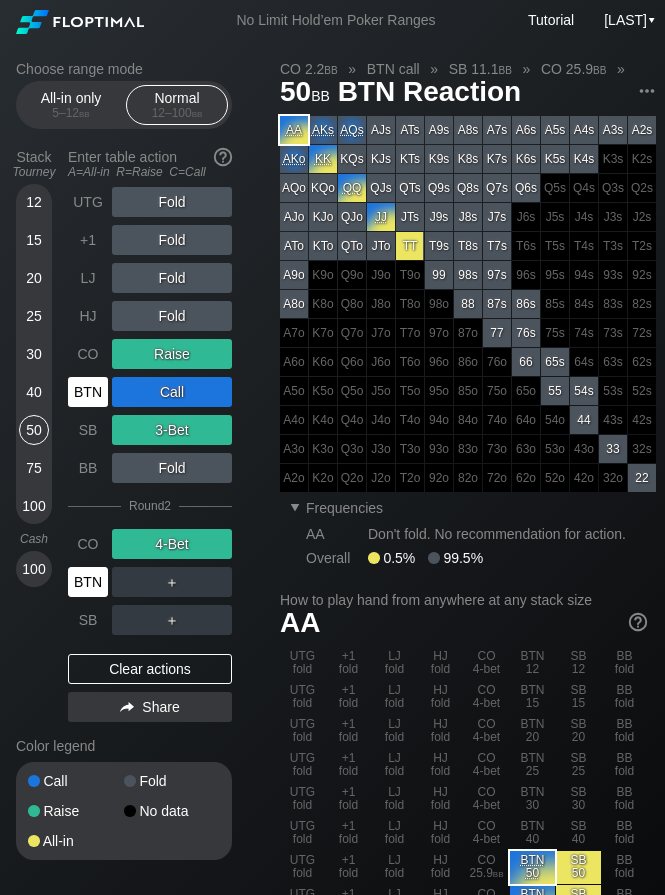 click on "BTN" at bounding box center [88, 582] 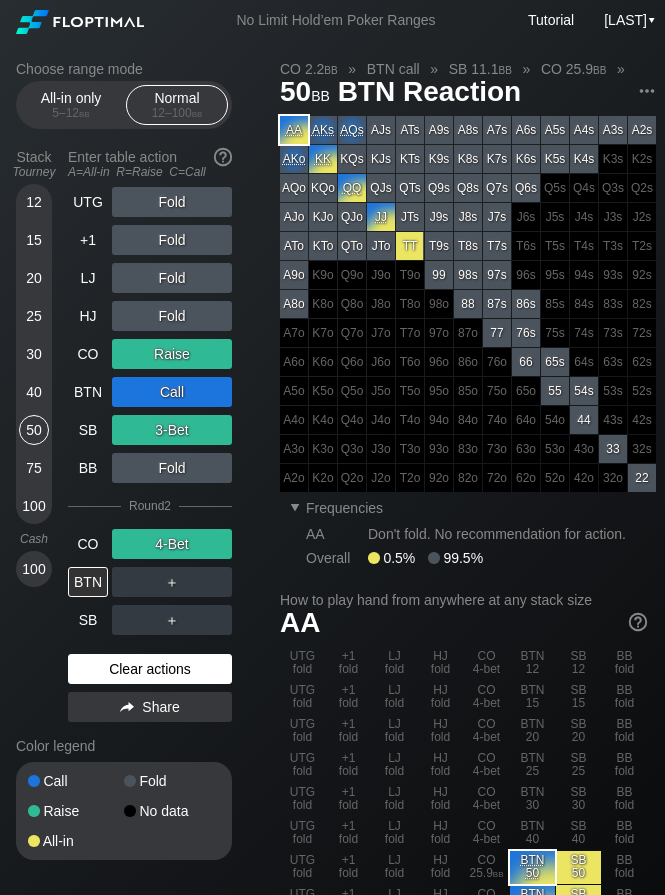 click on "Clear actions" at bounding box center (150, 669) 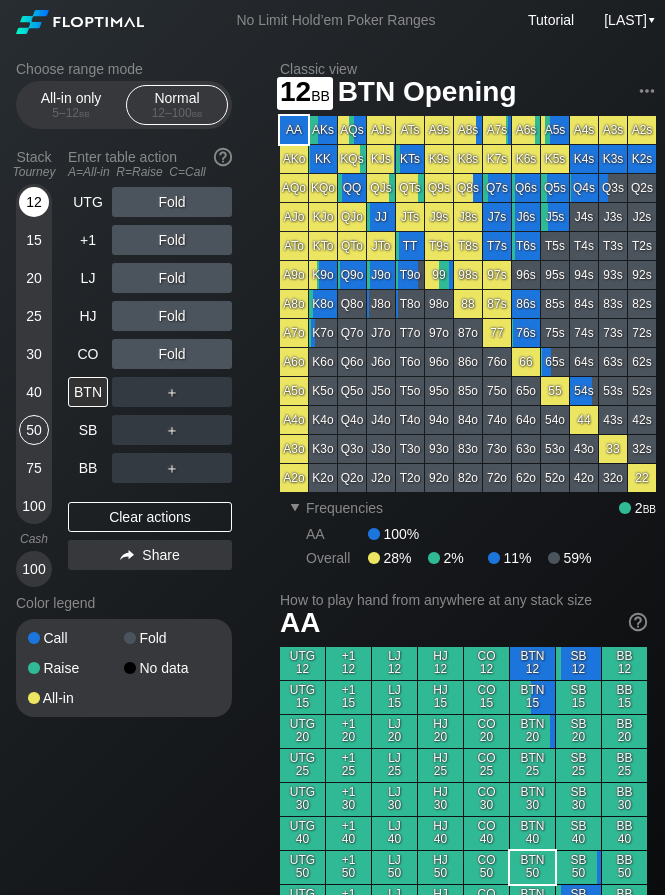 click on "12" at bounding box center [34, 202] 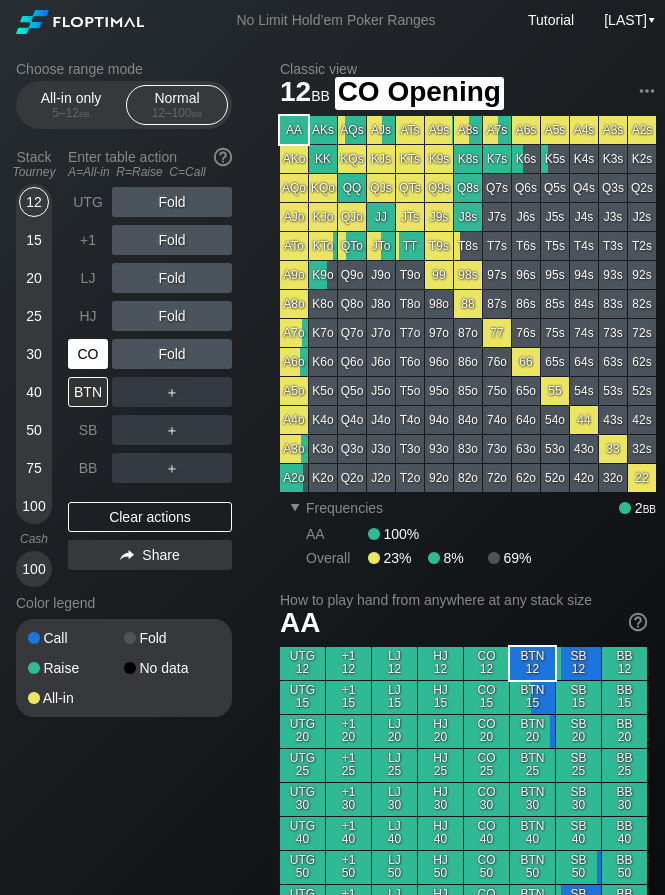 click on "CO" at bounding box center (88, 354) 